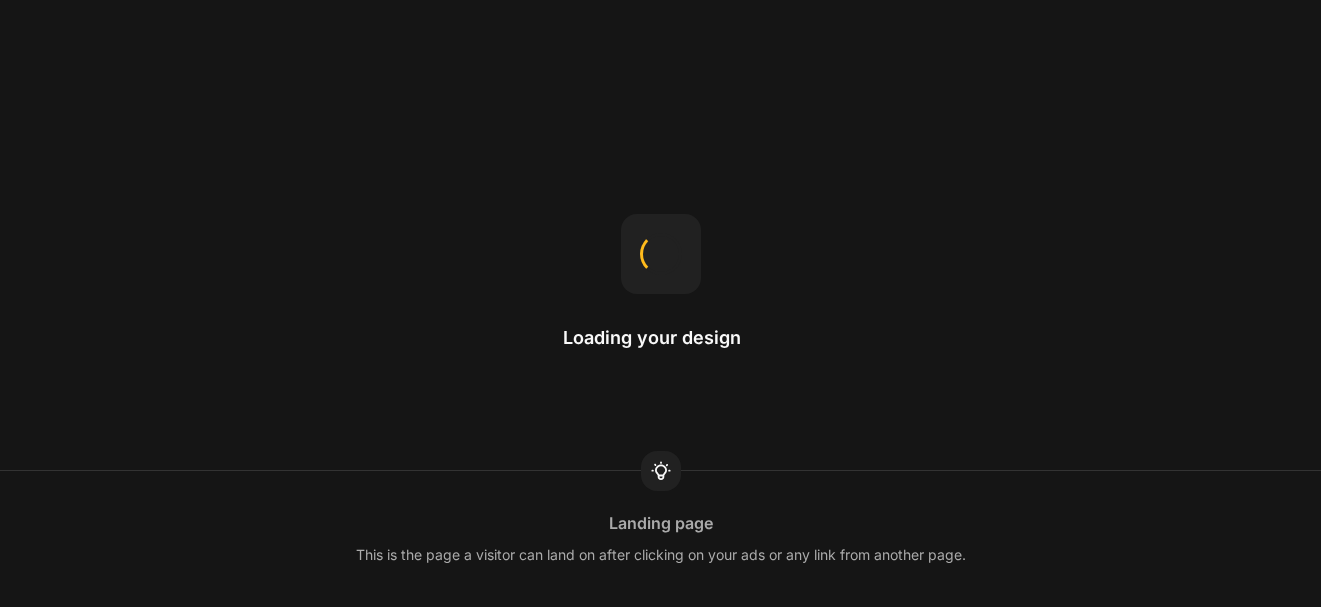 scroll, scrollTop: 0, scrollLeft: 0, axis: both 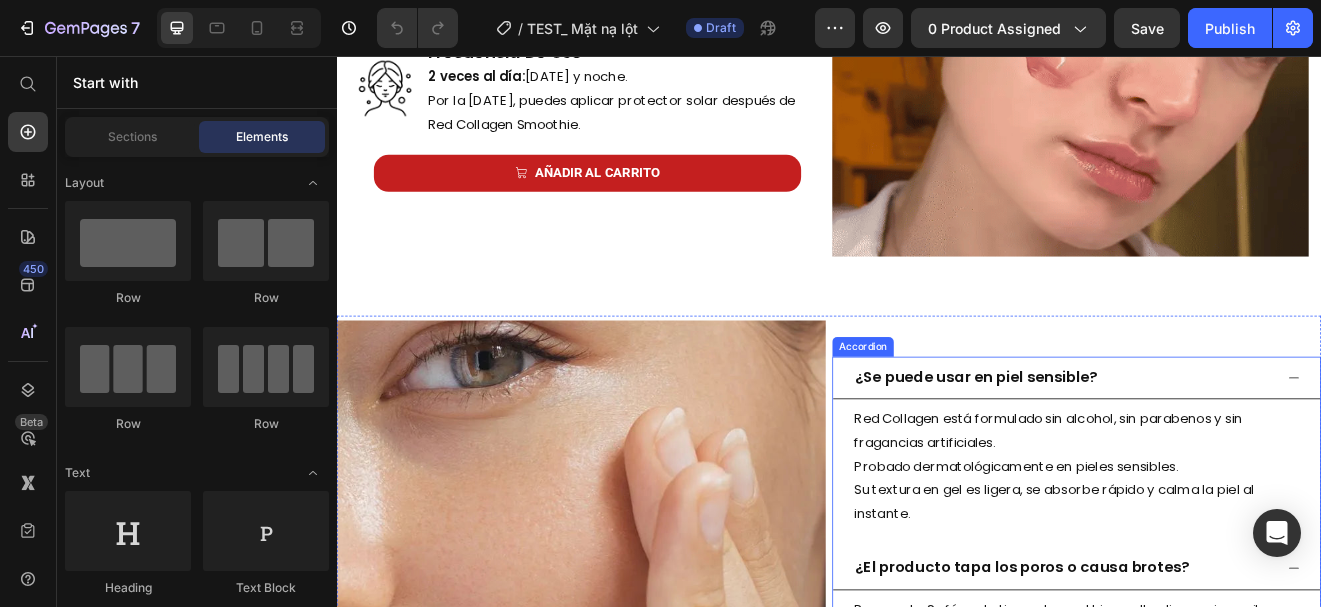 click on "¿Se puede usar en piel sensible?" at bounding box center [1116, 446] 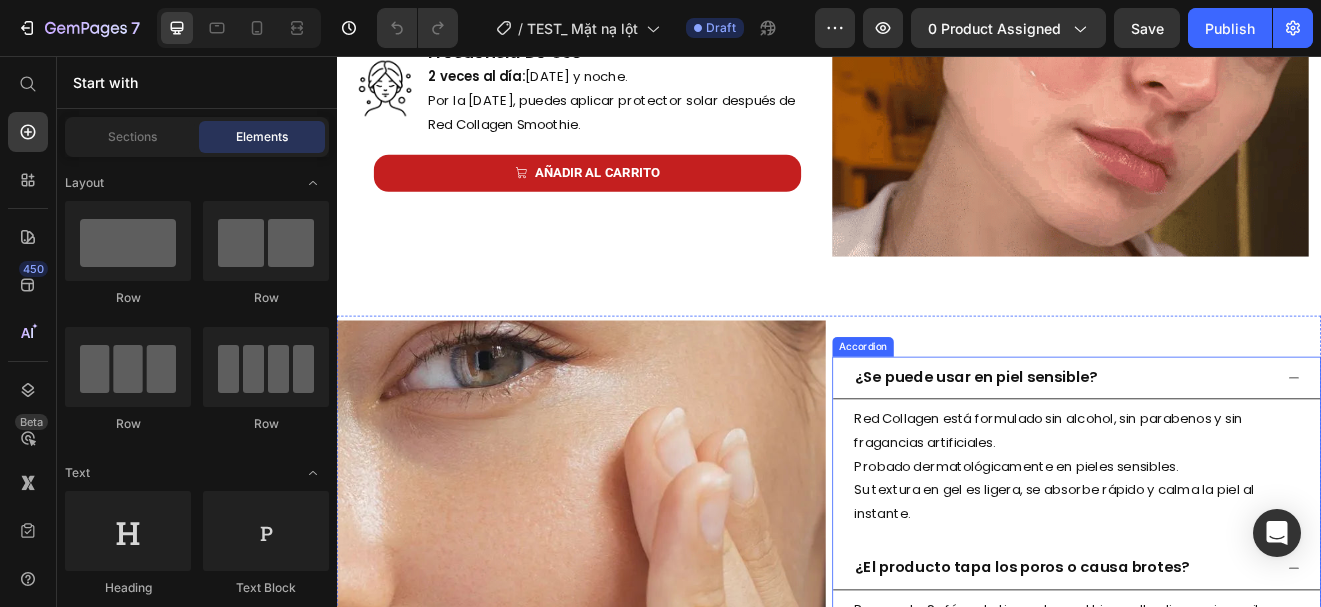 click on "¿Se puede usar en piel sensible?" at bounding box center [1116, 446] 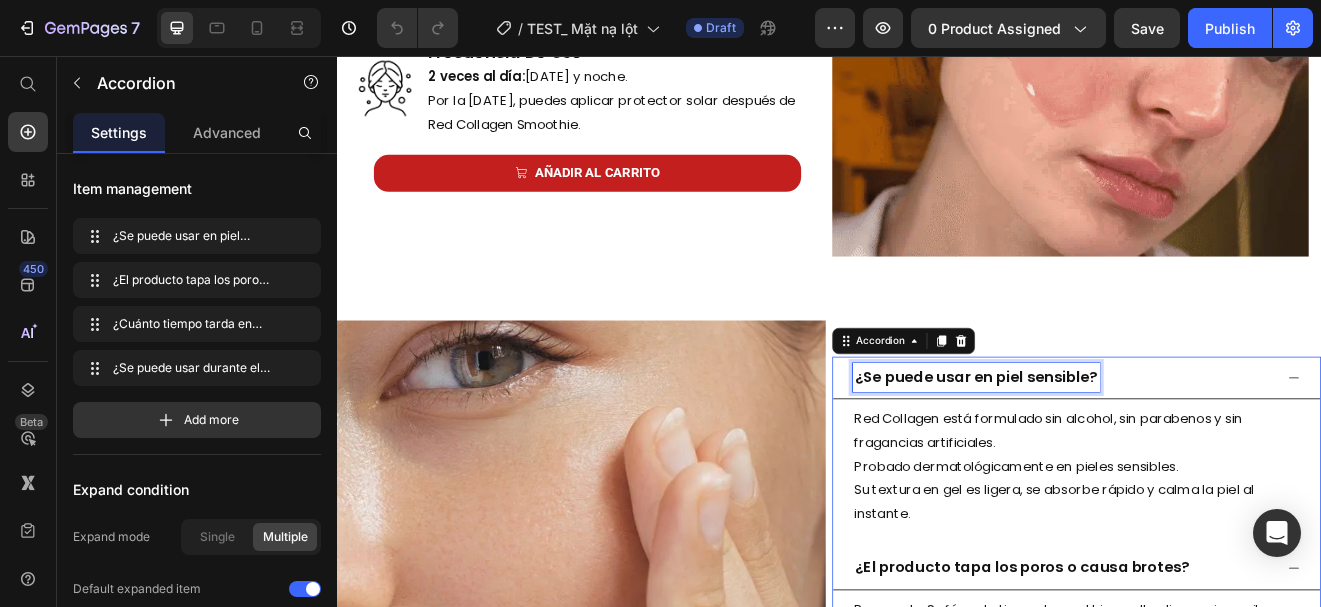 click on "¿Se puede usar en piel sensible?" at bounding box center (1116, 446) 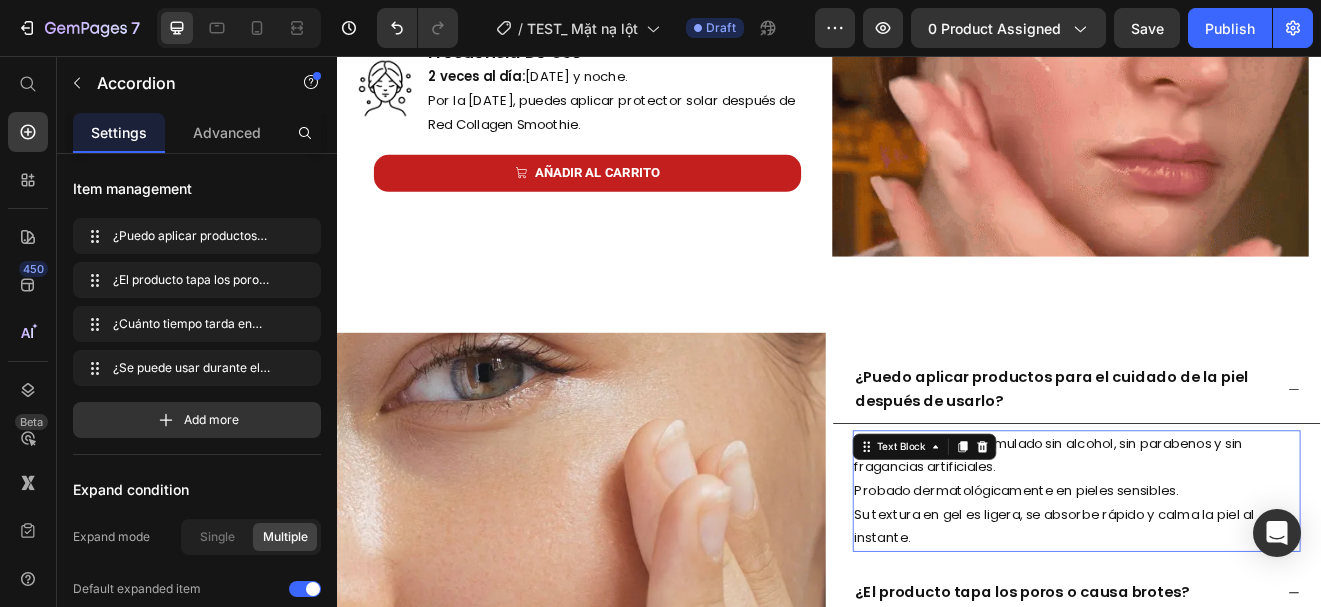 click on "Red Collagen está formulado sin alcohol, sin parabenos y sin fragancias artificiales. Probado dermatológicamente en pieles sensibles. Su textura en gel es ligera, se absorbe rápido y calma la piel al instante." at bounding box center [1239, 586] 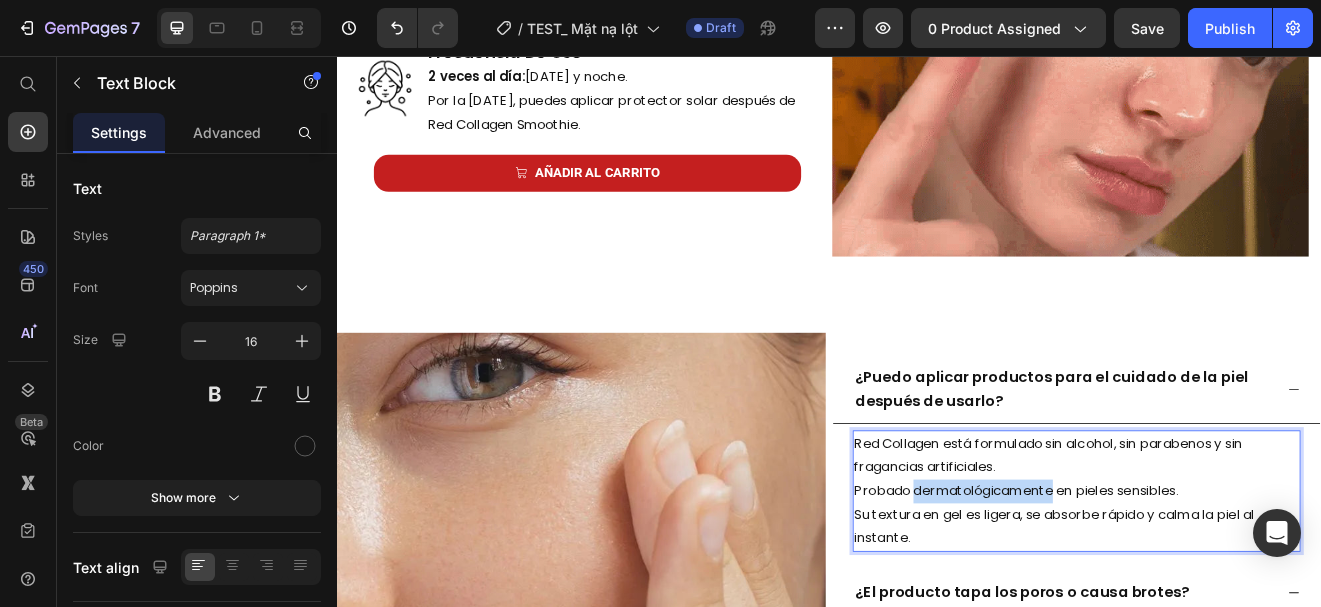 click on "Red Collagen está formulado sin alcohol, sin parabenos y sin fragancias artificiales. Probado dermatológicamente en pieles sensibles. Su textura en gel es ligera, se absorbe rápido y calma la piel al instante." at bounding box center (1239, 586) 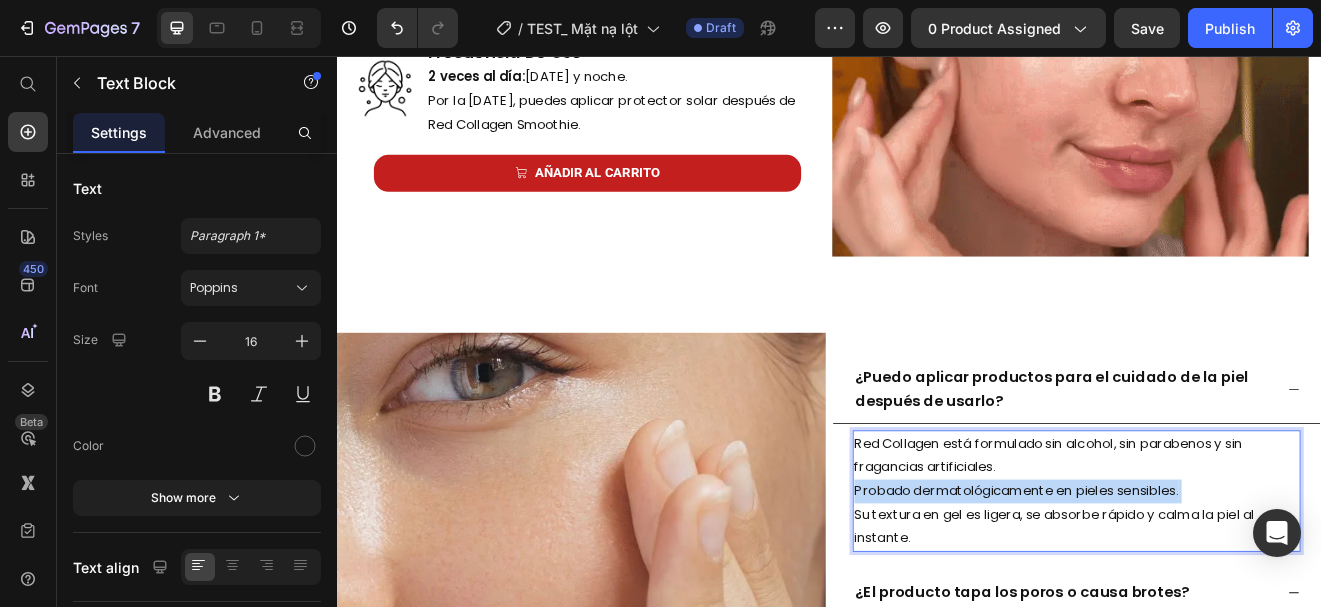 click on "Red Collagen está formulado sin alcohol, sin parabenos y sin fragancias artificiales. Probado dermatológicamente en pieles sensibles. Su textura en gel es ligera, se absorbe rápido y calma la piel al instante." at bounding box center [1239, 586] 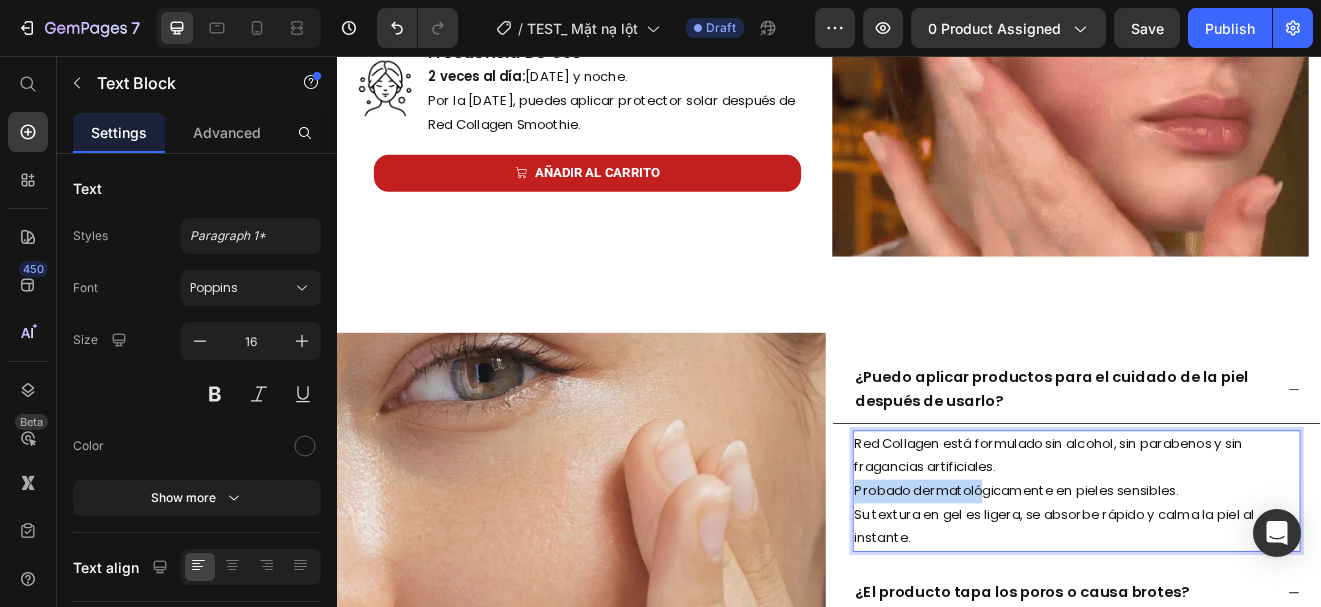 click on "Red Collagen está formulado sin alcohol, sin parabenos y sin fragancias artificiales. Probado dermatológicamente en pieles sensibles. Su textura en gel es ligera, se absorbe rápido y calma la piel al instante." at bounding box center (1239, 586) 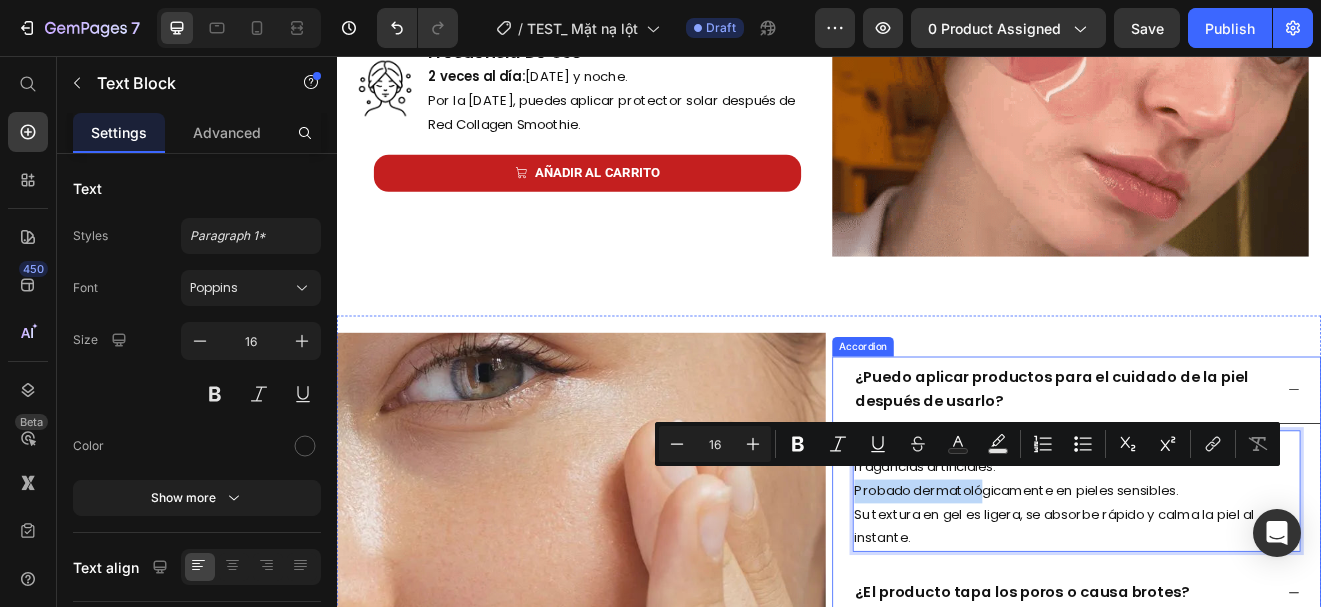click on "Red Collagen está formulado sin alcohol, sin parabenos y sin fragancias artificiales. Probado dermatológicamente en pieles sensibles. Su textura en gel es ligera, se absorbe rápido y calma la piel al instante. Text Block   0" at bounding box center (1239, 586) 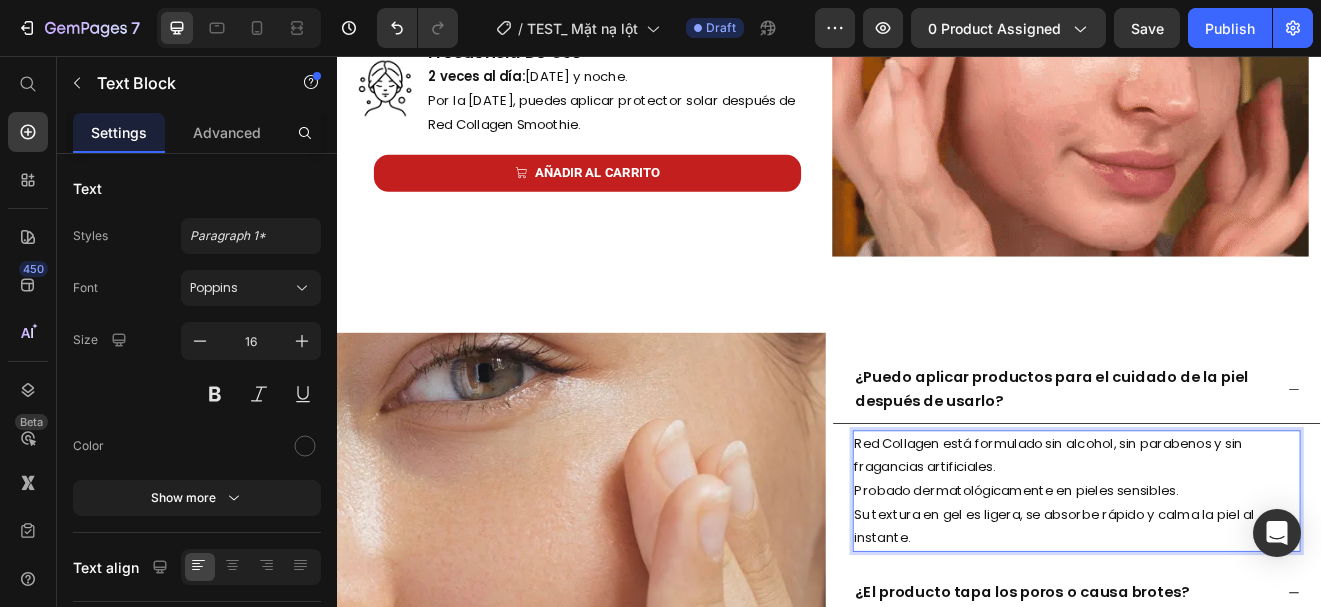 click on "Red Collagen está formulado sin alcohol, sin parabenos y sin fragancias artificiales. Probado dermatológicamente en pieles sensibles. Su textura en gel es ligera, se absorbe rápido y calma la piel al instante." at bounding box center (1239, 586) 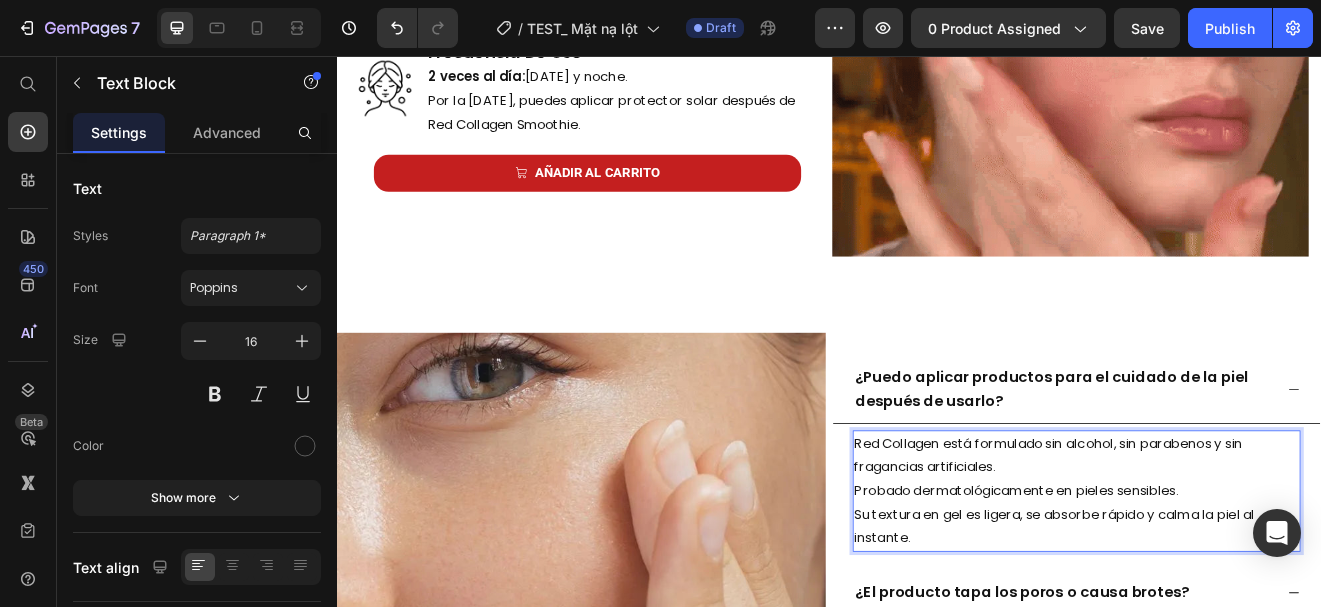 click on "Red Collagen está formulado sin alcohol, sin parabenos y sin fragancias artificiales. Probado dermatológicamente en pieles sensibles. Su textura en gel es ligera, se absorbe rápido y calma la piel al instante." at bounding box center [1239, 586] 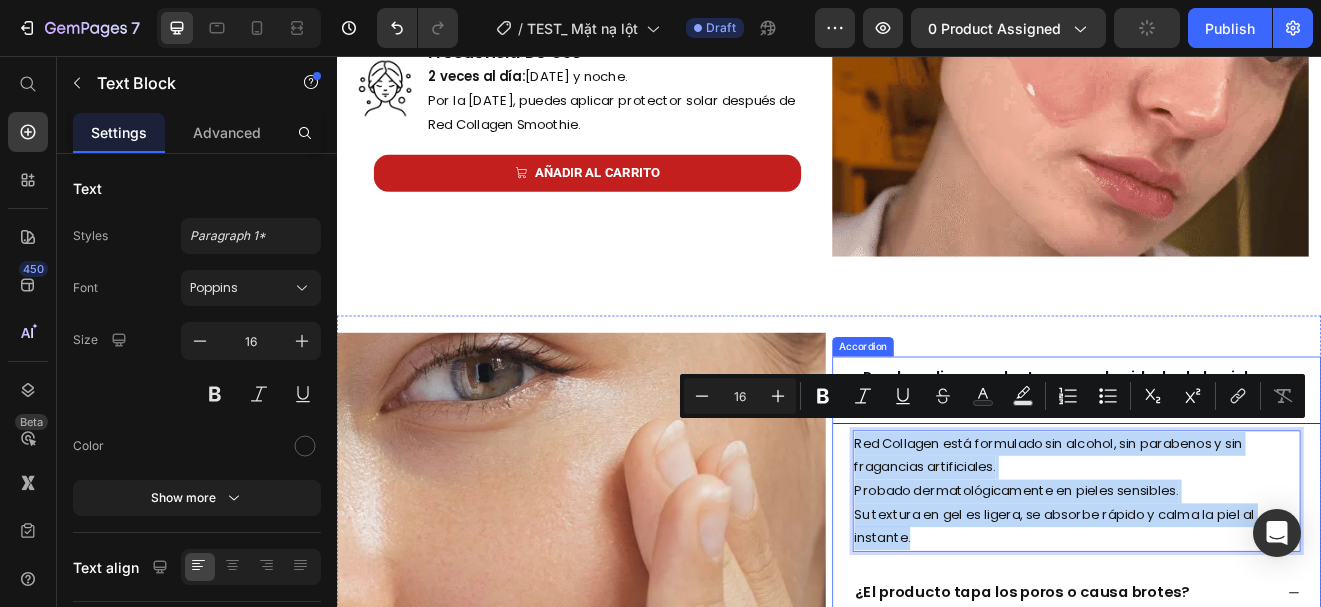 drag, startPoint x: 1037, startPoint y: 641, endPoint x: 951, endPoint y: 507, distance: 159.22311 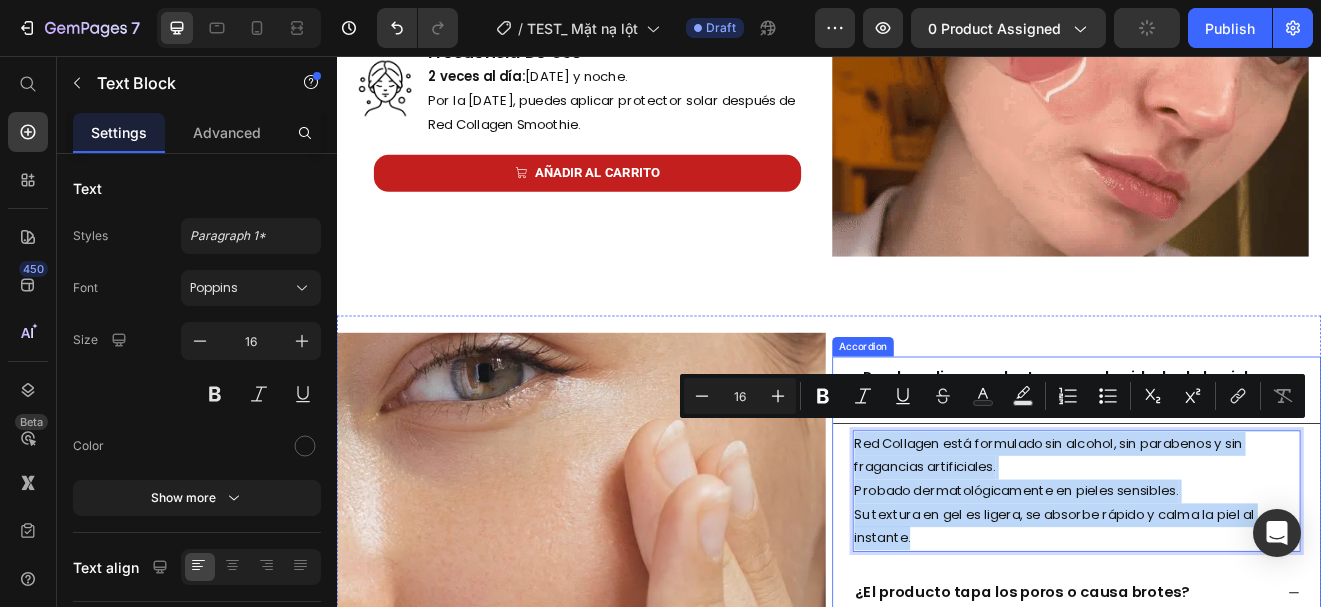 click on "Red Collagen está formulado sin alcohol, sin parabenos y sin fragancias artificiales. Probado dermatológicamente en pieles sensibles. Su textura en gel es ligera, se absorbe rápido y calma la piel al instante. Text Block   0" at bounding box center [1239, 586] 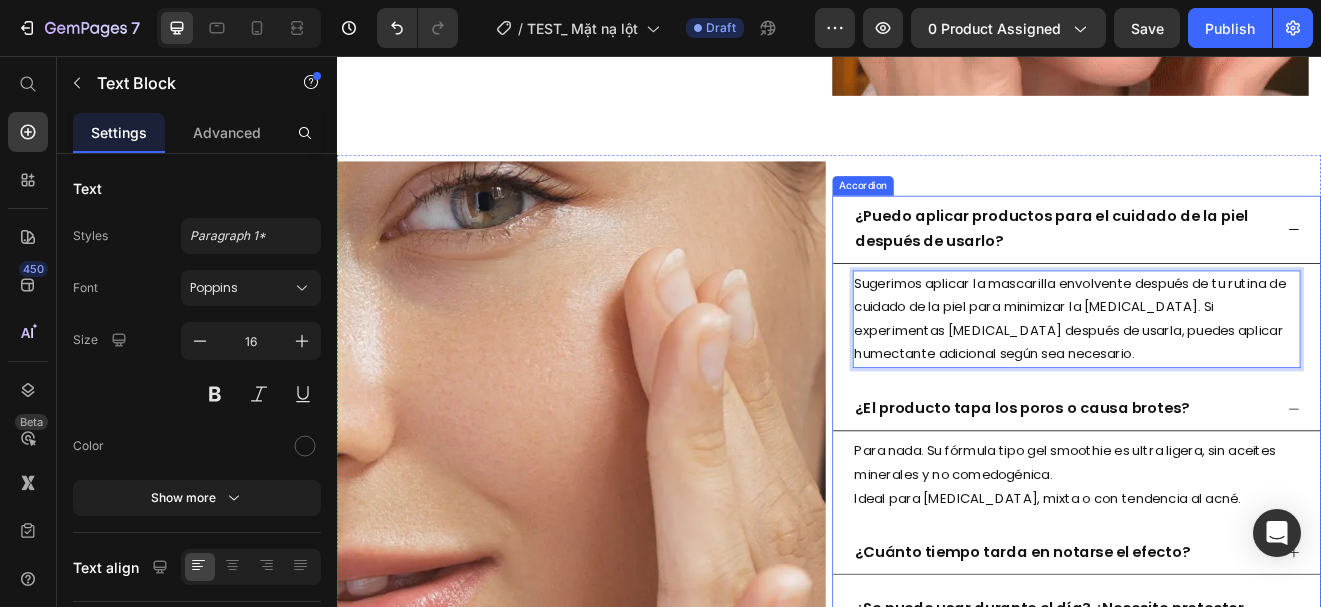 scroll, scrollTop: 5472, scrollLeft: 0, axis: vertical 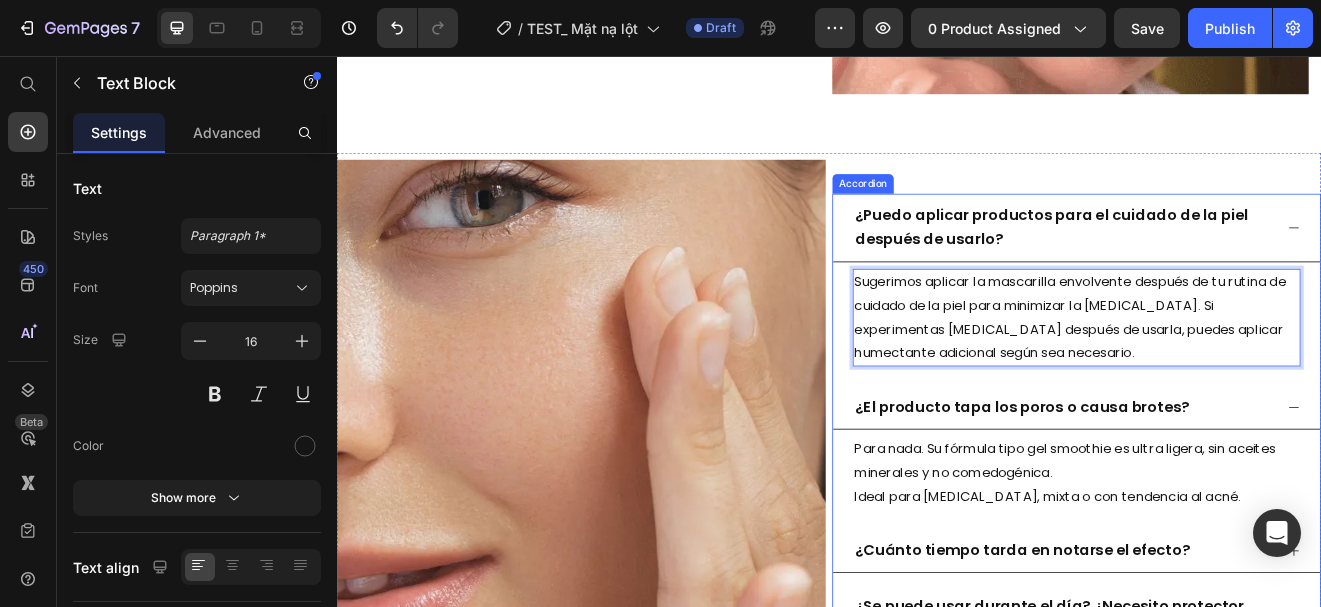 click on "¿El producto tapa los poros o causa brotes?" at bounding box center (1172, 482) 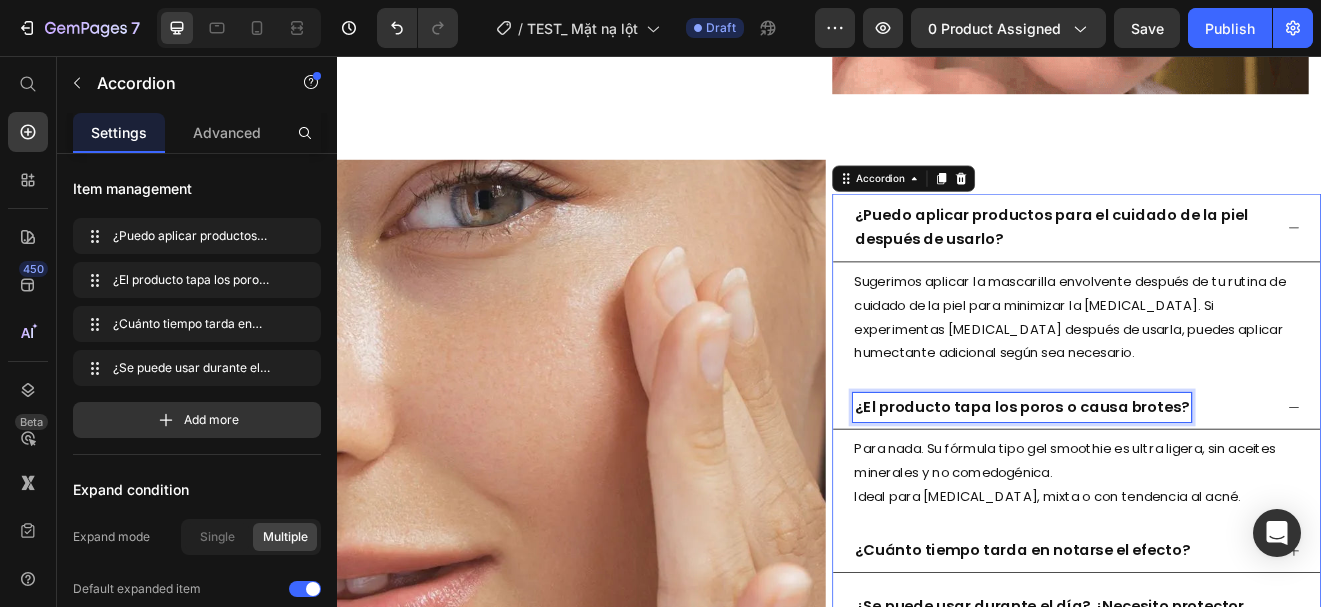 scroll, scrollTop: 0, scrollLeft: 0, axis: both 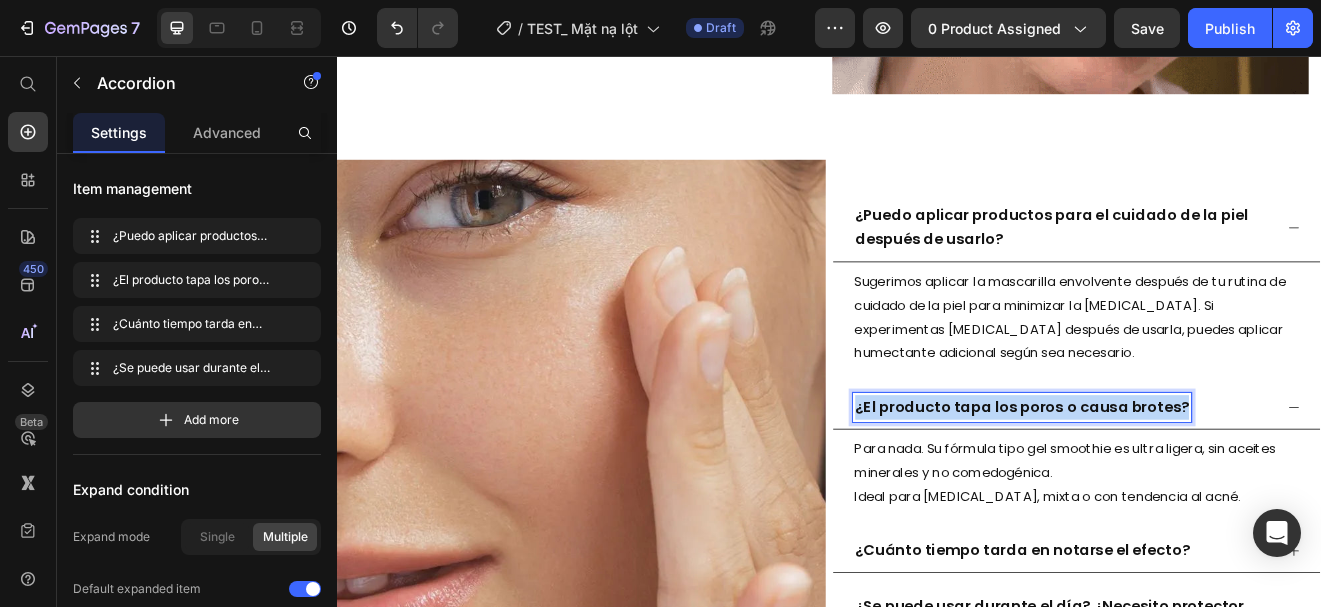 click on "¿El producto tapa los poros o causa brotes?" at bounding box center [1172, 482] 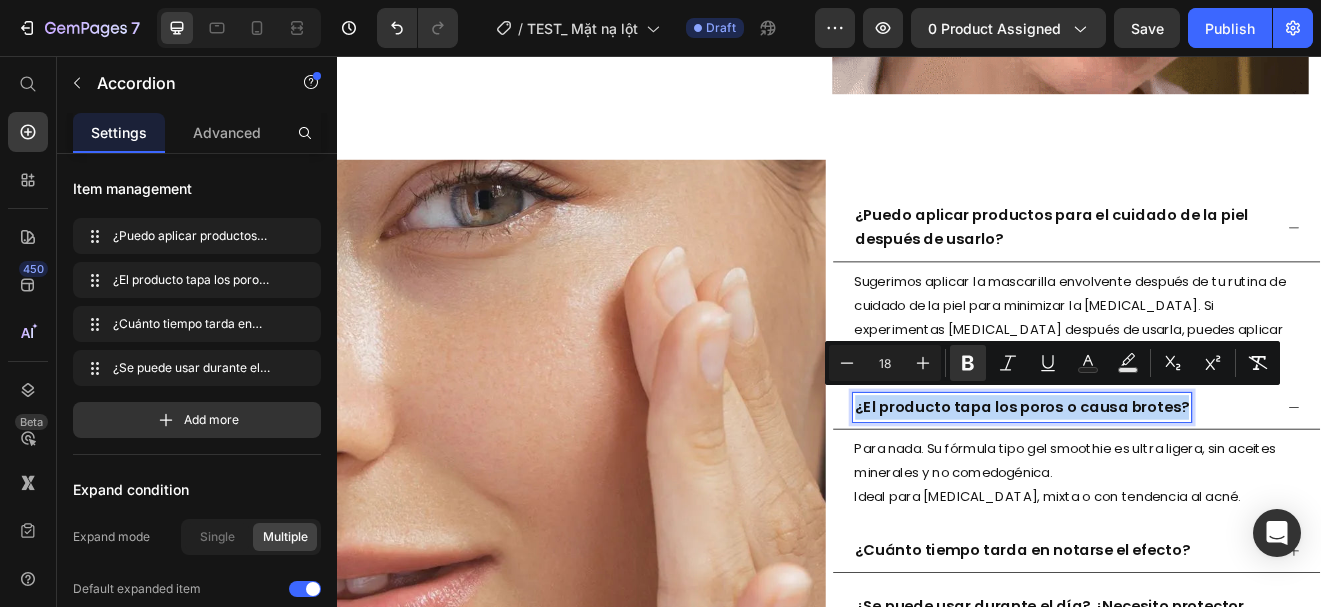 click on "¿El producto tapa los poros o causa brotes?" at bounding box center [1172, 482] 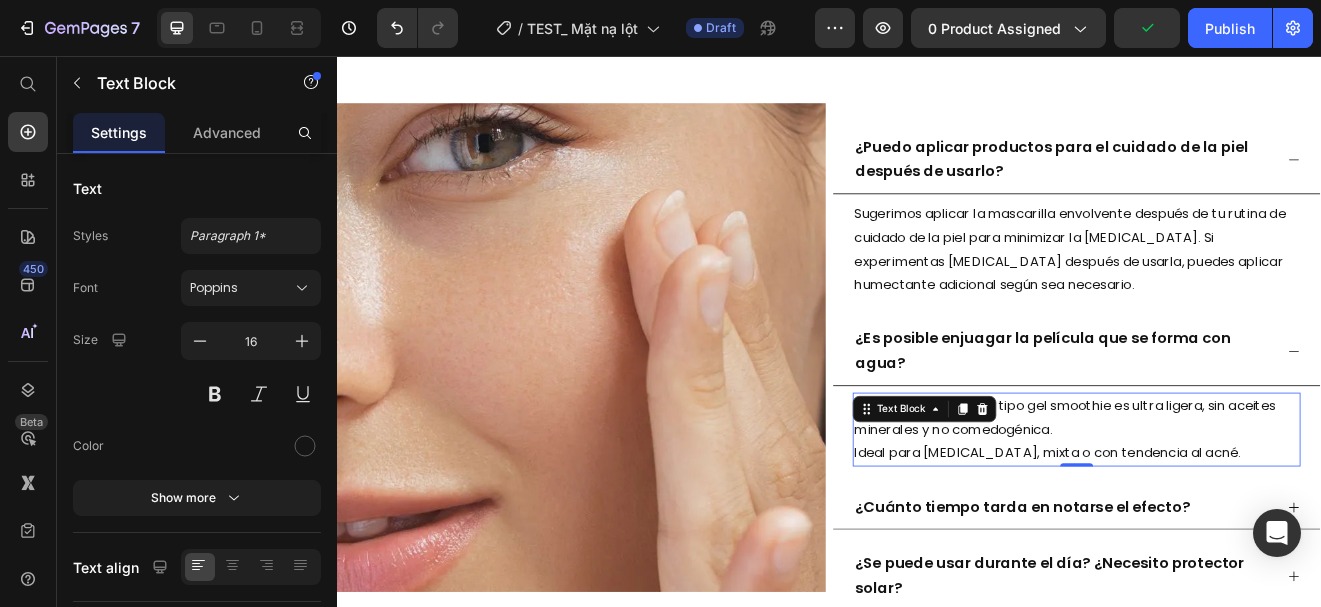 scroll, scrollTop: 5598, scrollLeft: 0, axis: vertical 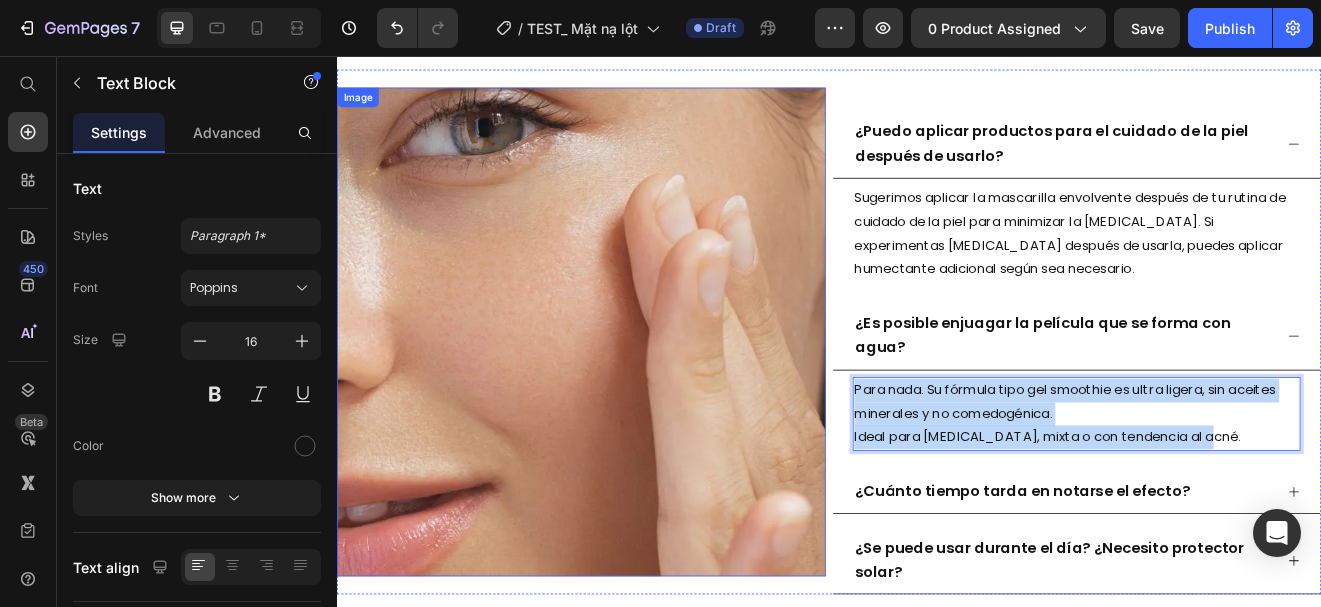 drag, startPoint x: 1399, startPoint y: 515, endPoint x: 902, endPoint y: 440, distance: 502.6271 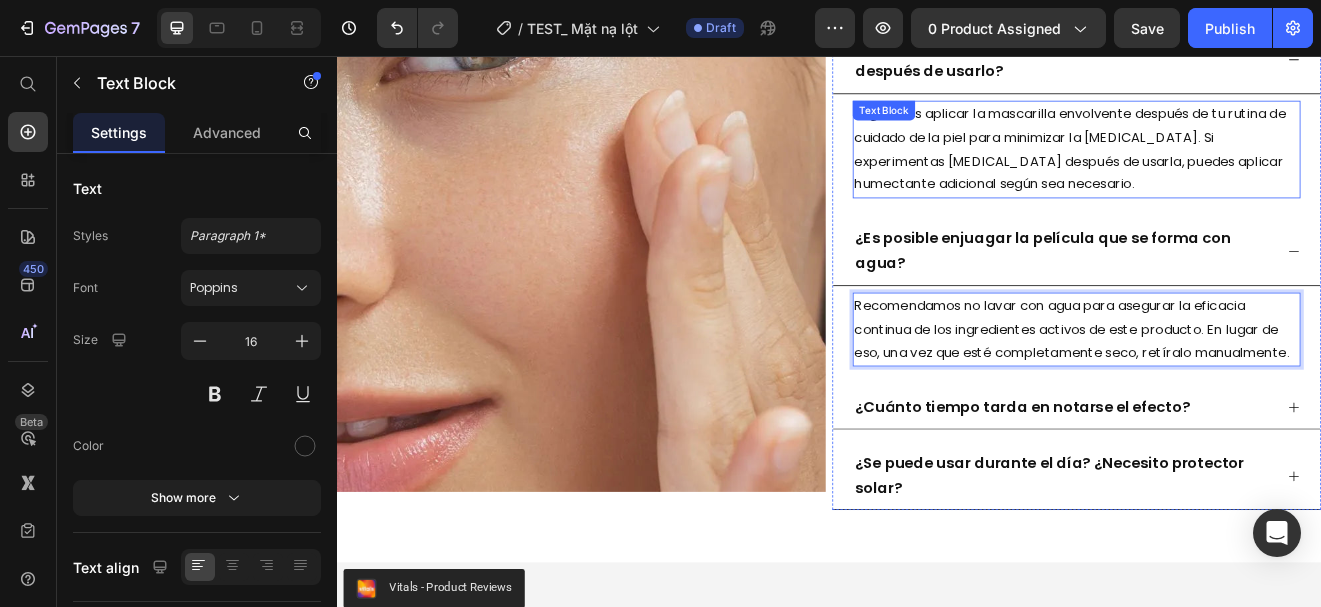 scroll, scrollTop: 5699, scrollLeft: 0, axis: vertical 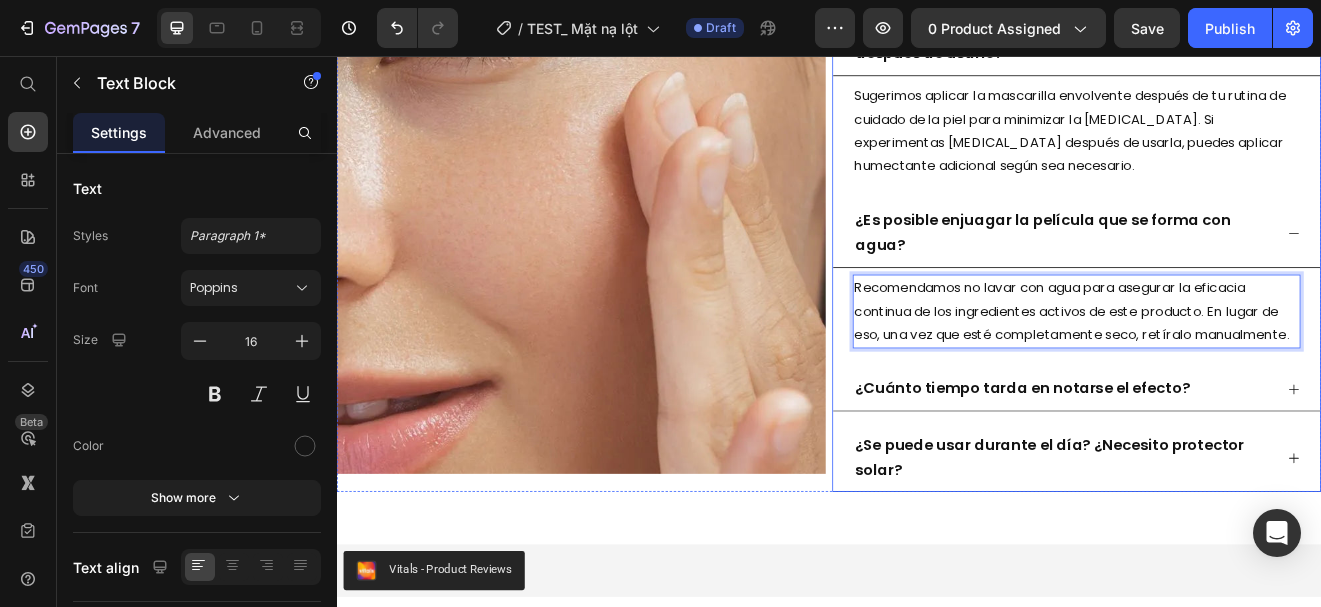 click on "¿Cuánto tiempo tarda en notarse el efecto?" at bounding box center (1173, 460) 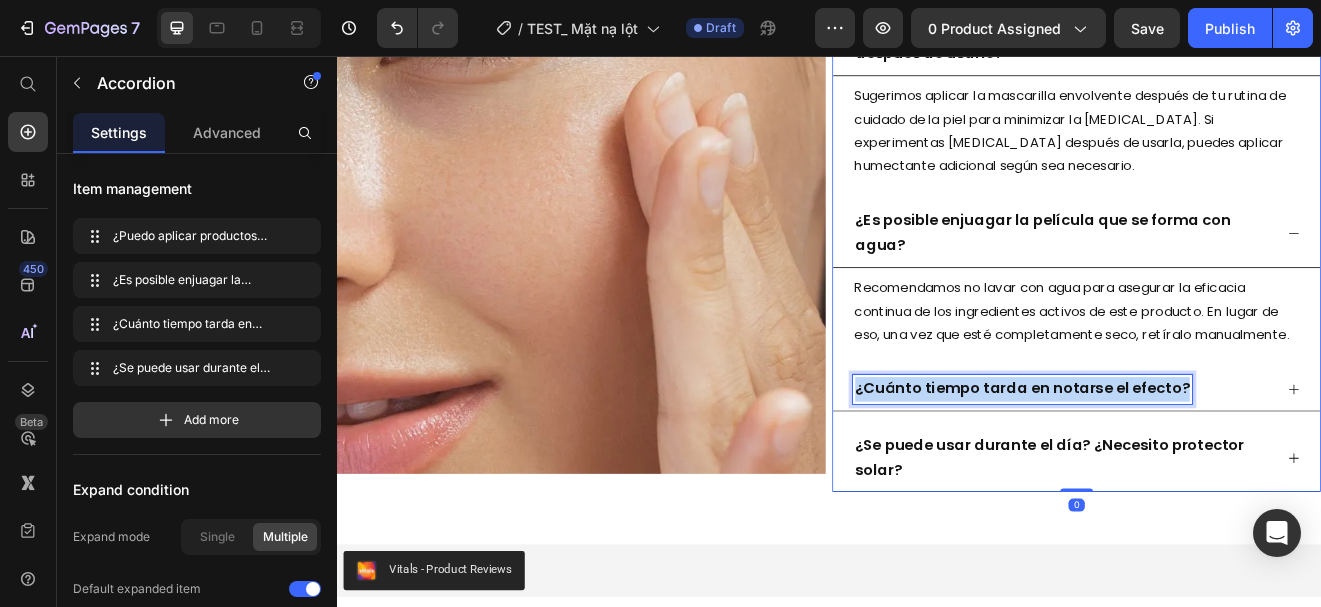 click on "¿Cuánto tiempo tarda en notarse el efecto?" at bounding box center (1173, 460) 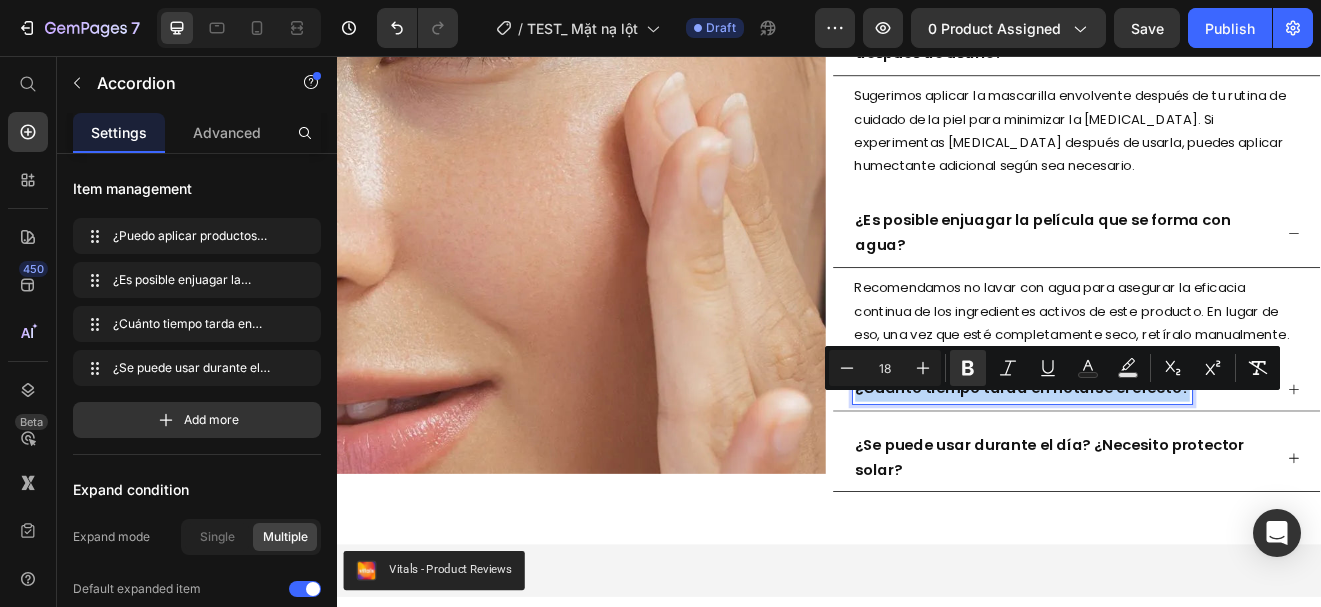 click on "¿Cuánto tiempo tarda en notarse el efecto?" at bounding box center (1173, 460) 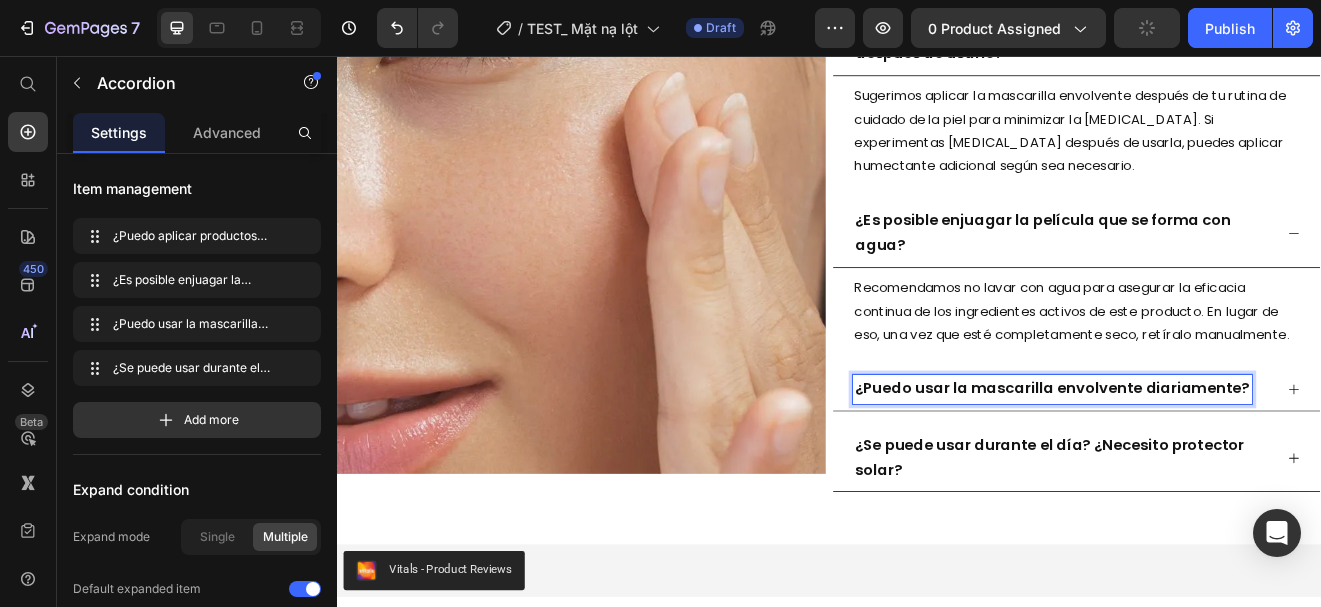 scroll, scrollTop: 5735, scrollLeft: 0, axis: vertical 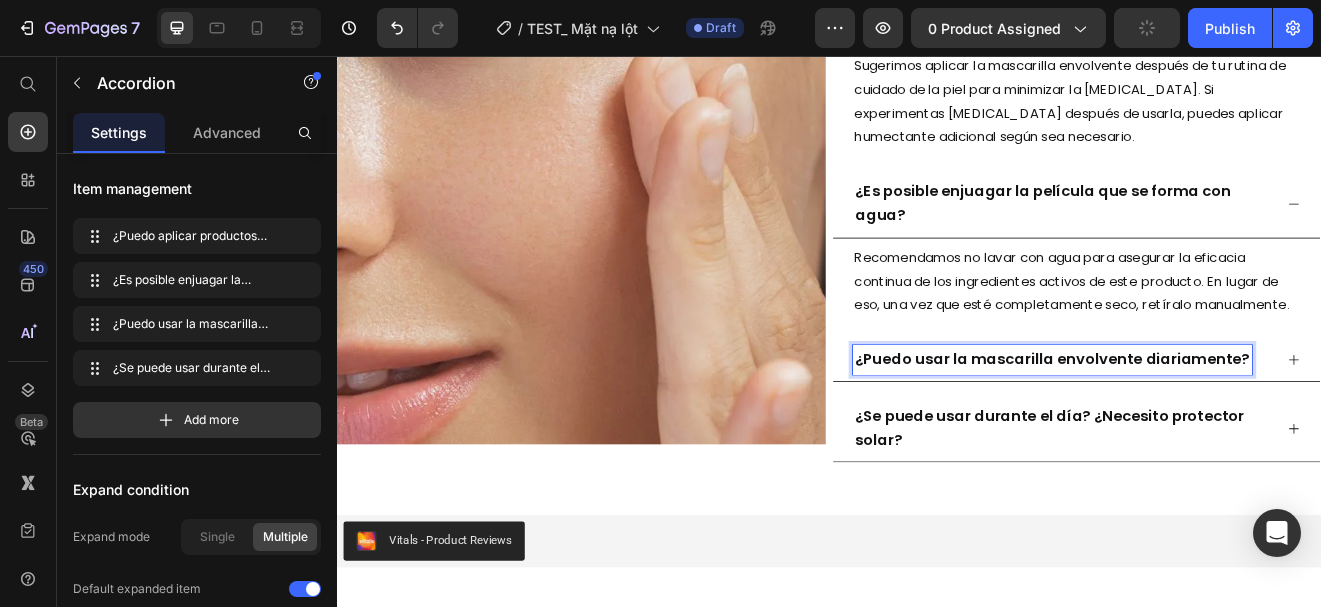 click on "¿Puedo usar la mascarilla envolvente diariamente?" at bounding box center (1239, 426) 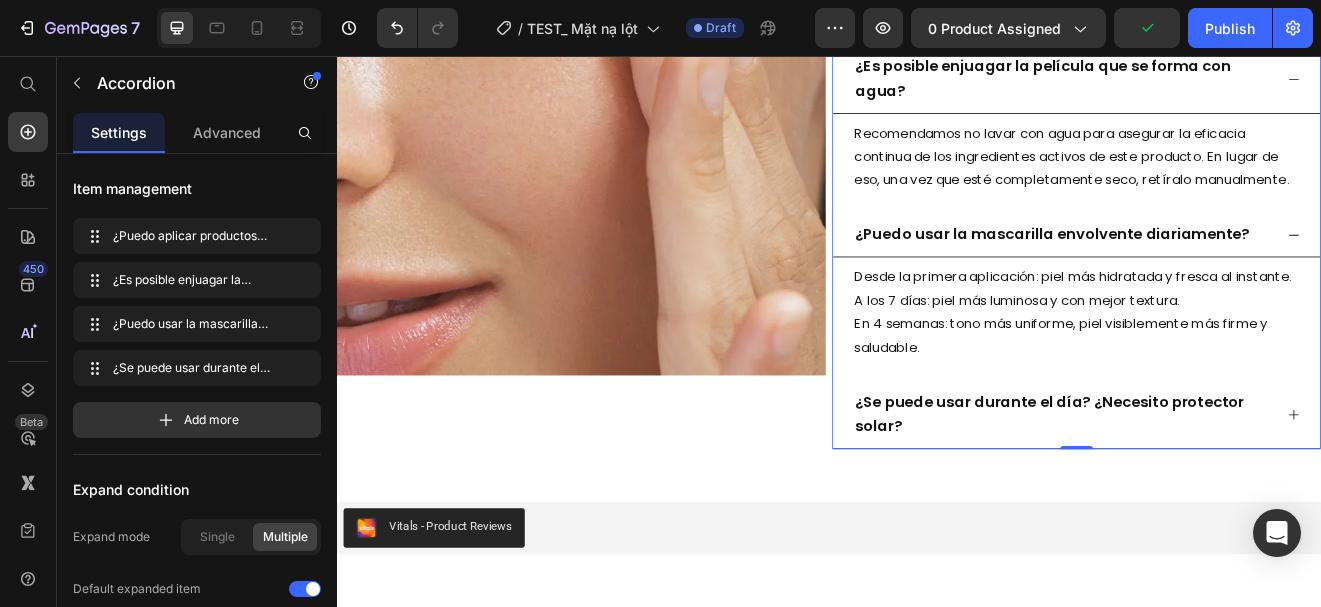 scroll, scrollTop: 5888, scrollLeft: 0, axis: vertical 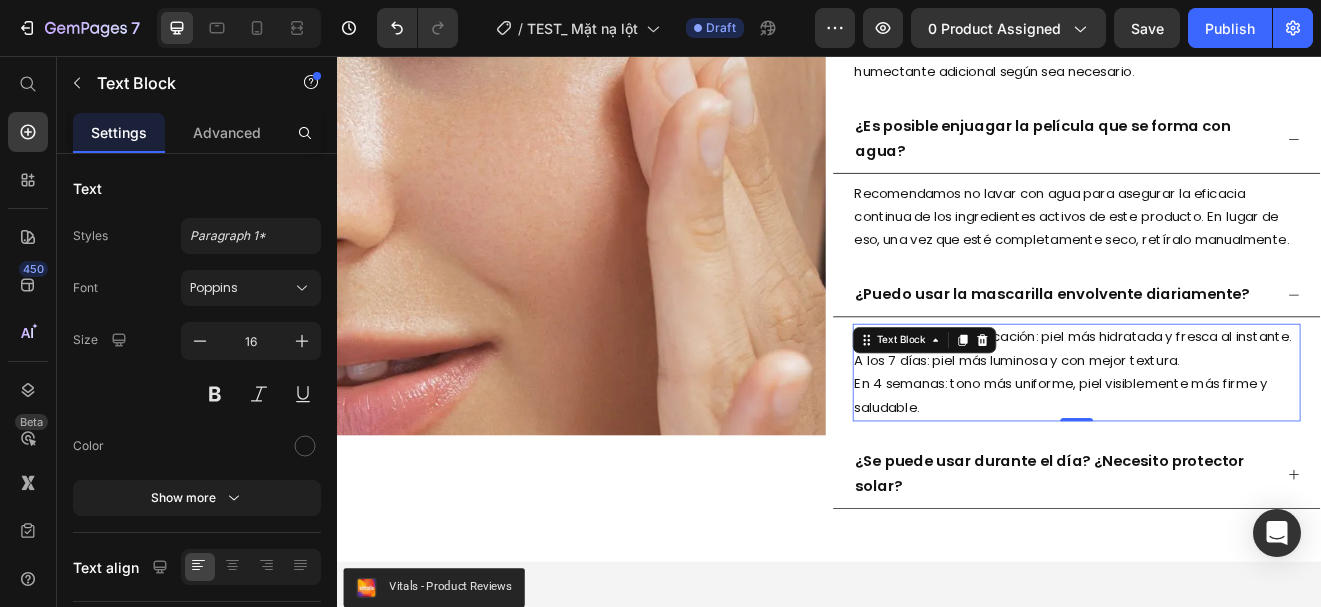 click on "Desde la primera aplicación: piel más hidratada y fresca al instante. A los 7 días: piel más luminosa y con mejor textura. En 4 semanas: tono más uniforme, piel visiblemente más firme y saludable." at bounding box center [1239, 441] 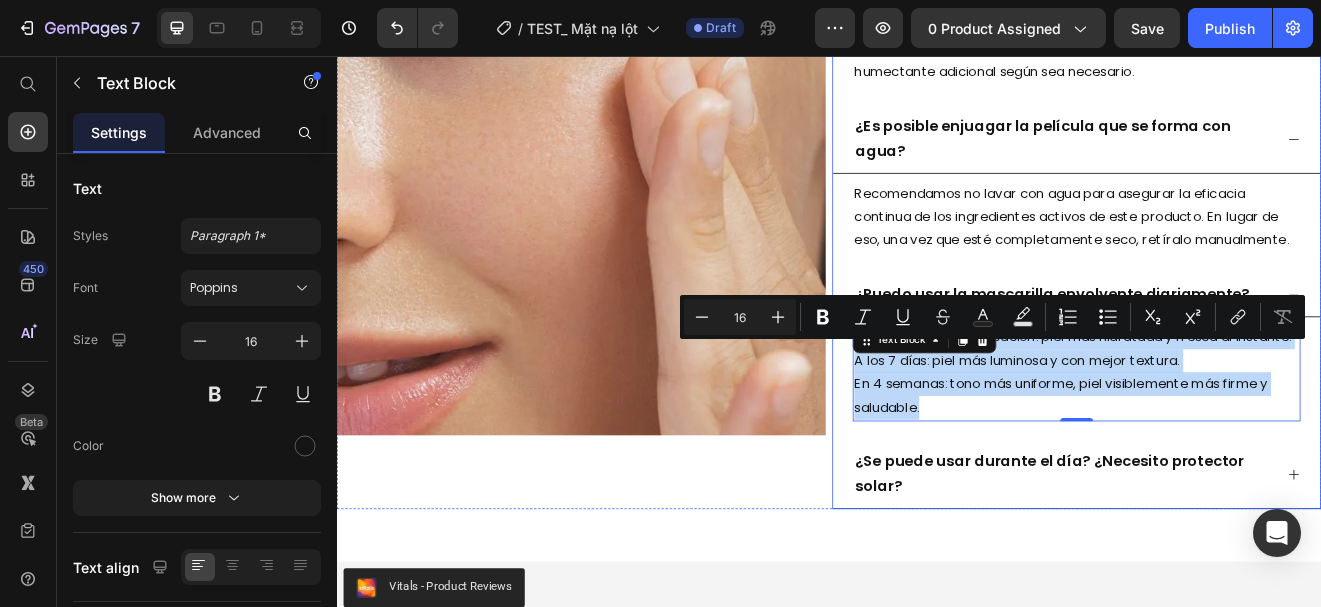 drag, startPoint x: 1066, startPoint y: 537, endPoint x: 941, endPoint y: 414, distance: 175.36818 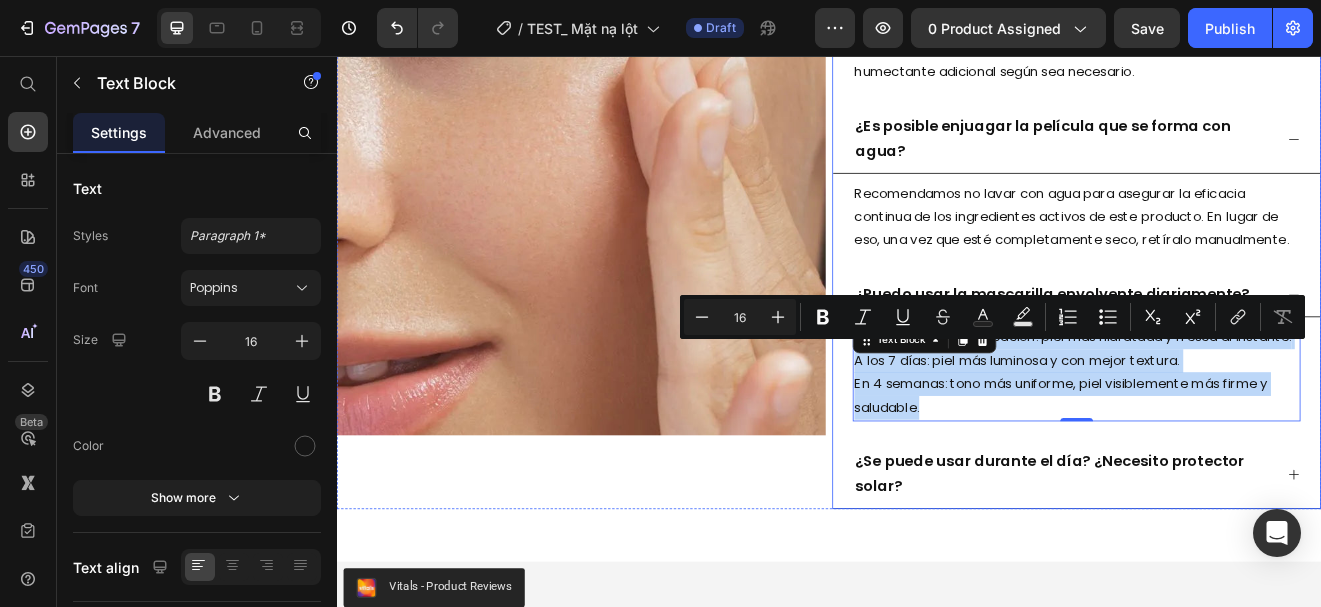 click on "Desde la primera aplicación: piel más hidratada y fresca al instante. A los 7 días: piel más luminosa y con mejor textura. En 4 semanas: tono más uniforme, piel visiblemente más firme y saludable. Text Block   0" at bounding box center [1239, 441] 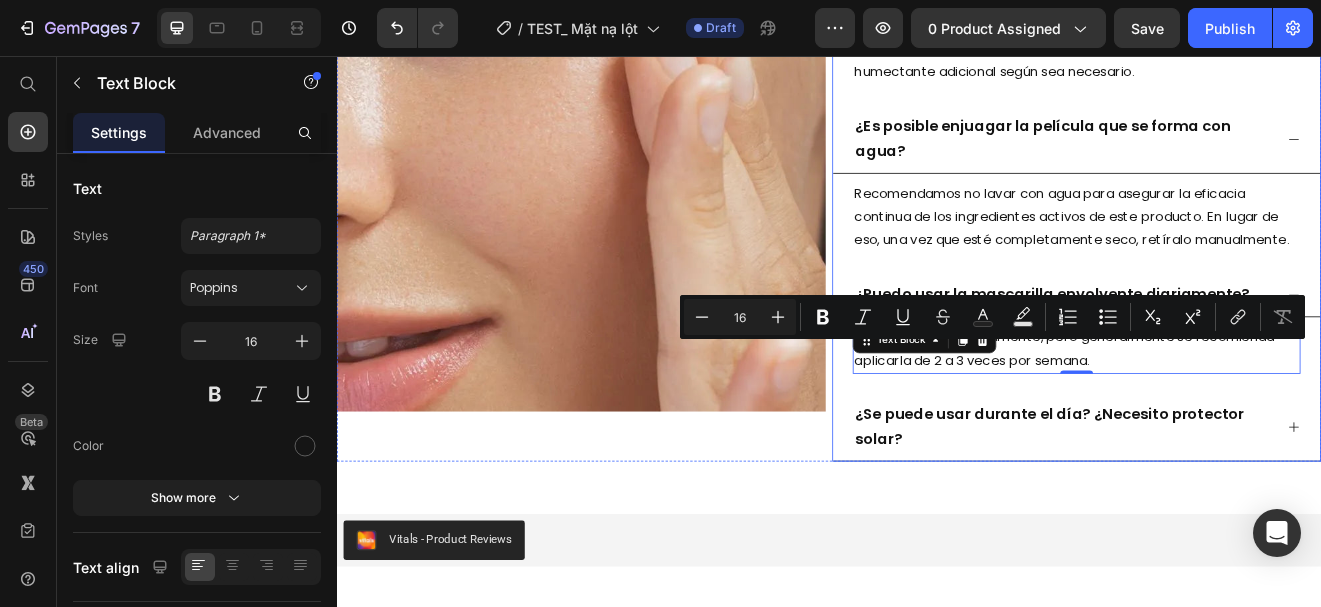 scroll, scrollTop: 5771, scrollLeft: 0, axis: vertical 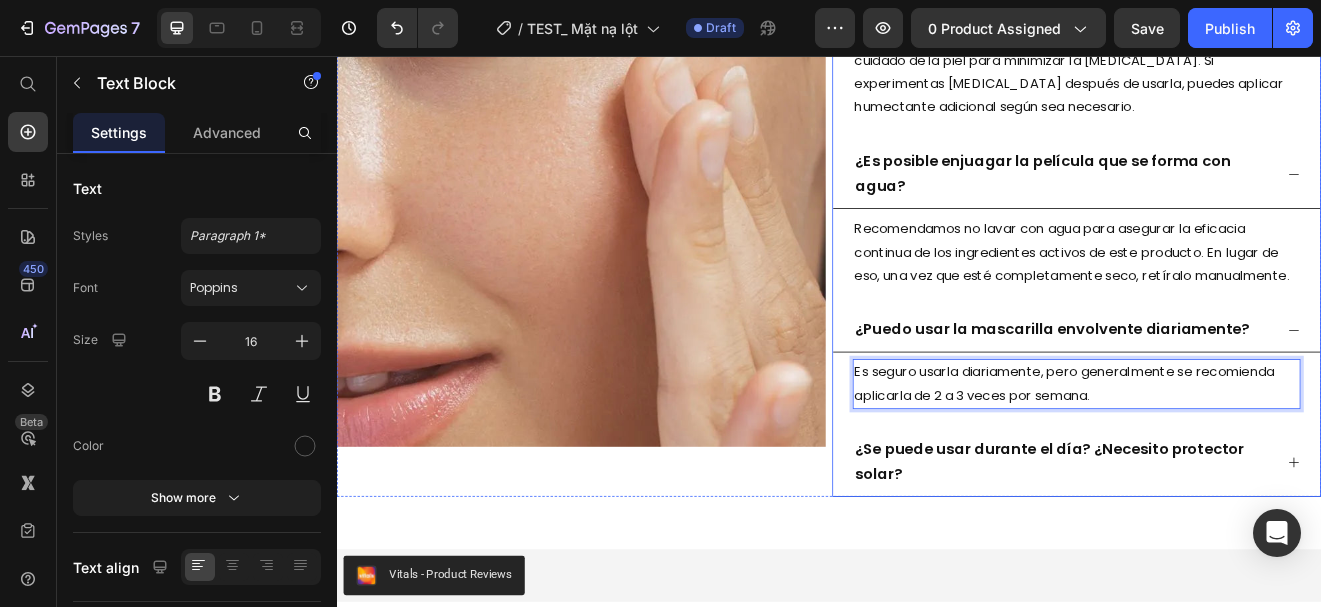 click on "¿Se puede usar durante el día? ¿Necesito protector solar?" at bounding box center [1223, 551] 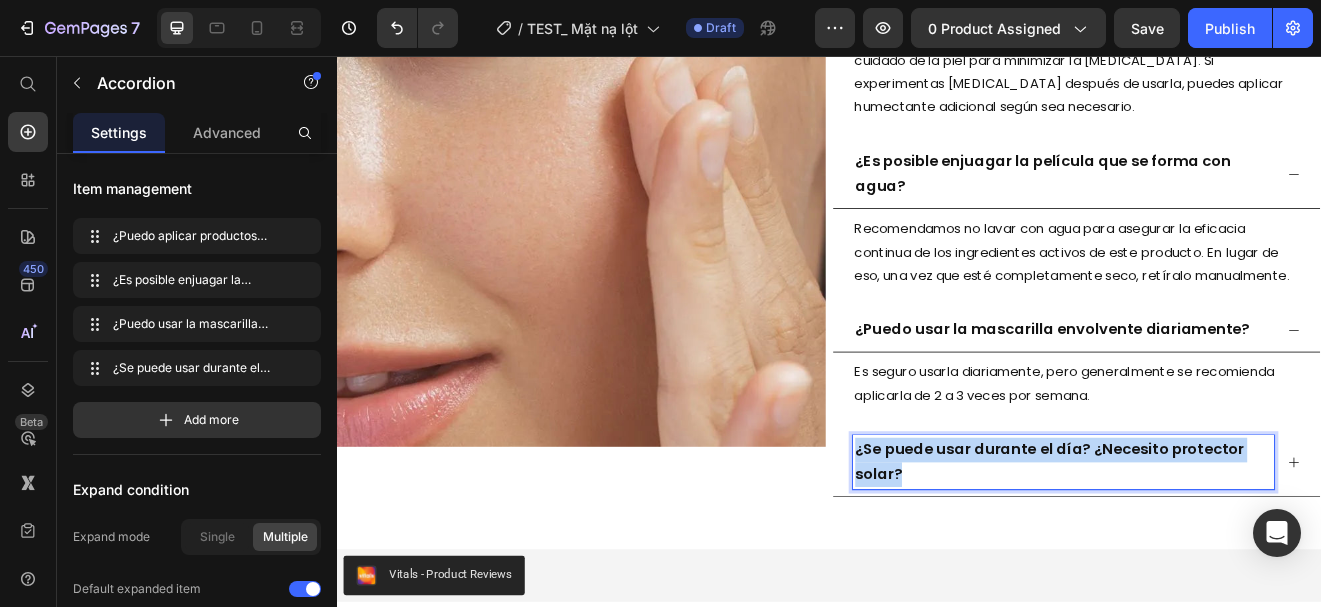 click on "¿Se puede usar durante el día? ¿Necesito protector solar?" at bounding box center [1223, 551] 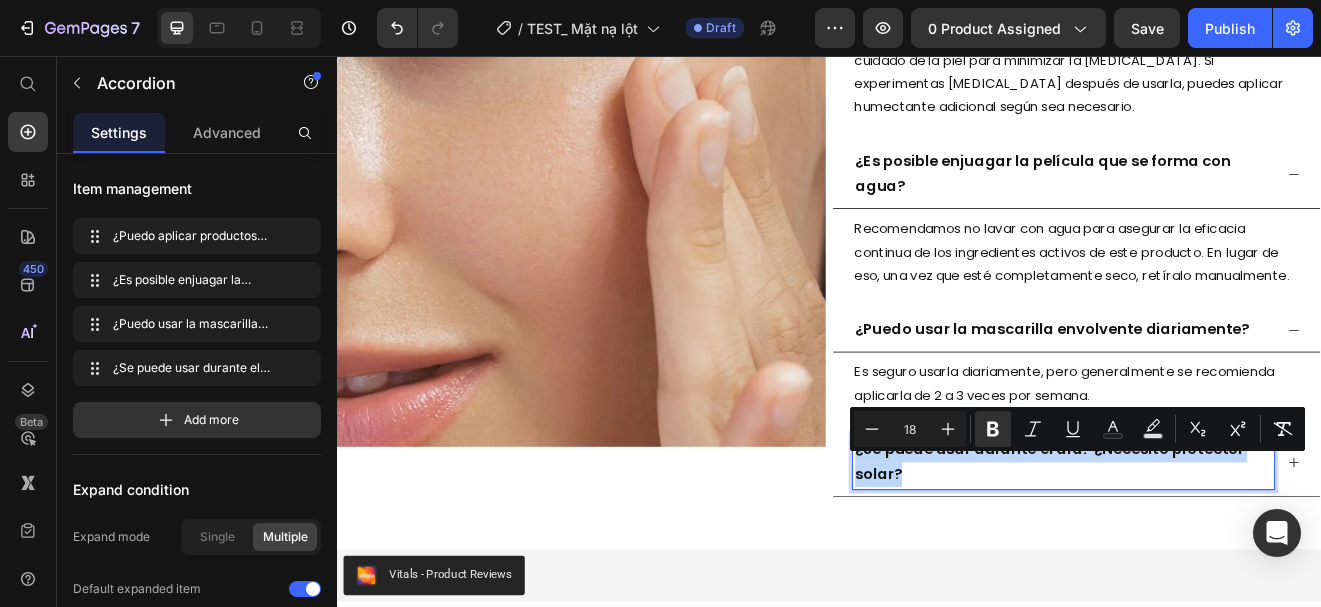 click on "¿Se puede usar durante el día? ¿Necesito protector solar?" at bounding box center (1223, 551) 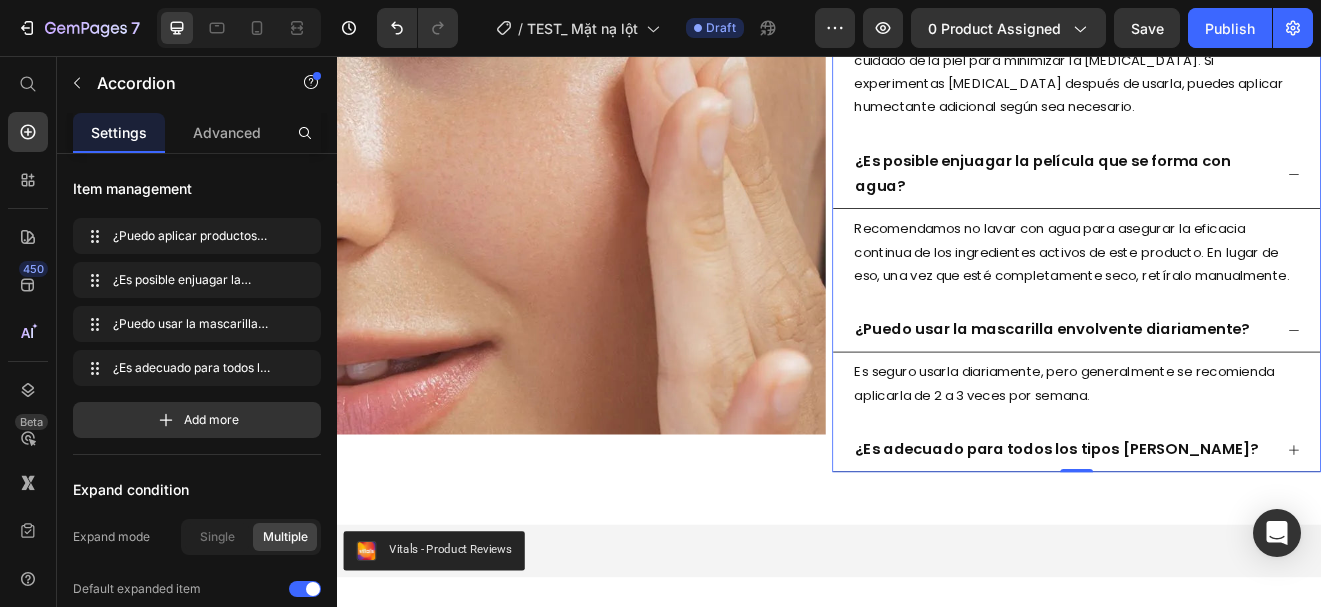 click on "¿Es adecuado para todos los tipos [PERSON_NAME]?" at bounding box center (1239, 536) 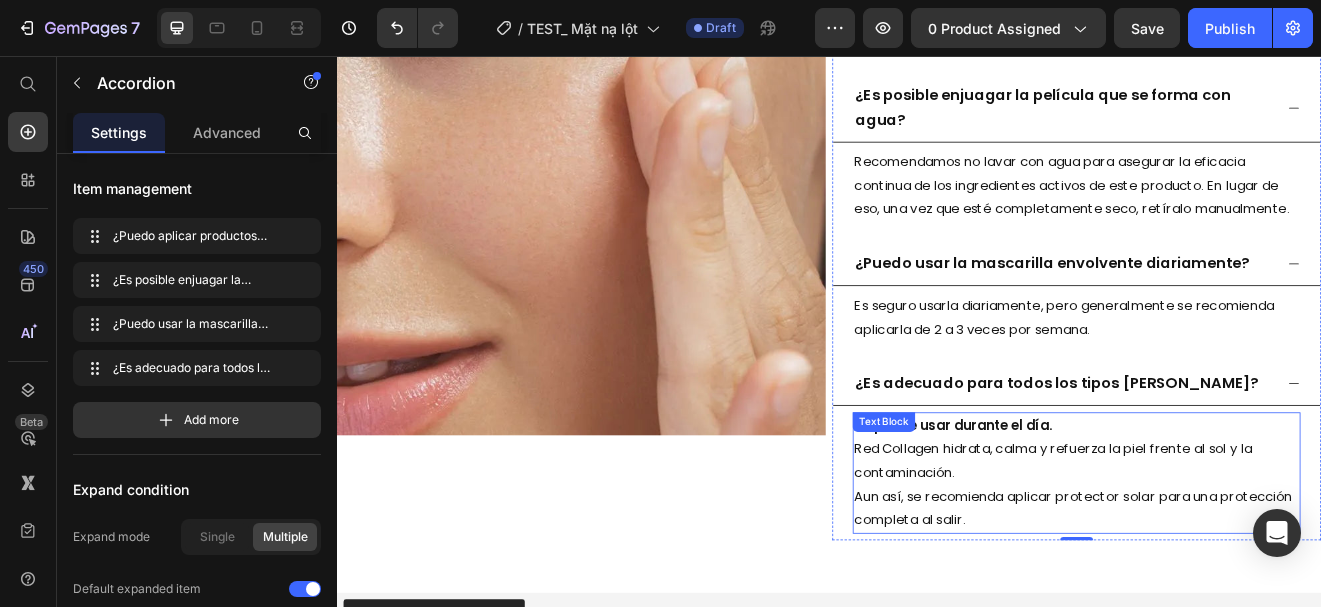 scroll, scrollTop: 5853, scrollLeft: 0, axis: vertical 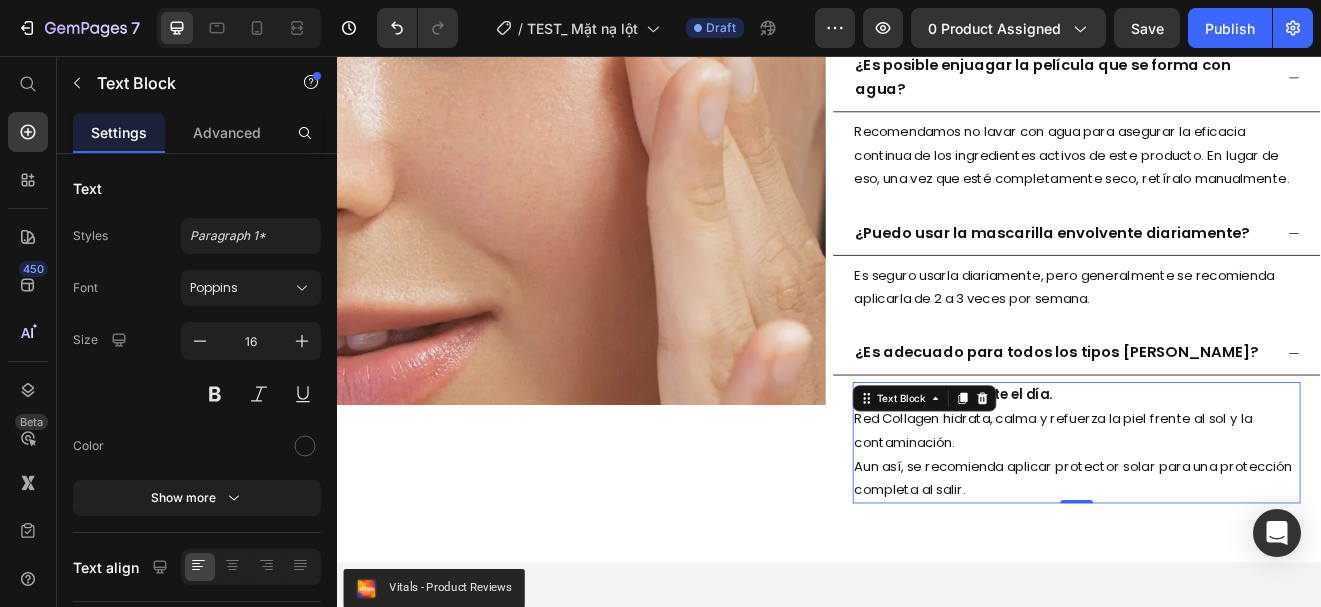 click on "Se puede usar durante el día. Red Collagen hidrata, calma y refuerza la piel frente al sol y la contaminación. Aun así, se recomienda aplicar protector solar para una protección completa al salir." at bounding box center [1239, 527] 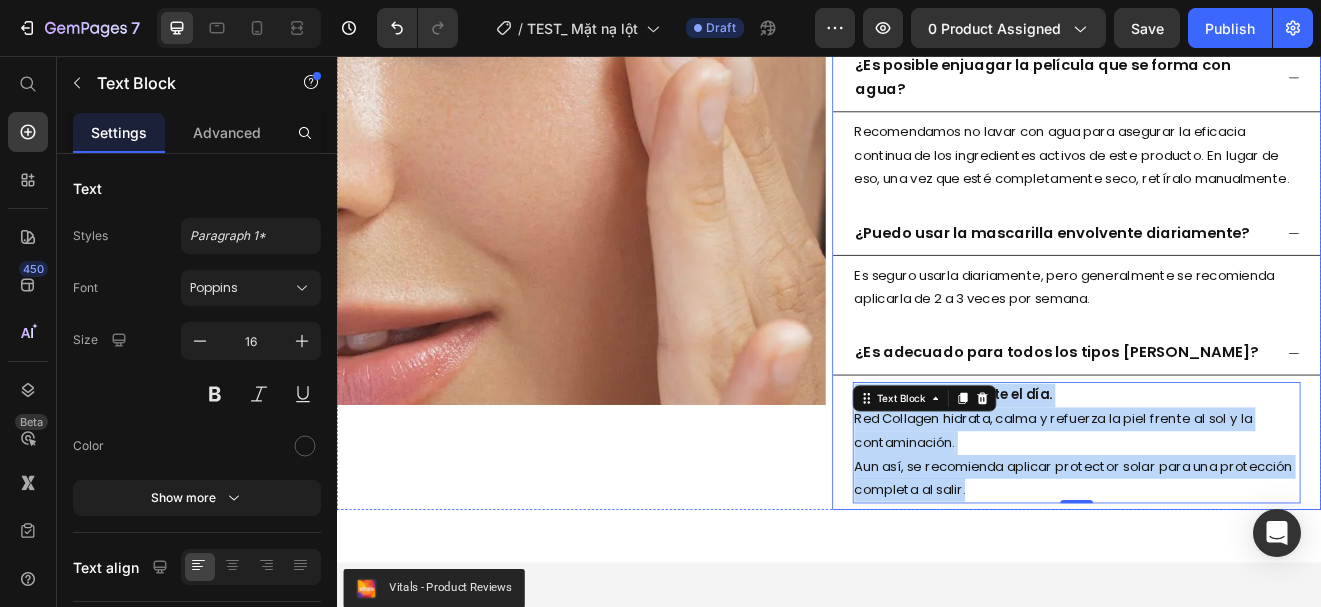 drag, startPoint x: 1206, startPoint y: 608, endPoint x: 933, endPoint y: 488, distance: 298.20966 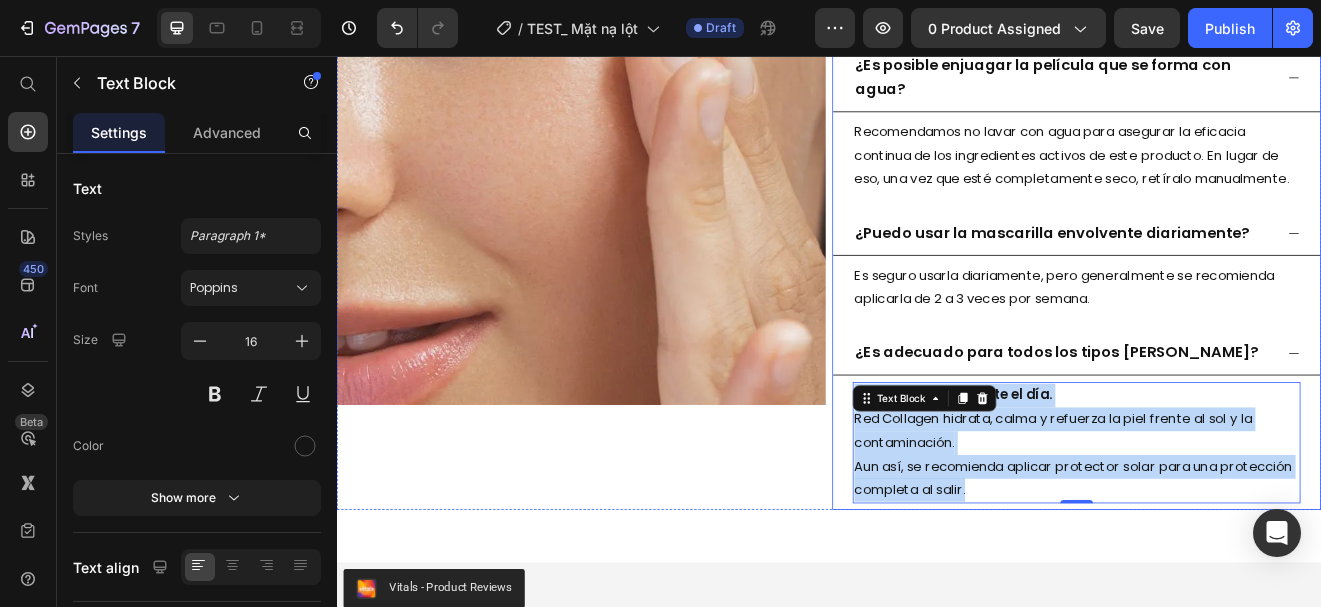 click on "Se puede usar durante el día. Red Collagen hidrata, calma y refuerza la piel frente al sol y la contaminación. Aun así, se recomienda aplicar protector solar para una protección completa al salir. Text Block   0" at bounding box center (1239, 527) 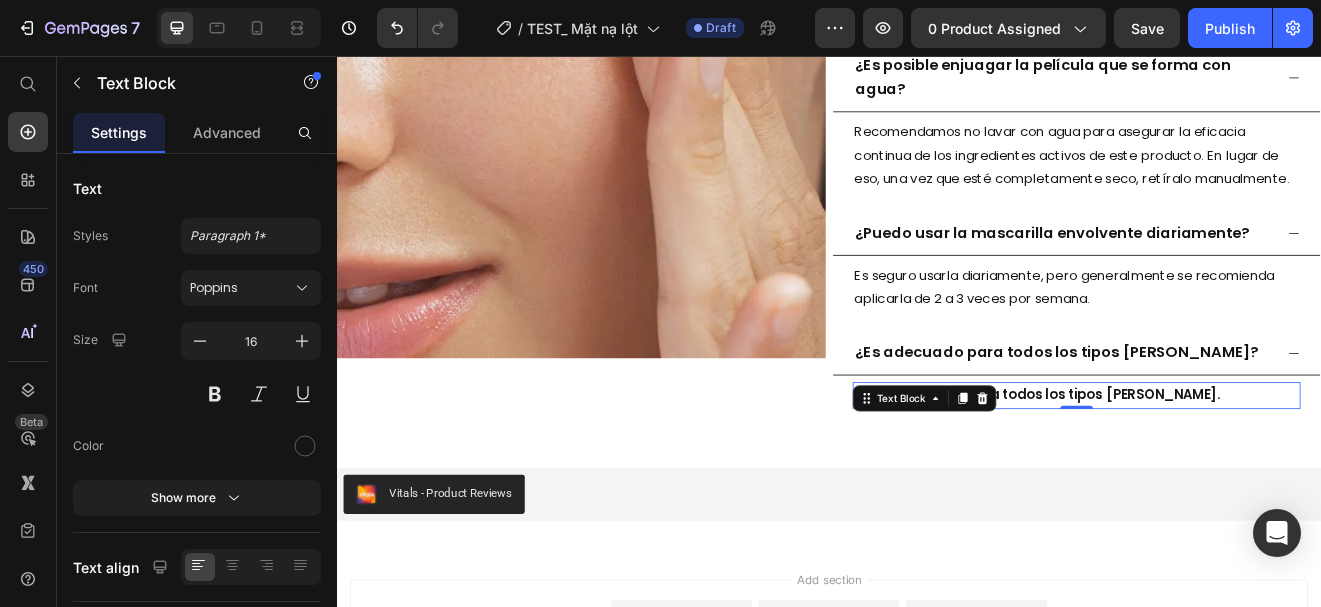 click on "Sí, es adecuado para todos los tipos [PERSON_NAME]." at bounding box center (1239, 469) 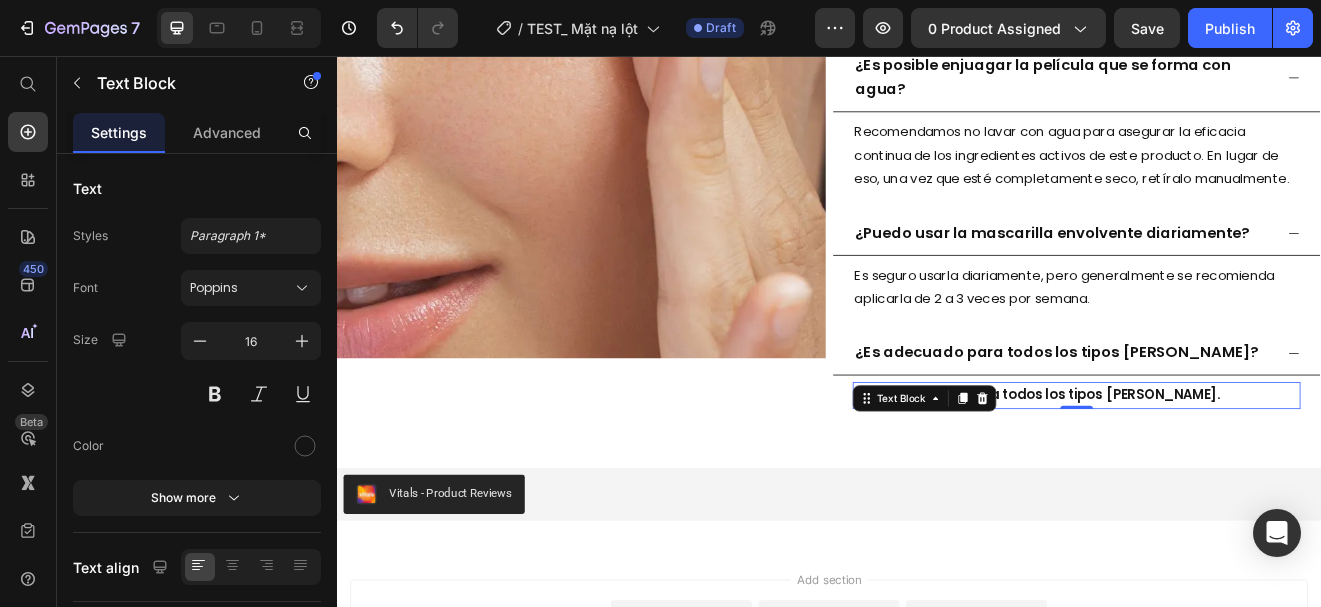 click on "Sí, es adecuado para todos los tipos [PERSON_NAME]." at bounding box center [1239, 469] 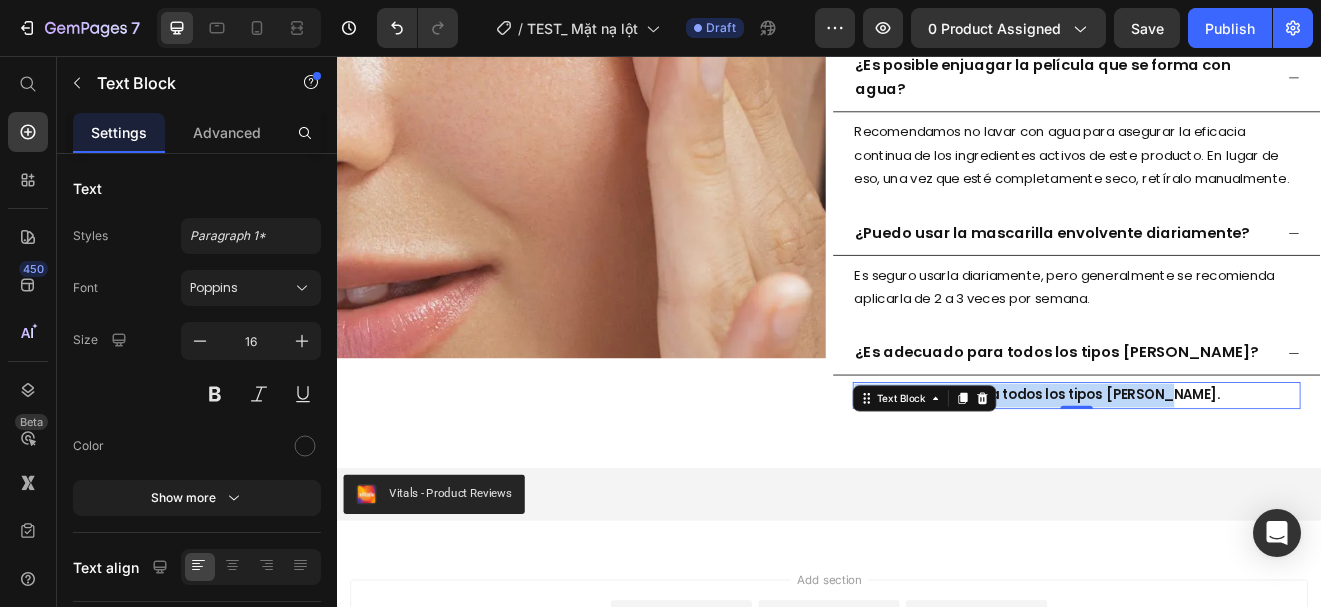 click on "Sí, es adecuado para todos los tipos [PERSON_NAME]." at bounding box center (1239, 469) 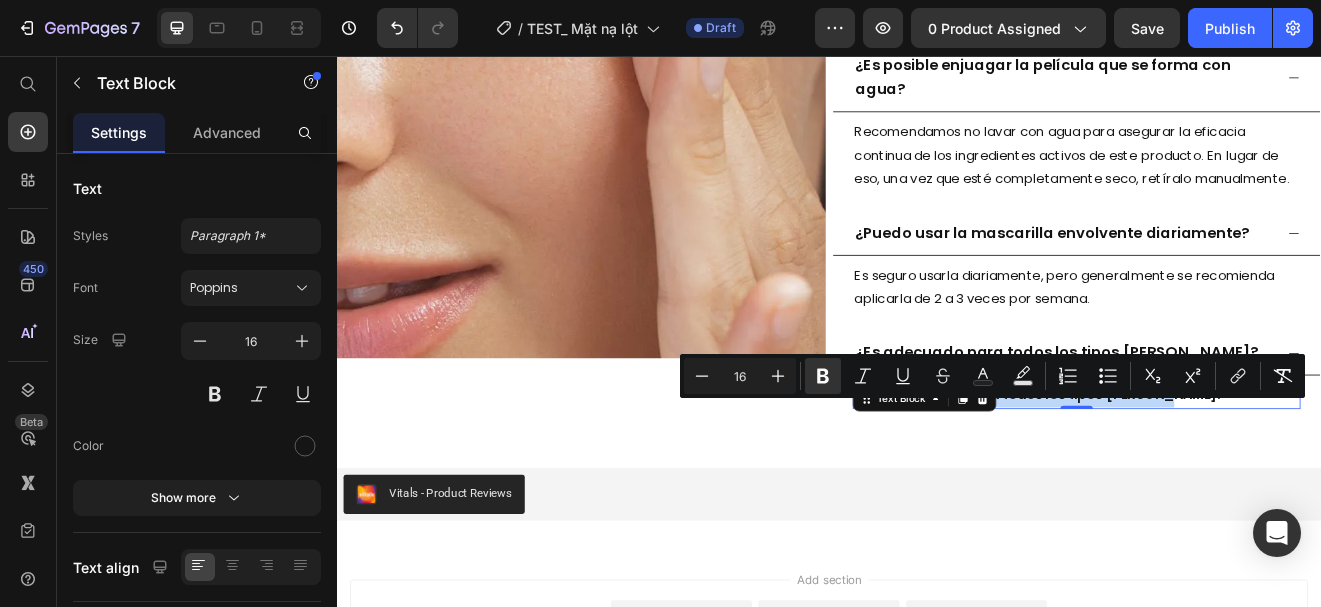 click on "Sí, es adecuado para todos los tipos [PERSON_NAME]." at bounding box center [1239, 469] 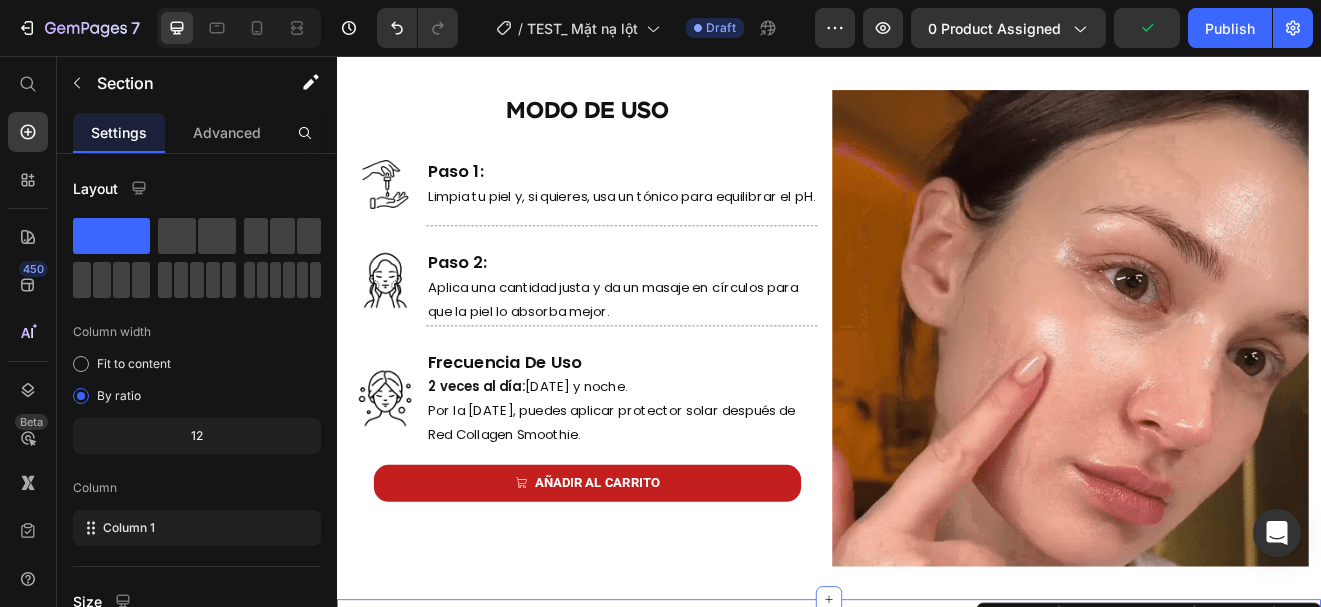 scroll, scrollTop: 4898, scrollLeft: 0, axis: vertical 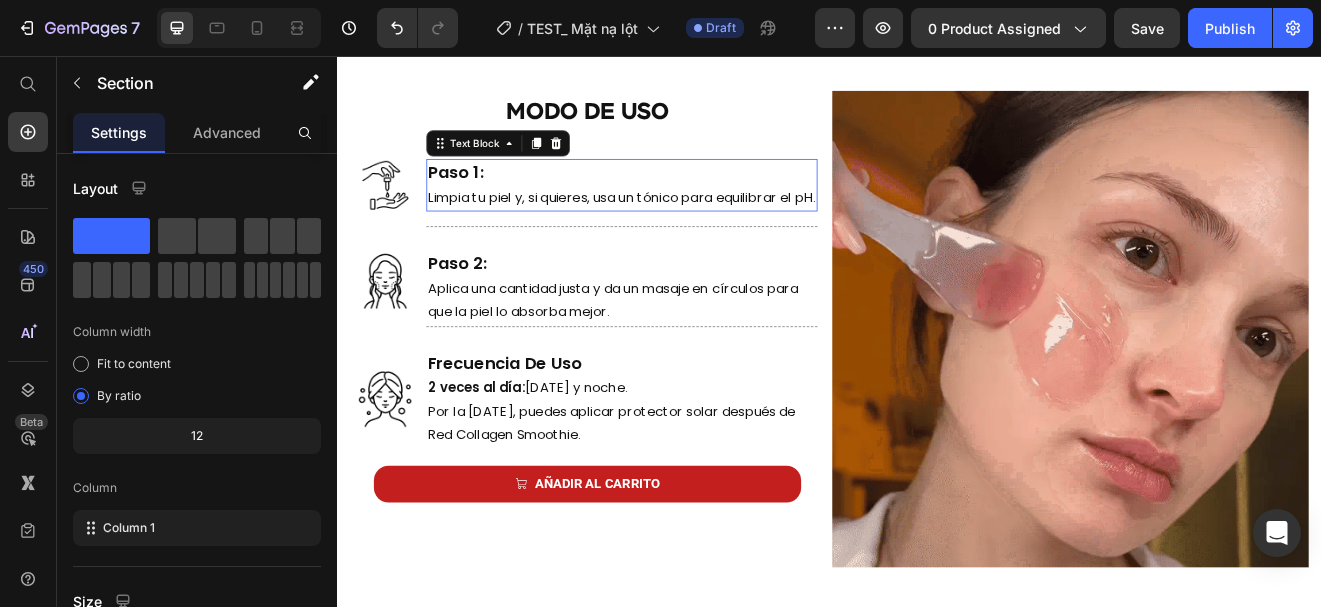 click on "Paso 1:  Limpia tu piel y, si quieres, usa un tónico para equilibrar el pH." at bounding box center (684, 213) 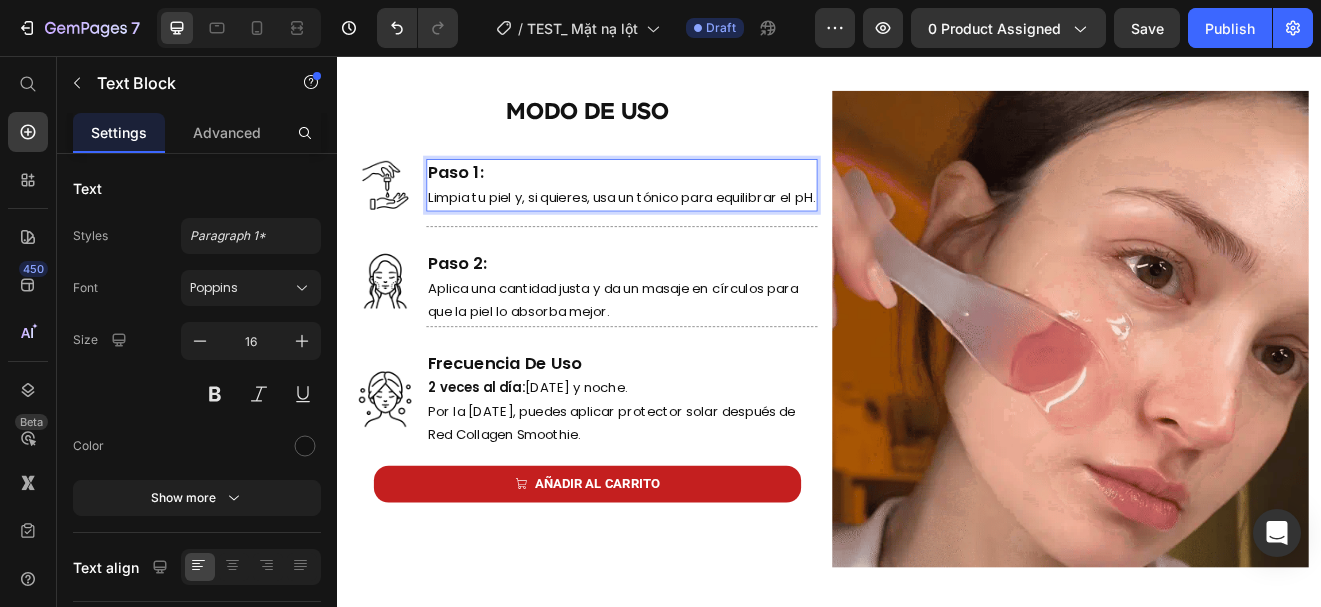 click on "Paso 1:  Limpia tu piel y, si quieres, usa un tónico para equilibrar el pH." at bounding box center [684, 213] 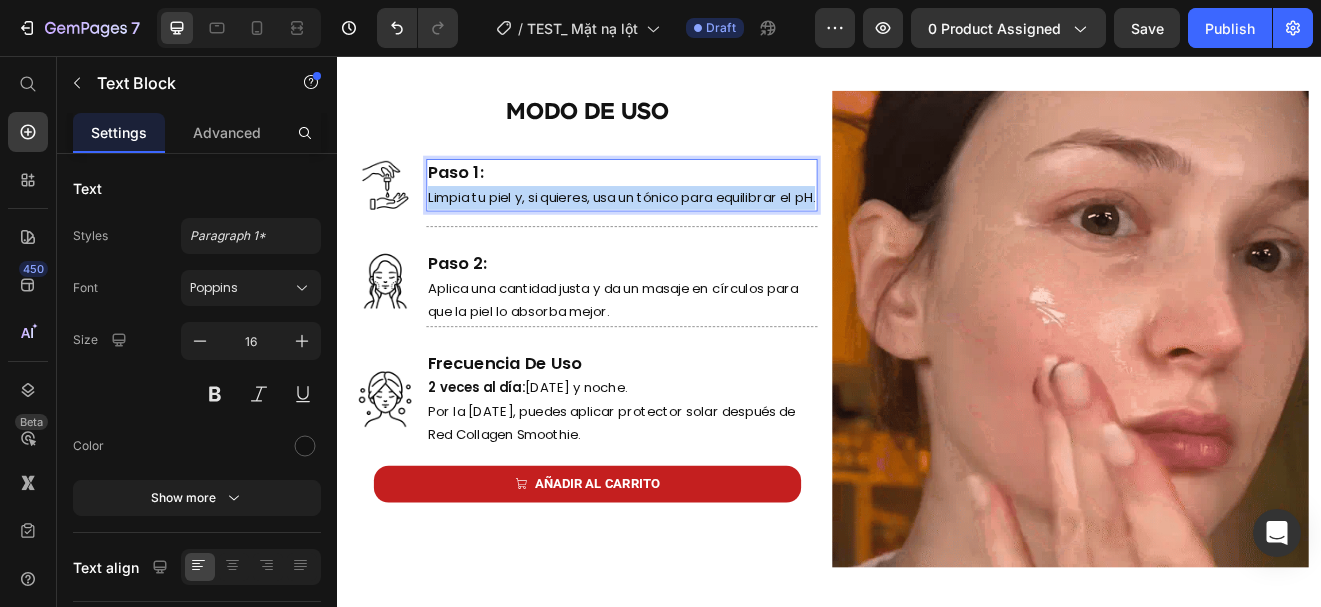 click on "Paso 1:  Limpia tu piel y, si quieres, usa un tónico para equilibrar el pH." at bounding box center (684, 213) 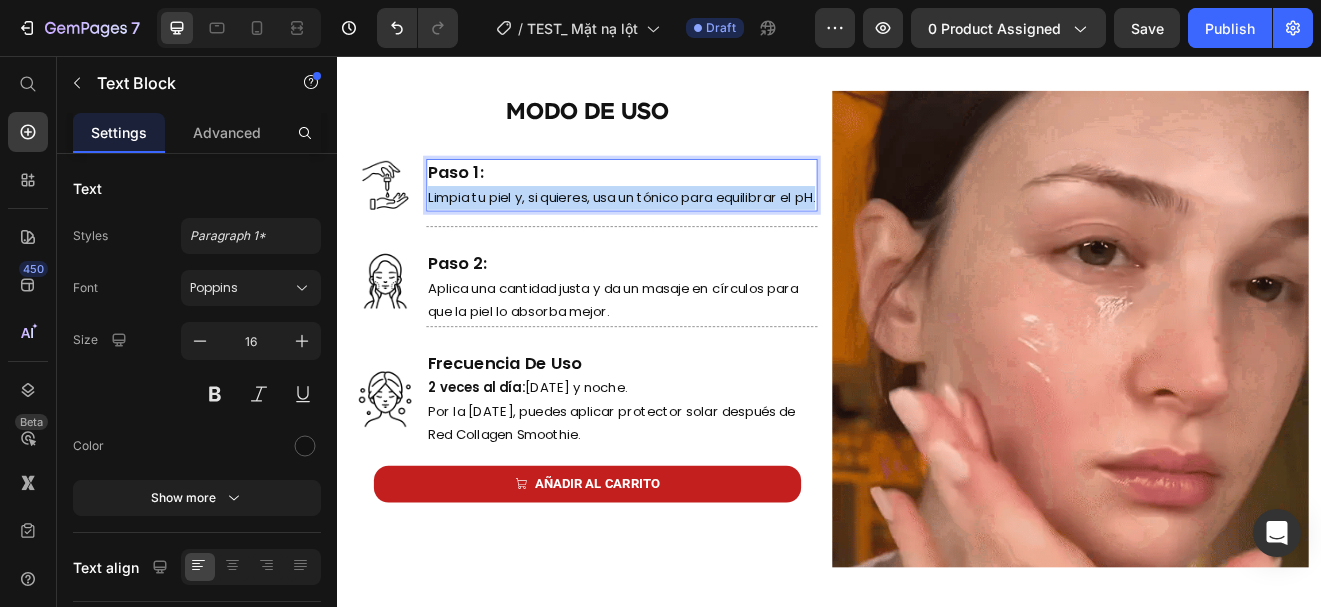 click on "Paso 1:  Limpia tu piel y, si quieres, usa un tónico para equilibrar el pH." at bounding box center [684, 213] 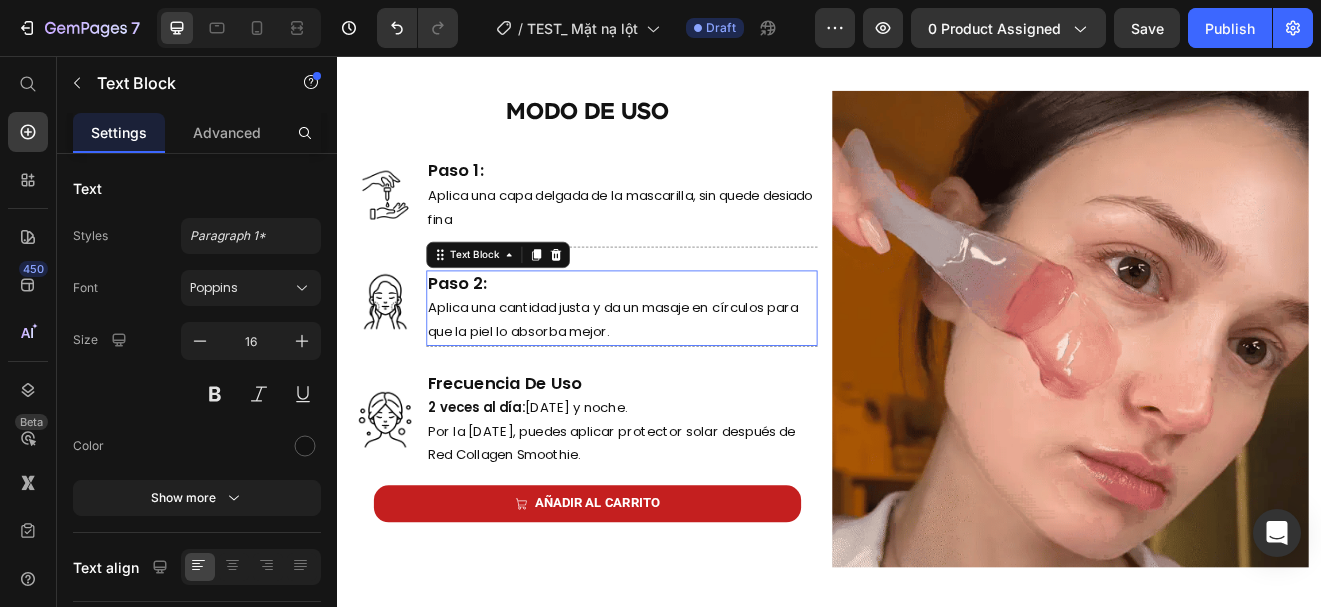 click on "Paso 2:  Aplica una cantidad justa y da un masaje en círculos para que la piel lo absorba mejor." at bounding box center [684, 363] 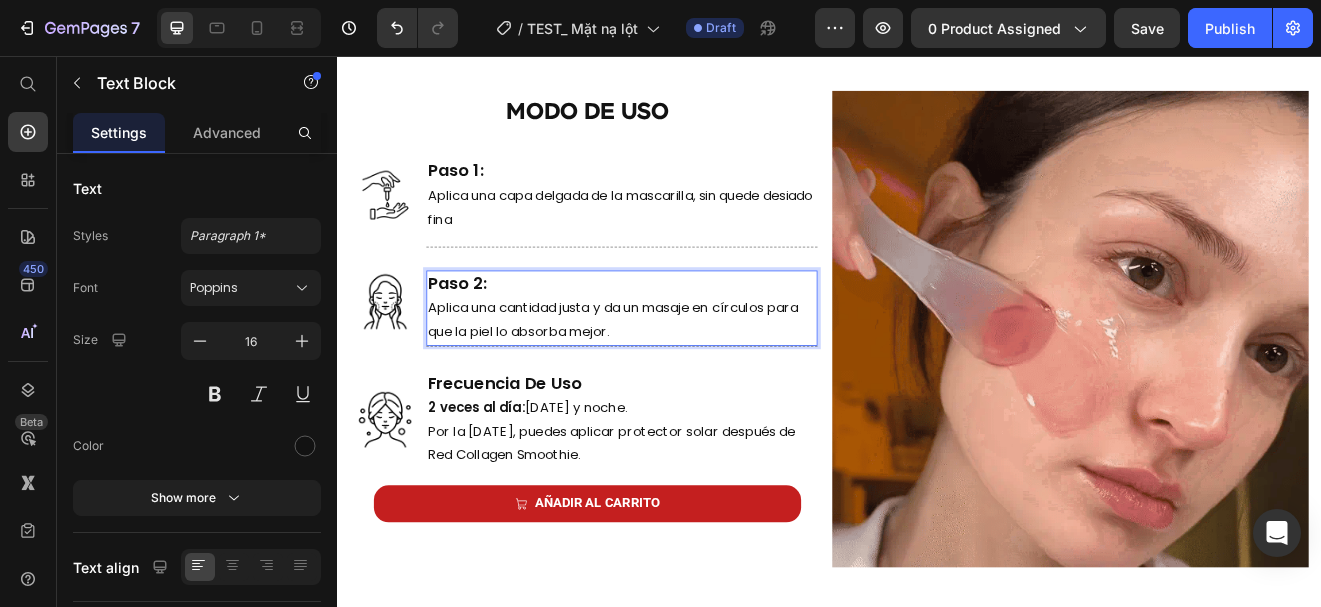 click on "Paso 2:  Aplica una cantidad justa y da un masaje en círculos para que la piel lo absorba mejor." at bounding box center (684, 363) 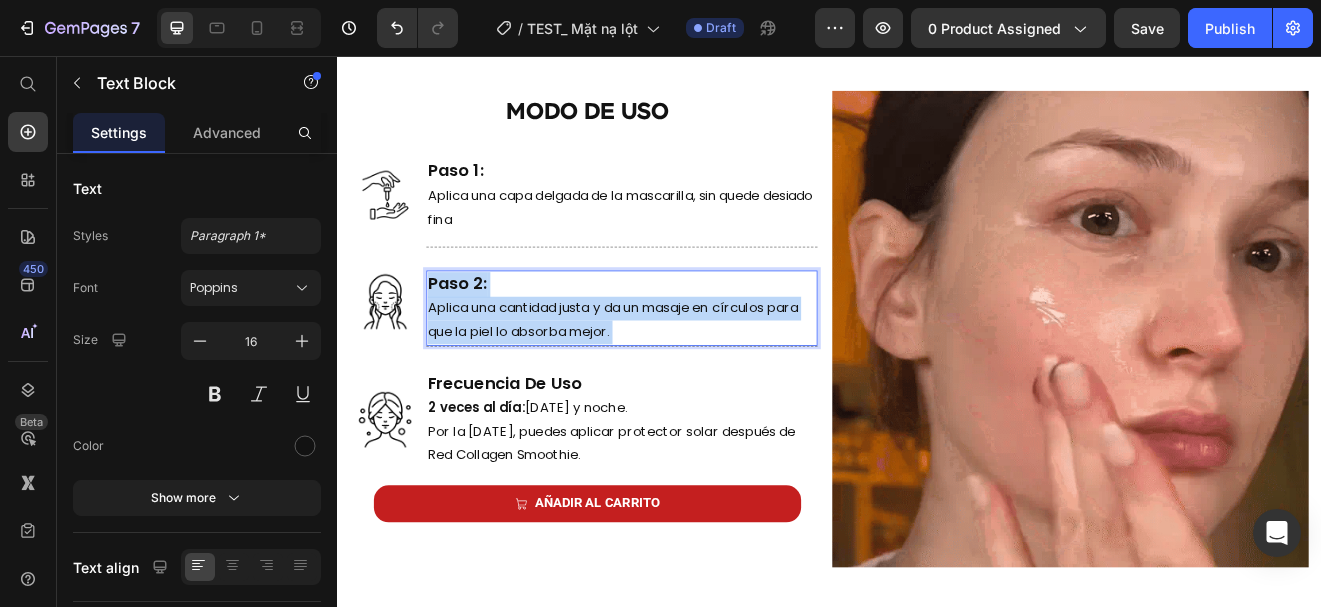 drag, startPoint x: 754, startPoint y: 397, endPoint x: 445, endPoint y: 363, distance: 310.86493 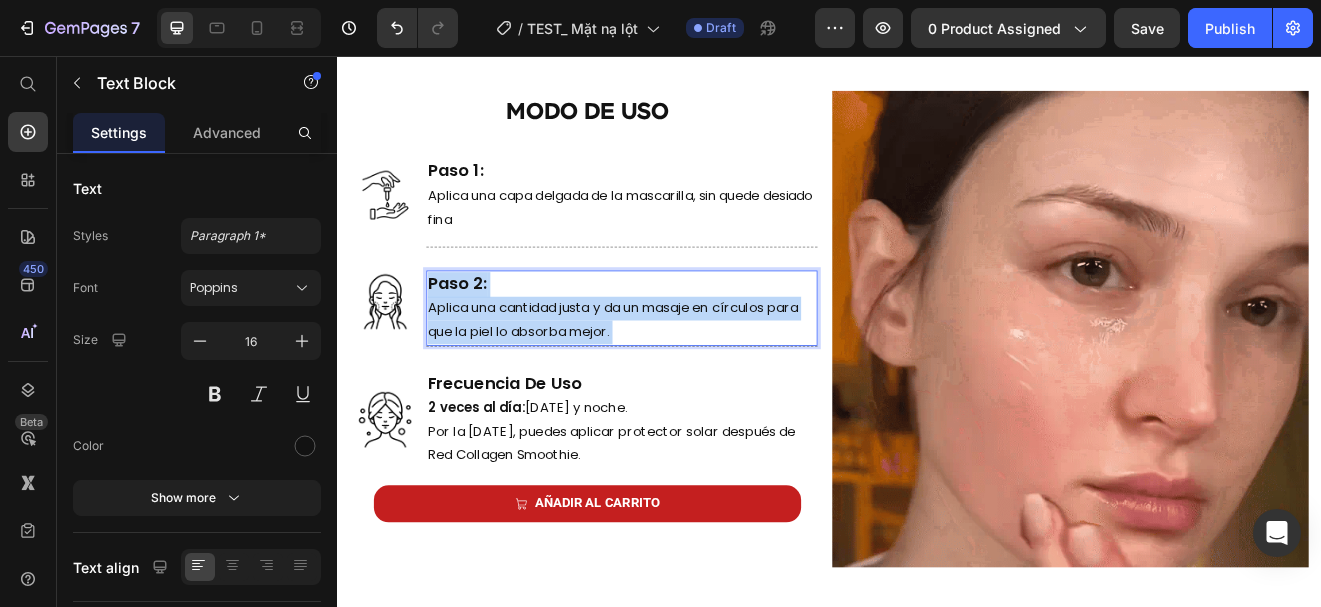 click on "Paso 2:  Aplica una cantidad justa y da un masaje en círculos para que la piel lo absorba mejor." at bounding box center (684, 363) 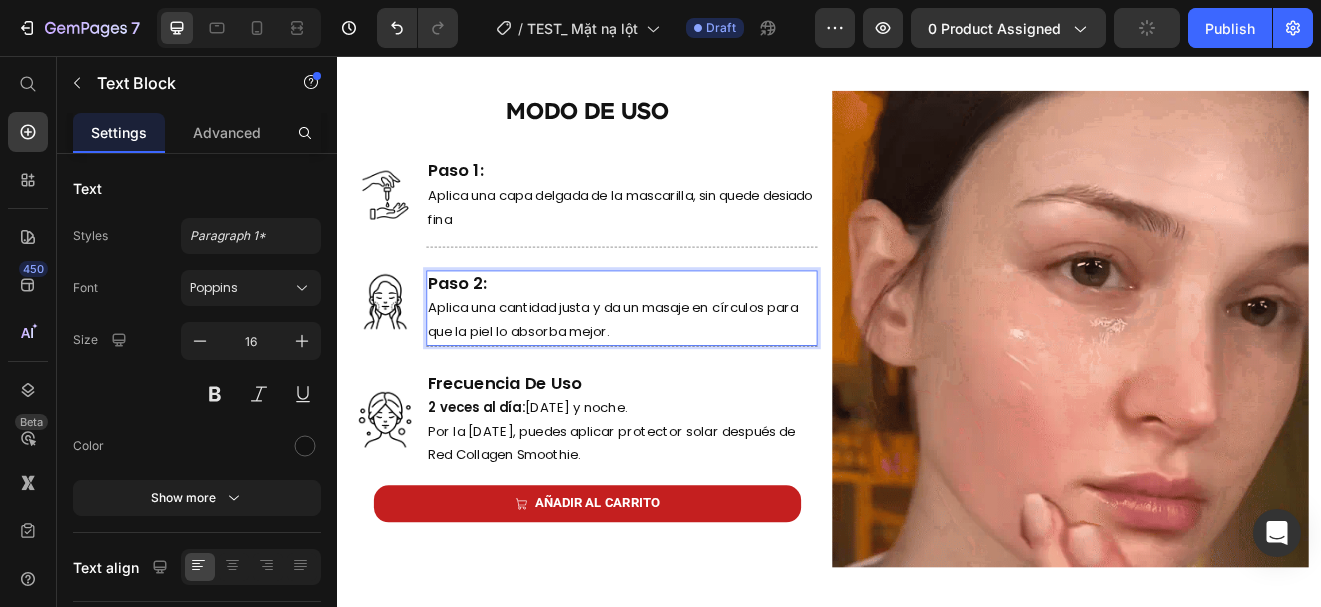 click on "Paso 2:  Aplica una cantidad justa y da un masaje en círculos para que la piel lo absorba mejor." at bounding box center (684, 363) 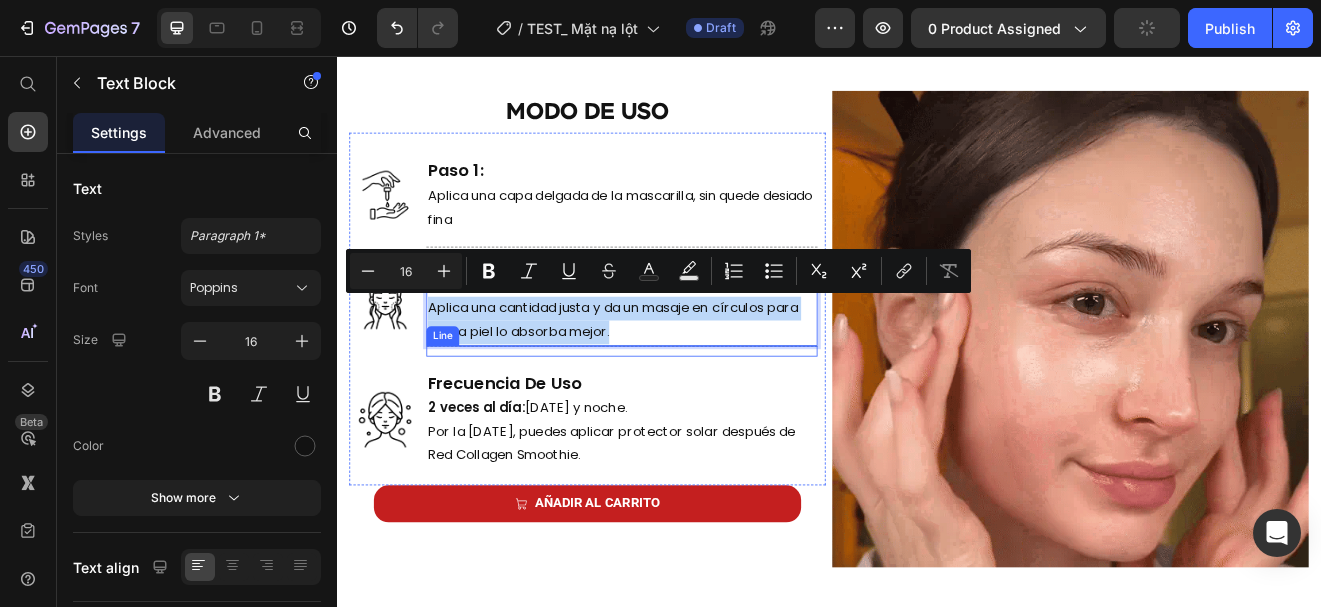 drag, startPoint x: 445, startPoint y: 363, endPoint x: 762, endPoint y: 410, distance: 320.4653 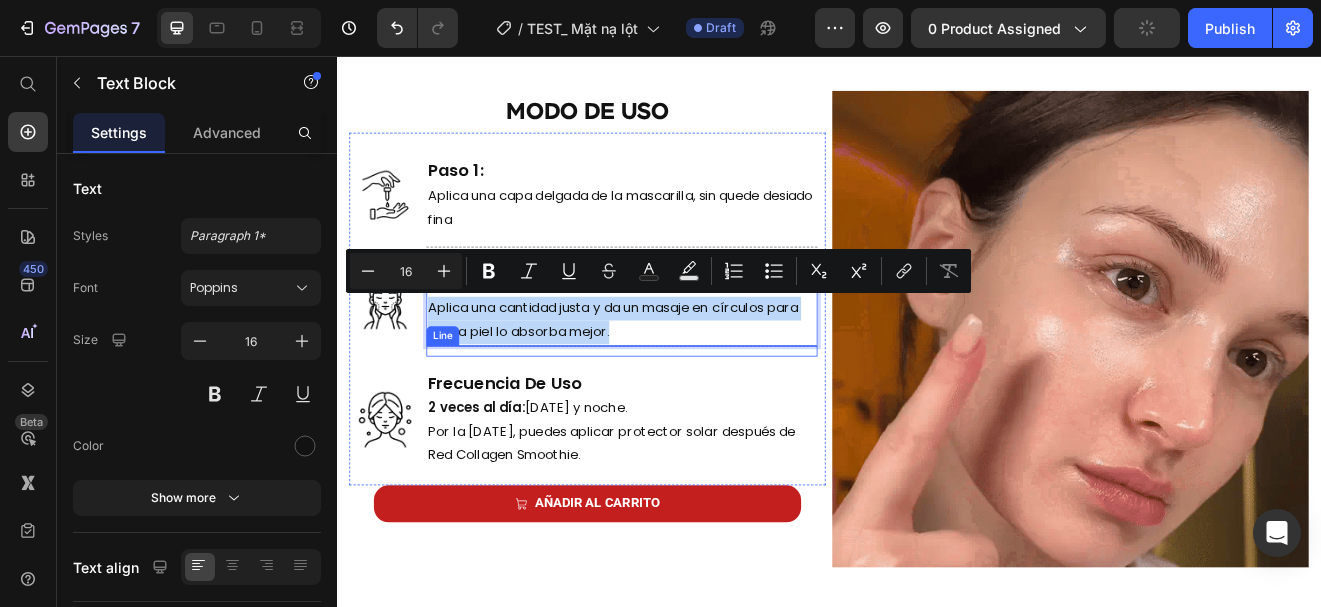 click on "Title Line Paso 2:  Aplica una cantidad justa y da un masaje en círculos para que la piel lo absorba mejor. Text Block   0                Title Line" at bounding box center (684, 355) 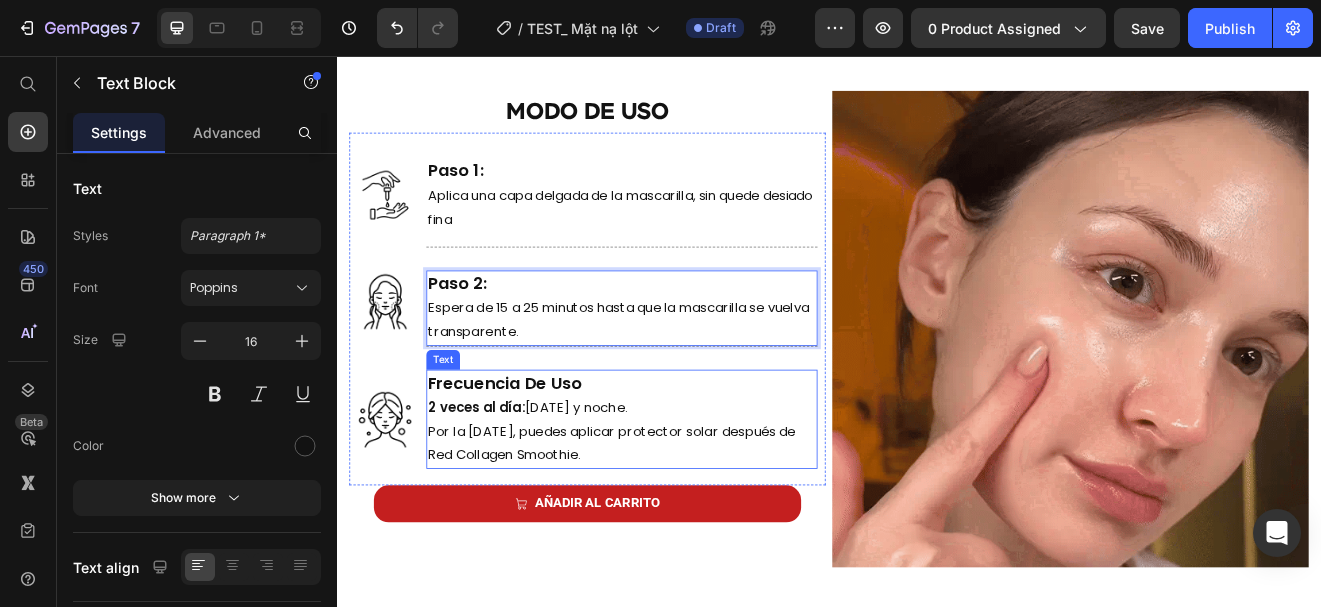 click on "Frecuencia De Uso 2 veces al día:  [DATE] y noche. Por la [DATE], puedes aplicar protector solar después de Red Collagen Smoothie." at bounding box center (684, 498) 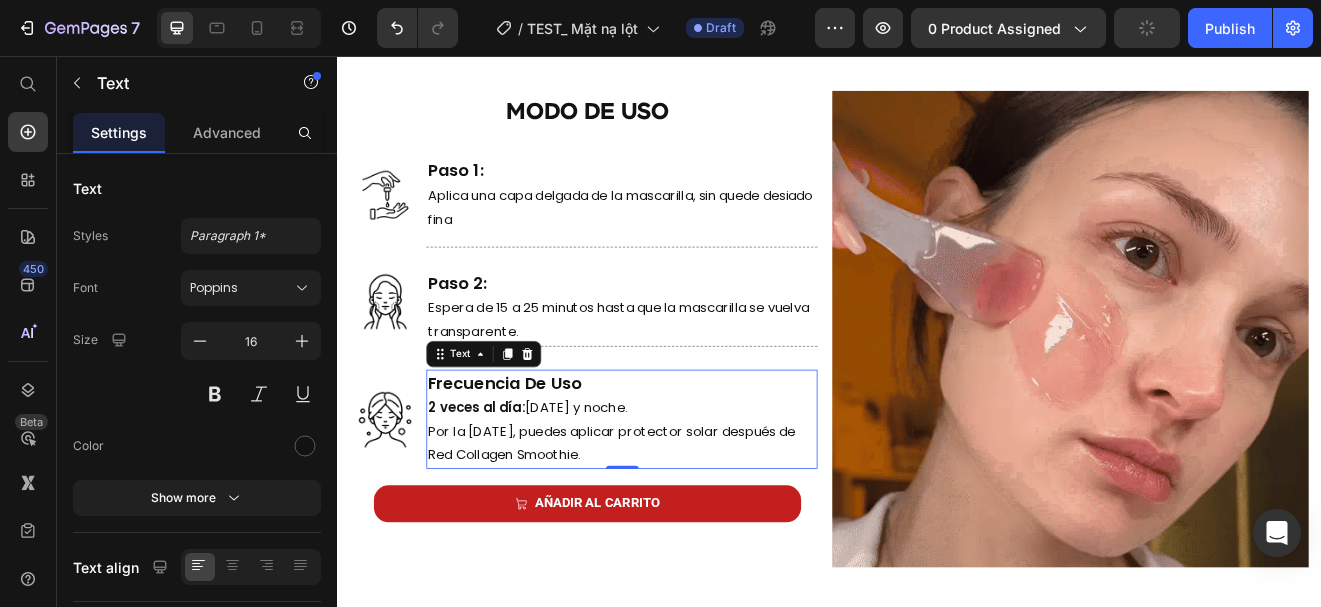 click on "Frecuencia De Uso 2 veces al día:  [DATE] y noche. Por la [DATE], puedes aplicar protector solar después de Red Collagen Smoothie." at bounding box center [684, 498] 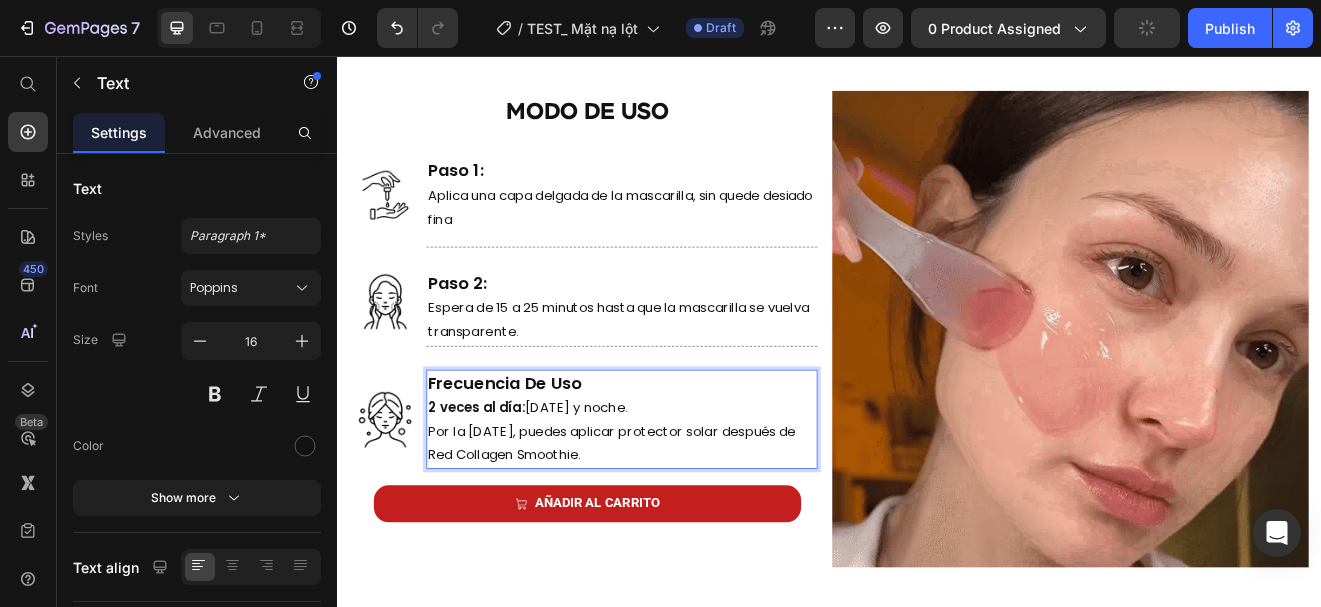 click on "Frecuencia De Uso 2 veces al día:  [DATE] y noche. Por la [DATE], puedes aplicar protector solar después de Red Collagen Smoothie." at bounding box center [684, 498] 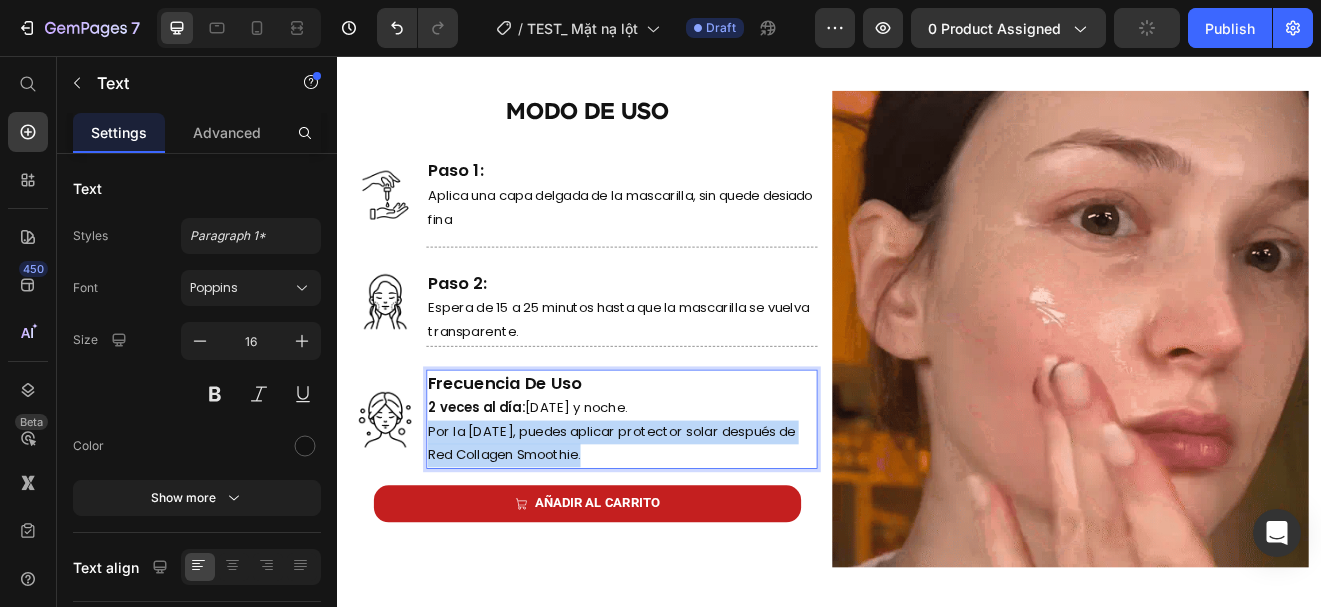 click on "Frecuencia De Uso 2 veces al día:  [DATE] y noche. Por la [DATE], puedes aplicar protector solar después de Red Collagen Smoothie." at bounding box center [684, 498] 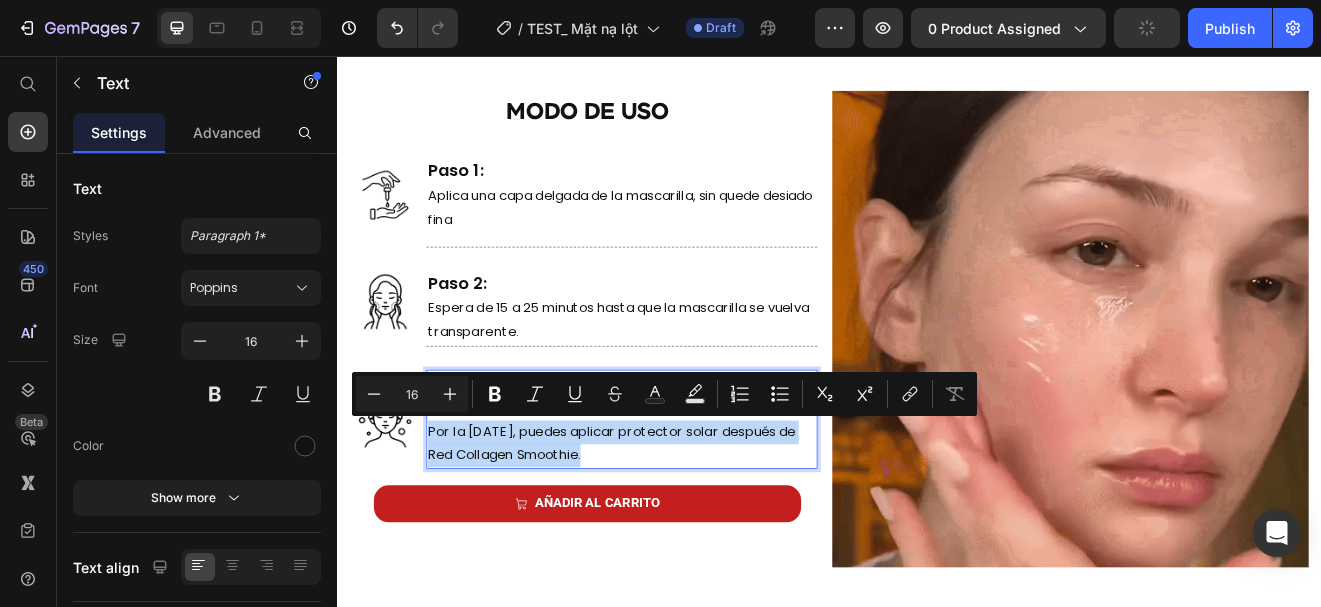 click on "Frecuencia De Uso 2 veces al día:  [DATE] y noche. Por la [DATE], puedes aplicar protector solar después de Red Collagen Smoothie." at bounding box center [684, 498] 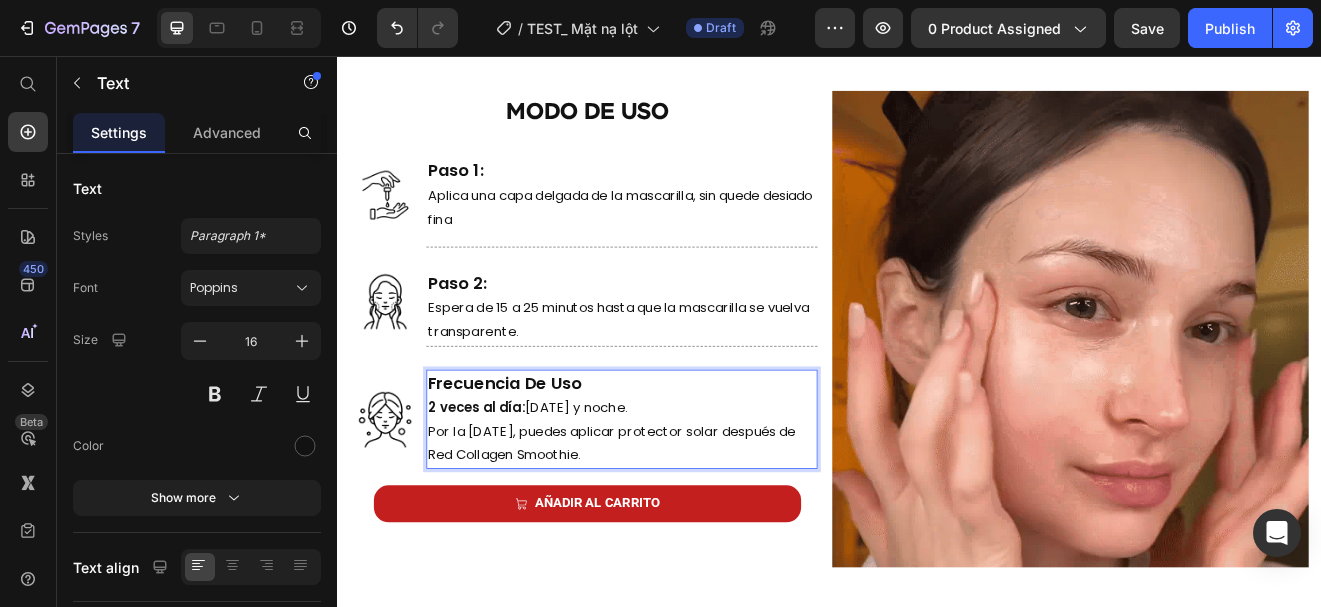 click on "Frecuencia De Uso 2 veces al día:  [DATE] y noche. Por la [DATE], puedes aplicar protector solar después de Red Collagen Smoothie." at bounding box center [684, 498] 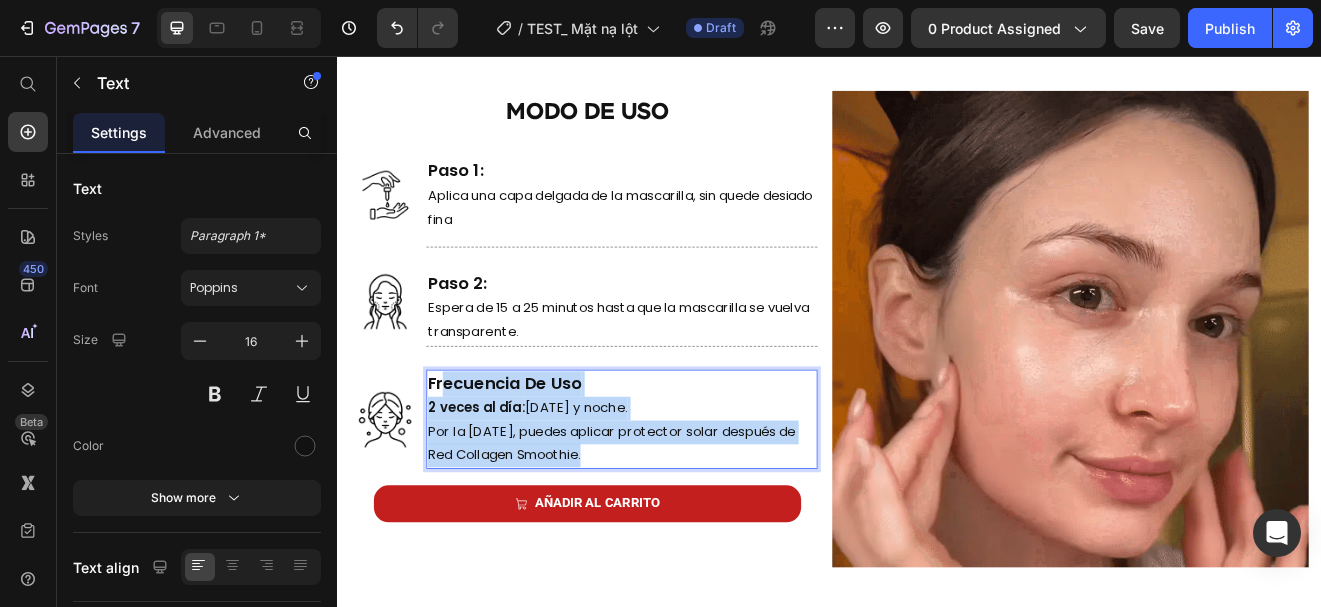 drag, startPoint x: 680, startPoint y: 545, endPoint x: 427, endPoint y: 436, distance: 275.48138 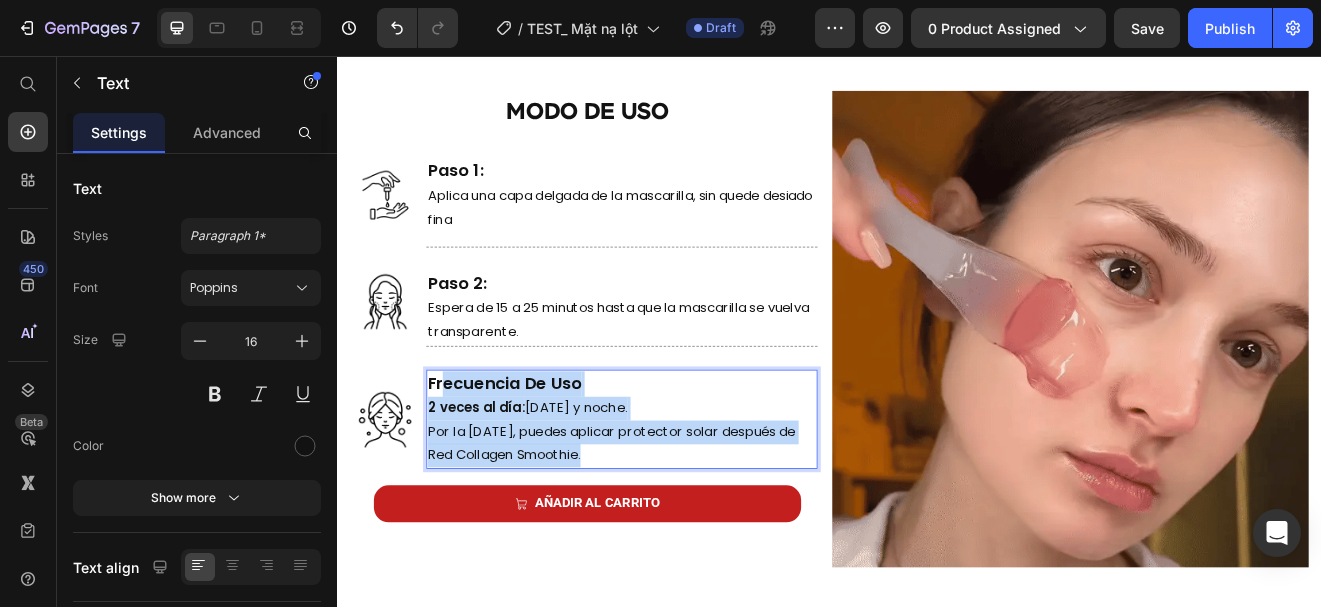 click on "Image Frecuencia De Uso 2 veces al día:  [DATE] y noche. Por la [DATE], puedes aplicar protector solar después de Red Collagen Smoothie. Text   0" at bounding box center (642, 498) 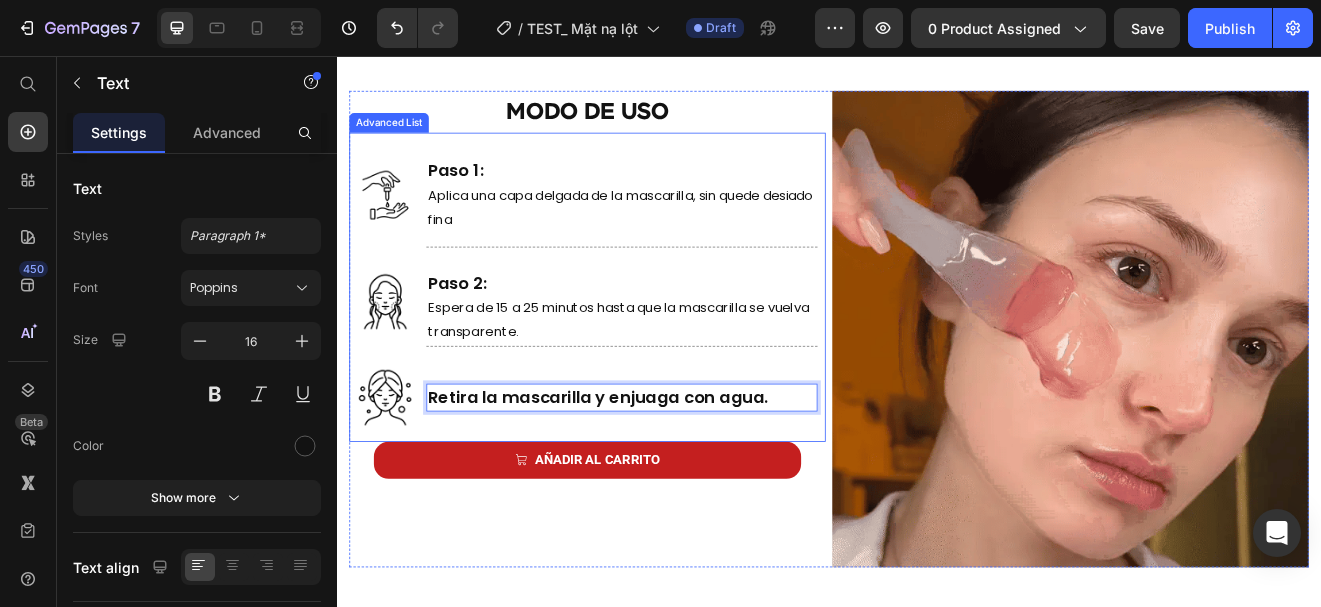 scroll, scrollTop: 4914, scrollLeft: 0, axis: vertical 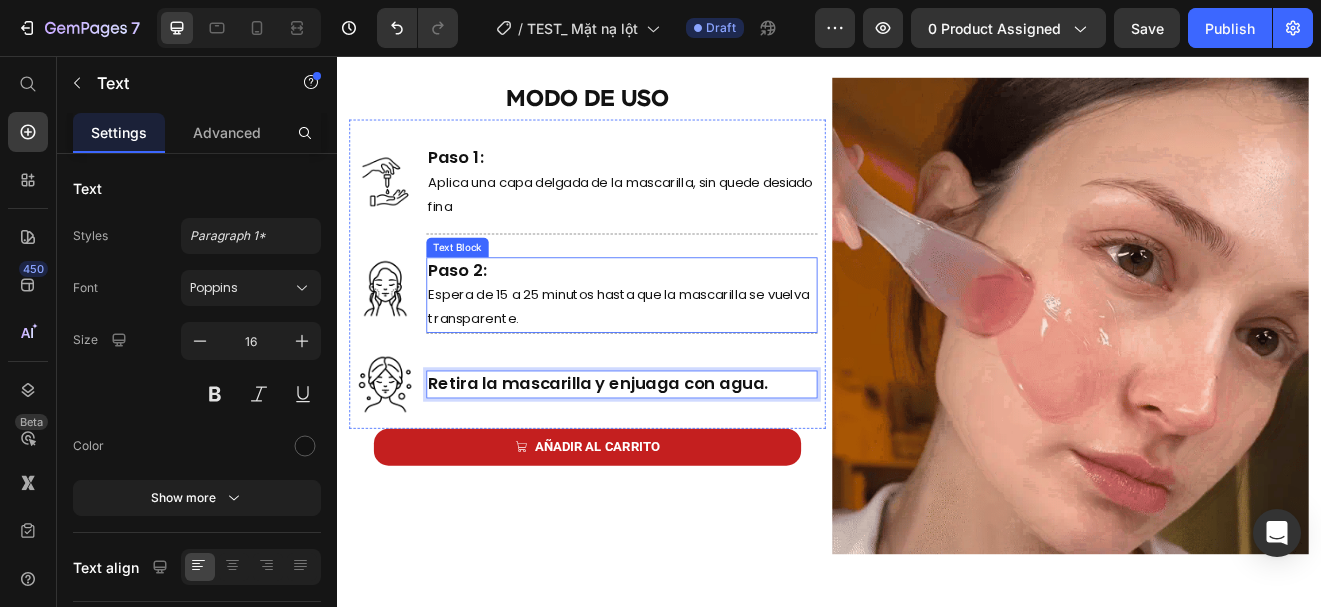 click on "Paso 2:  Espera de 15 a 25 minutos hasta que la mascarilla se vuelva transparente." at bounding box center (684, 347) 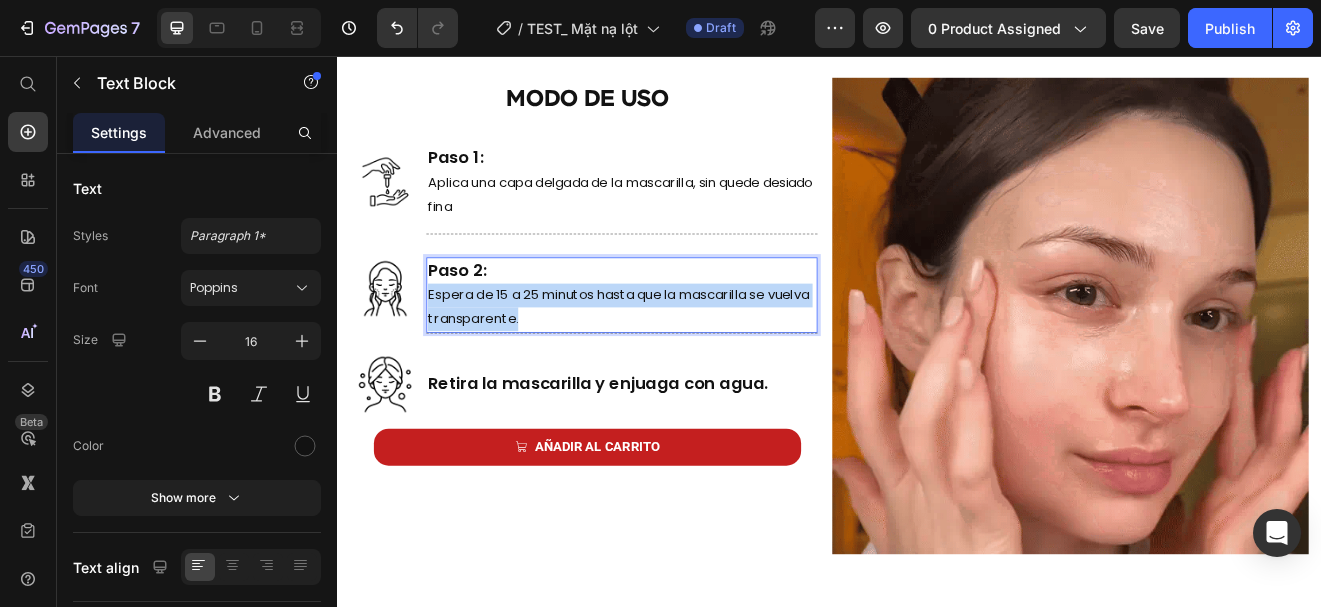 click on "Paso 2:  Espera de 15 a 25 minutos hasta que la mascarilla se vuelva transparente." at bounding box center [684, 347] 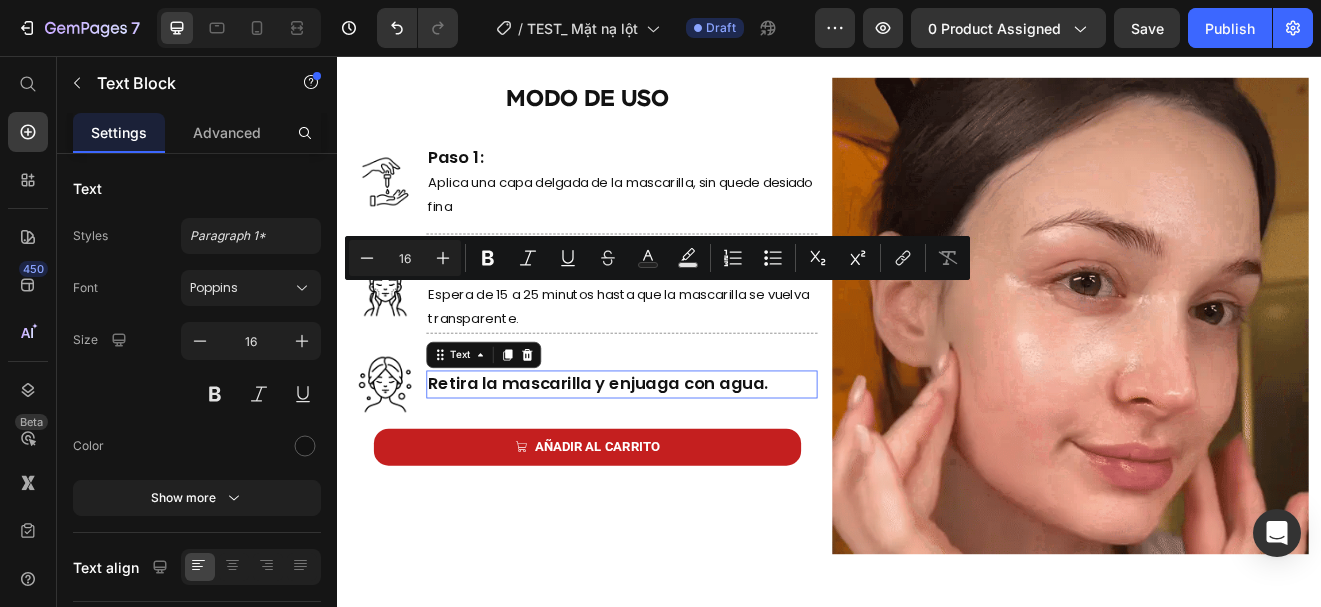 click on "Retira la mascarilla y enjuaga con agua." at bounding box center (655, 455) 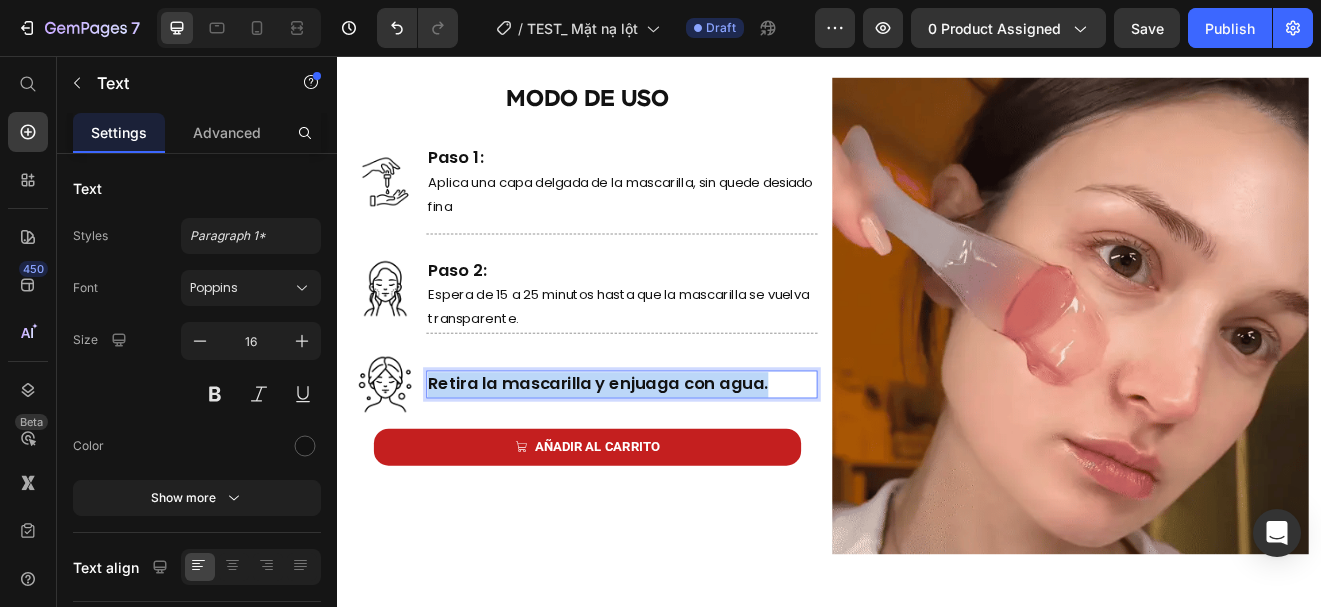 click on "Retira la mascarilla y enjuaga con agua." at bounding box center (655, 455) 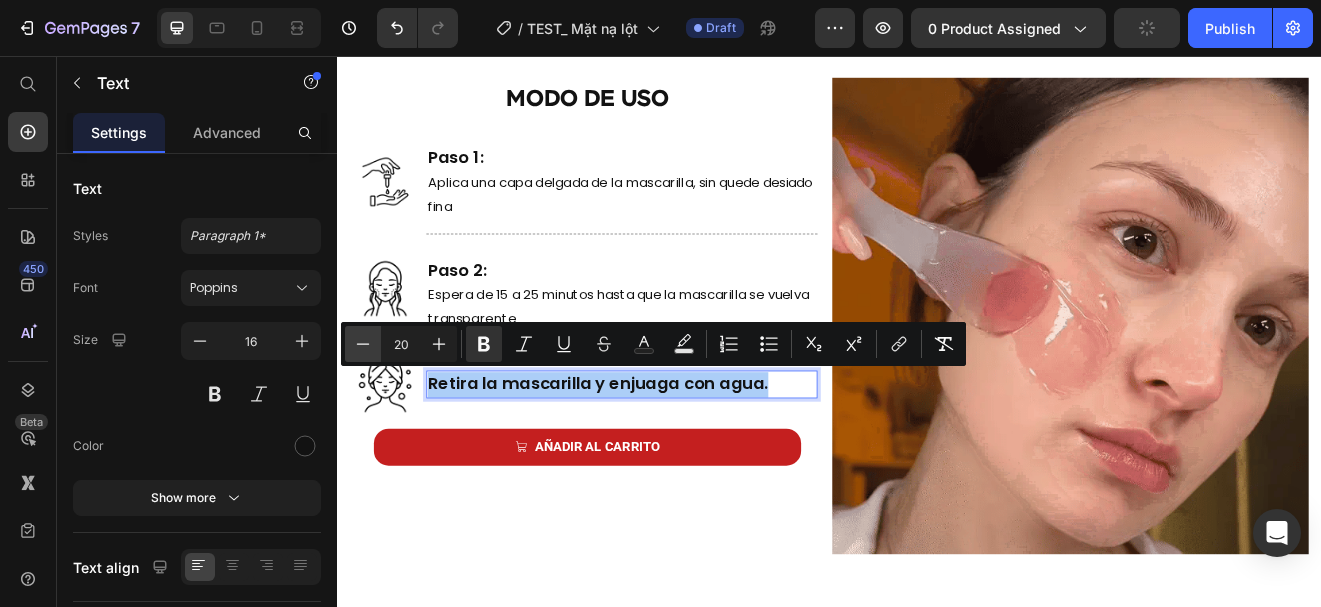 click 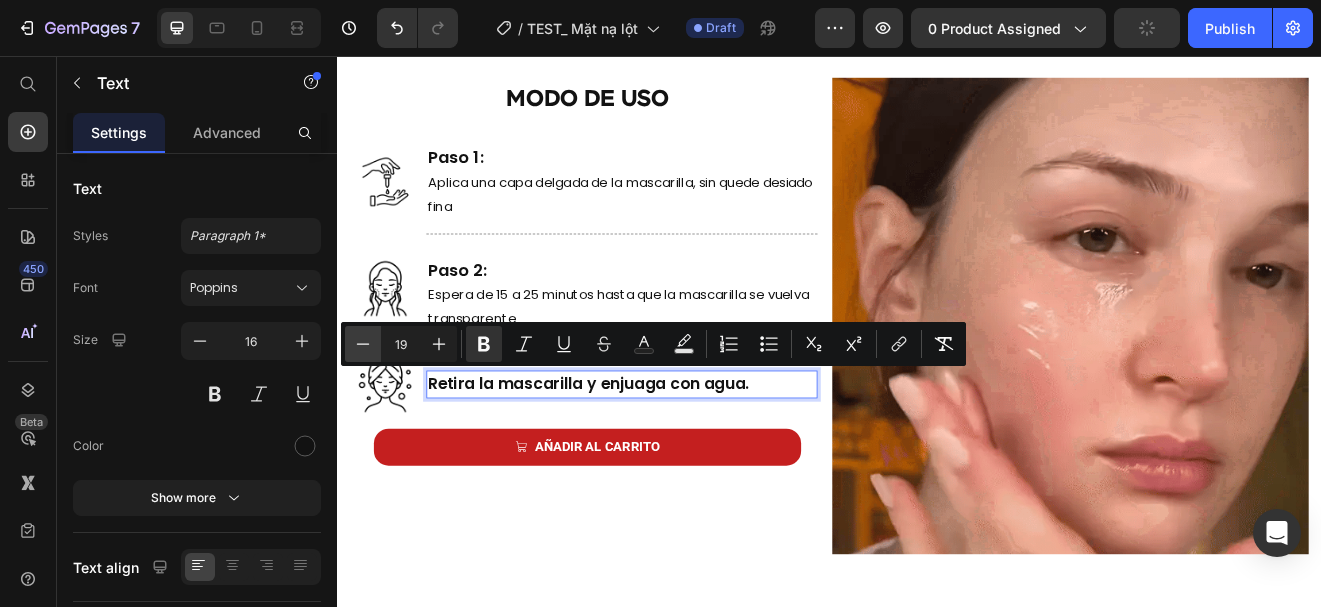 click 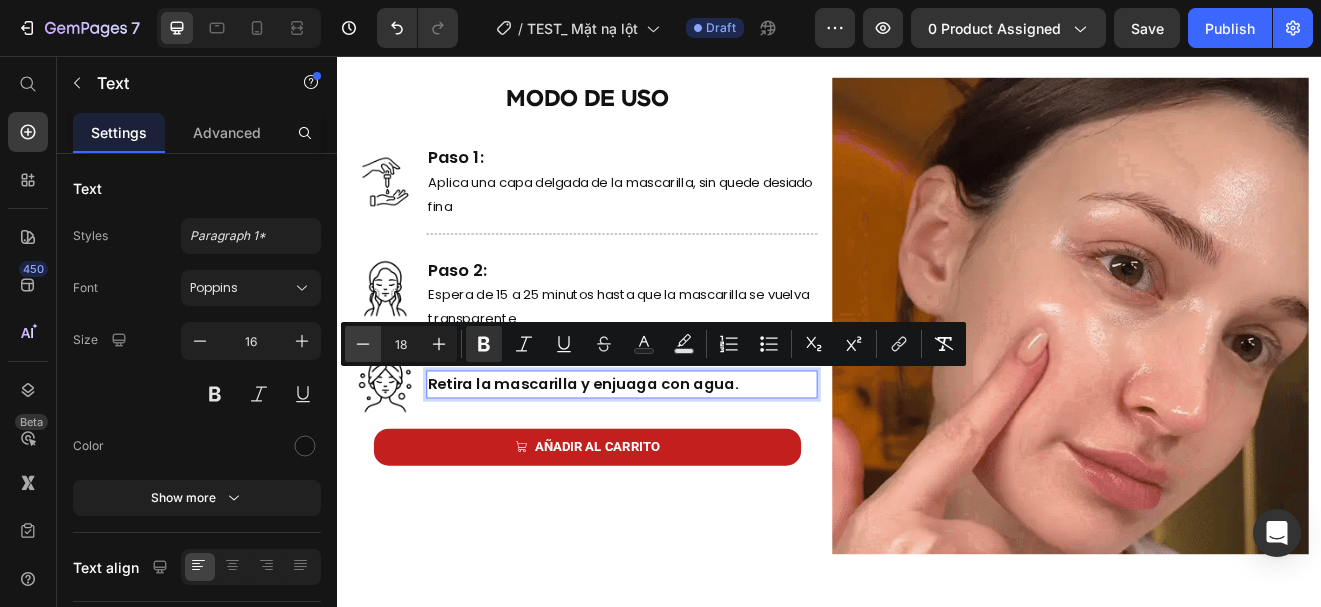 click 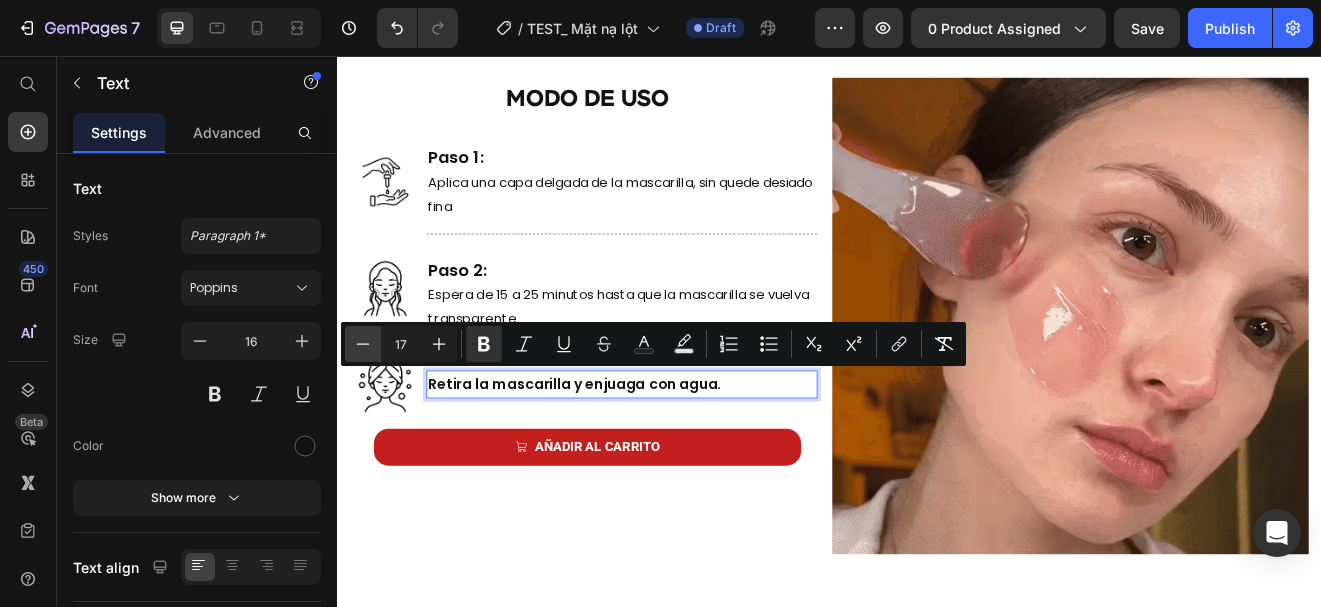 click 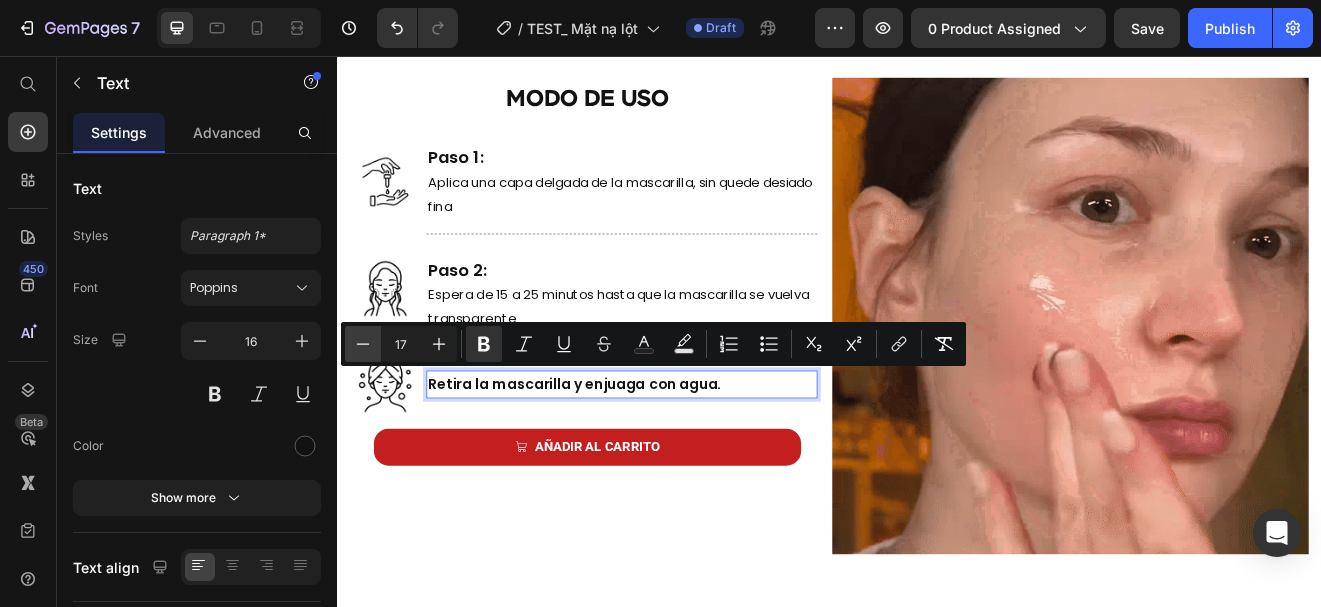 type on "16" 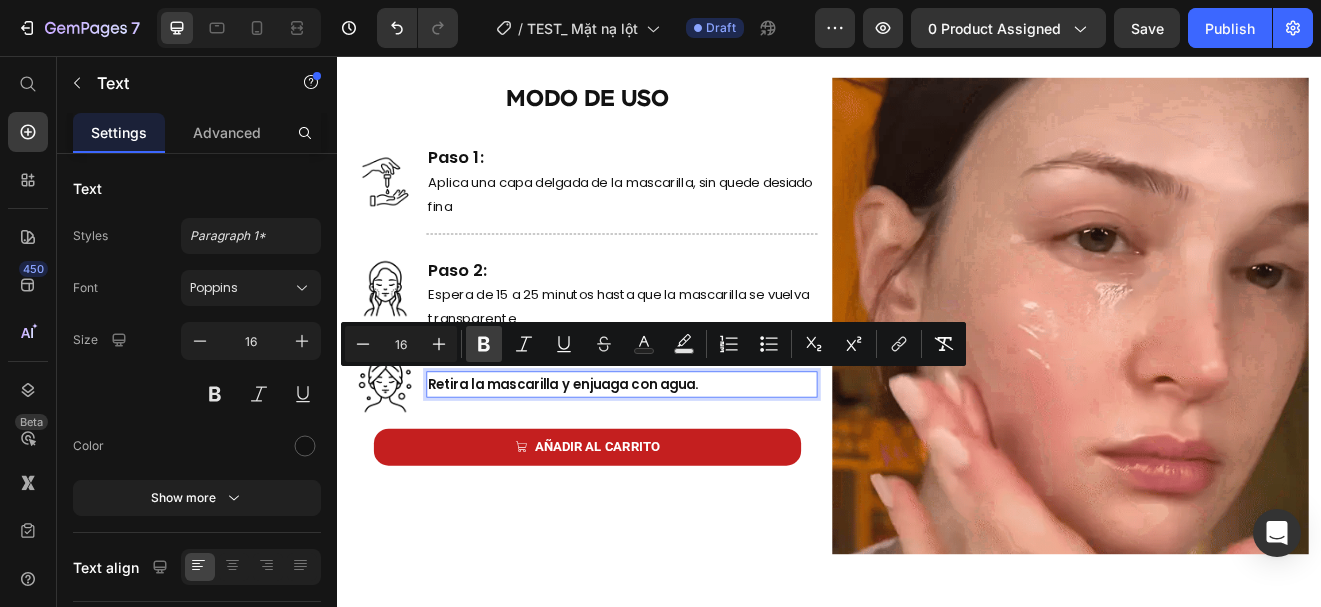 click on "Bold" at bounding box center [484, 344] 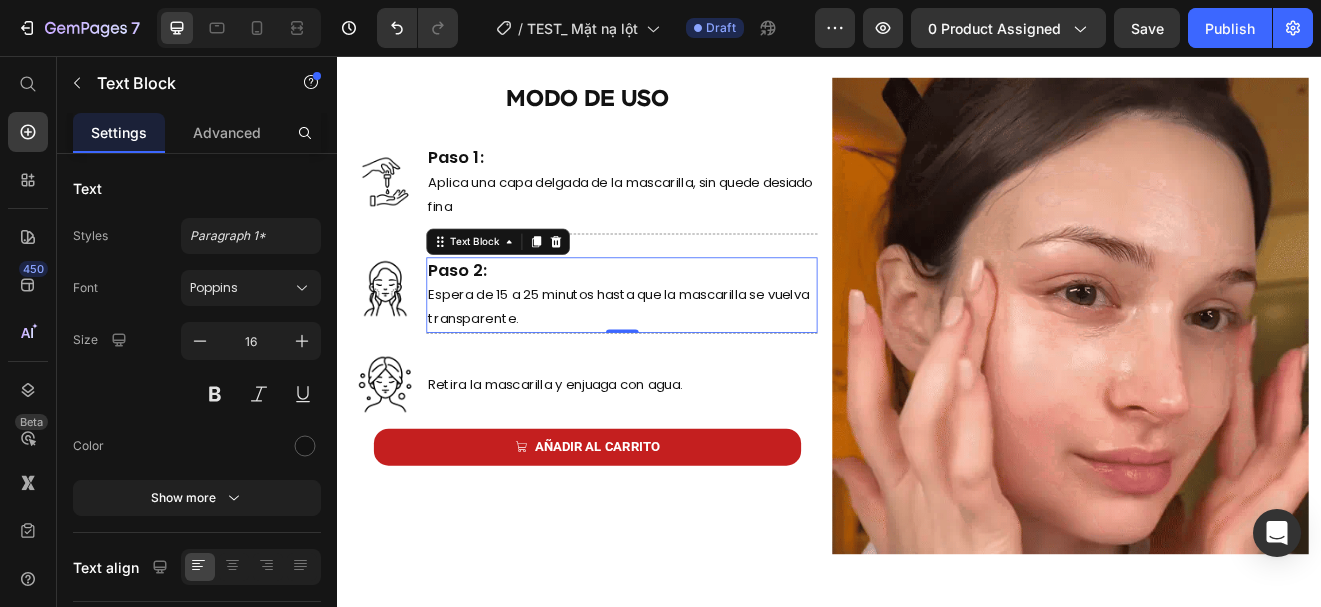 click on "Paso 2:  Espera de 15 a 25 minutos hasta que la mascarilla se vuelva transparente." at bounding box center (684, 347) 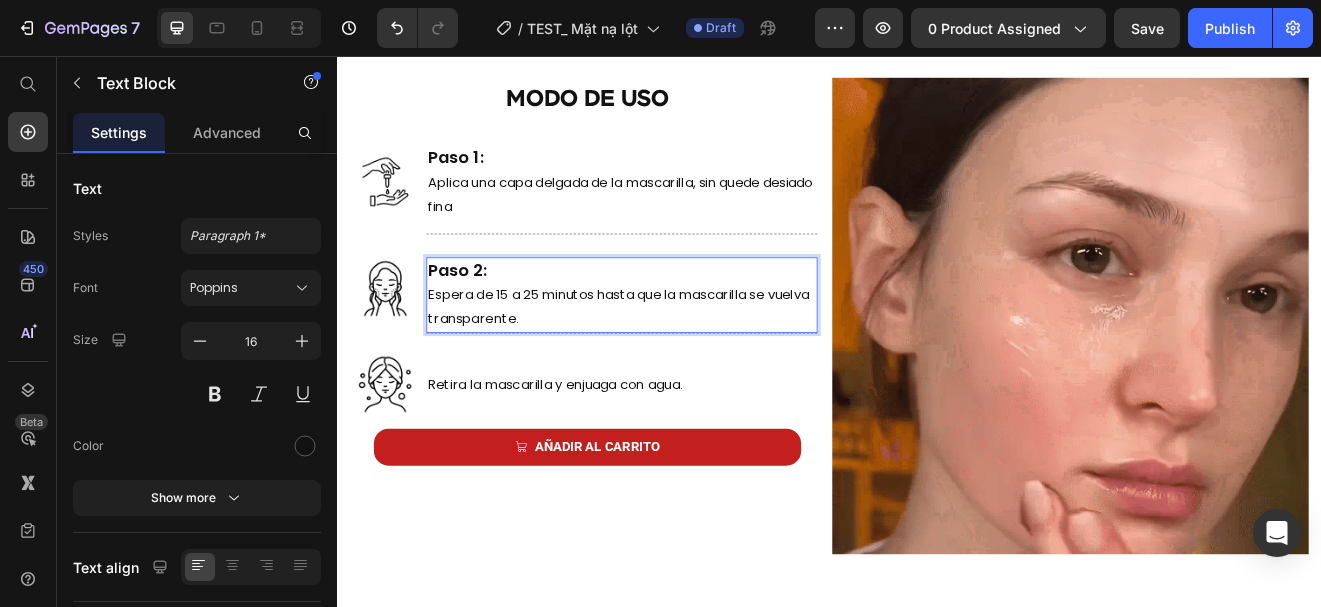 click on "Paso 2:  Espera de 15 a 25 minutos hasta que la mascarilla se vuelva transparente." at bounding box center (684, 347) 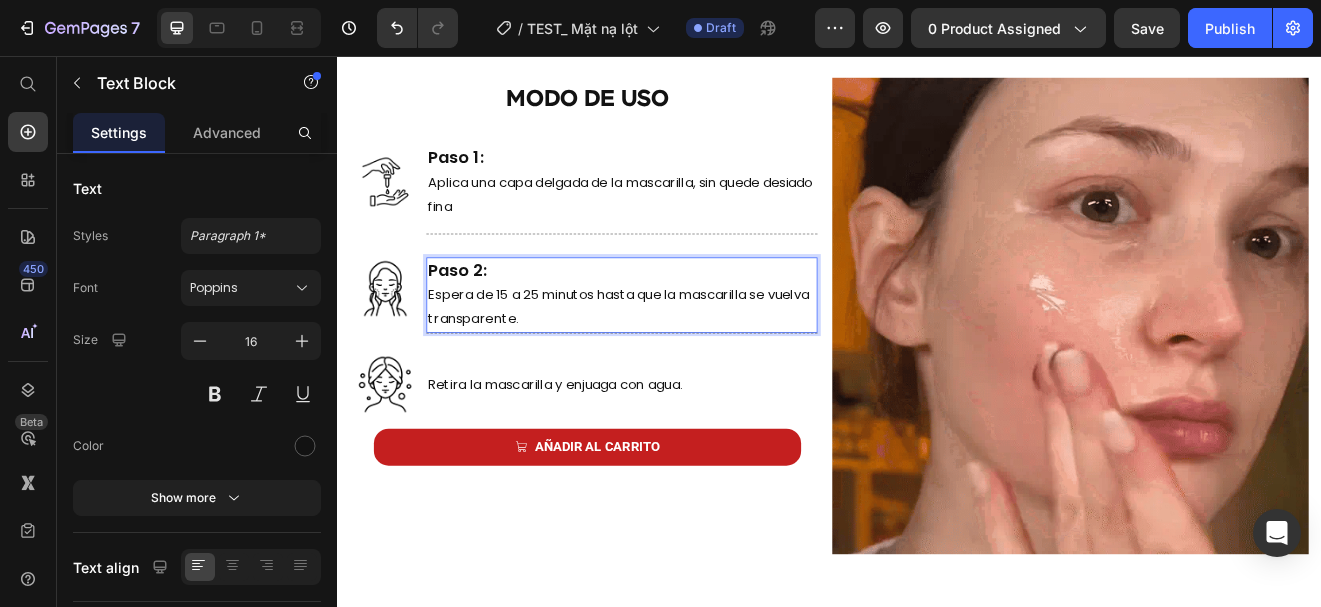 click on "Paso 2:  Espera de 15 a 25 minutos hasta que la mascarilla se vuelva transparente." at bounding box center (684, 347) 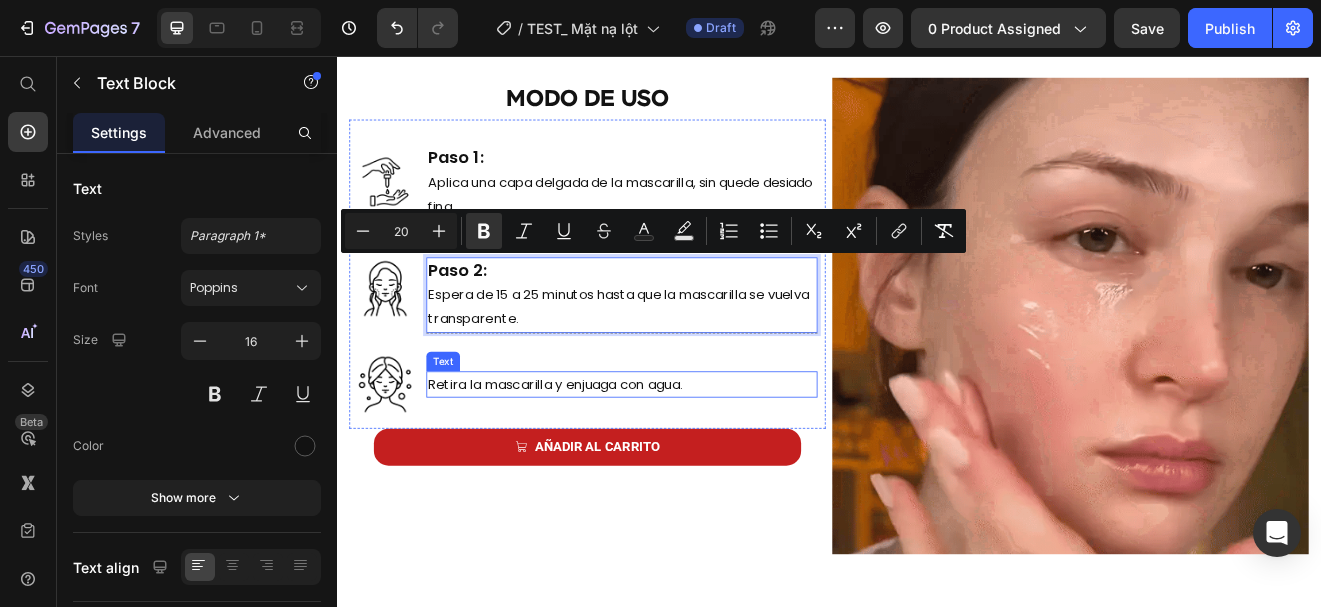 click on "Retira la mascarilla y enjuaga con agua." at bounding box center [603, 455] 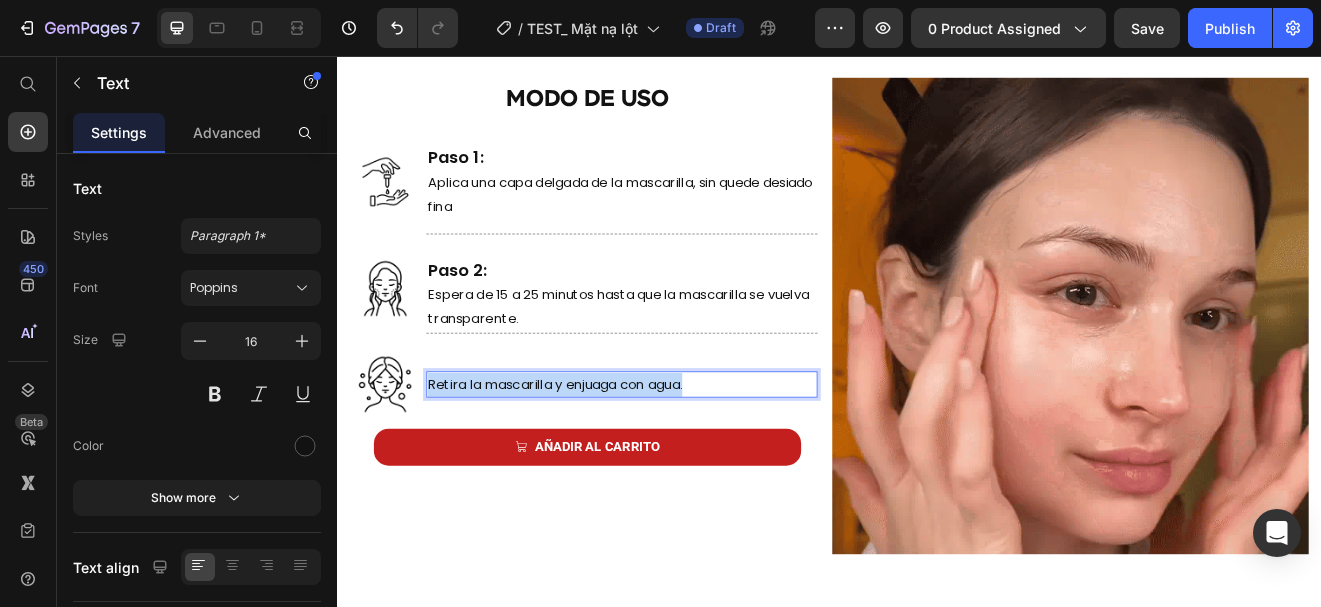 click on "Retira la mascarilla y enjuaga con agua." at bounding box center (603, 455) 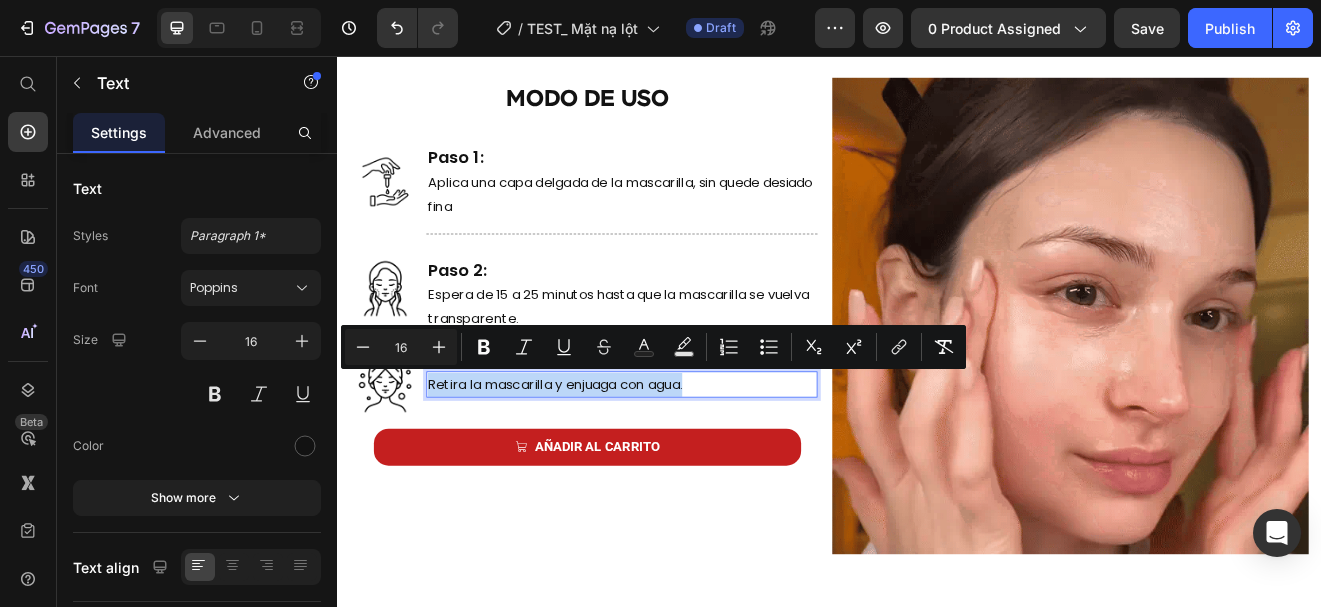 click on "Retira la mascarilla y enjuaga con agua." at bounding box center [603, 455] 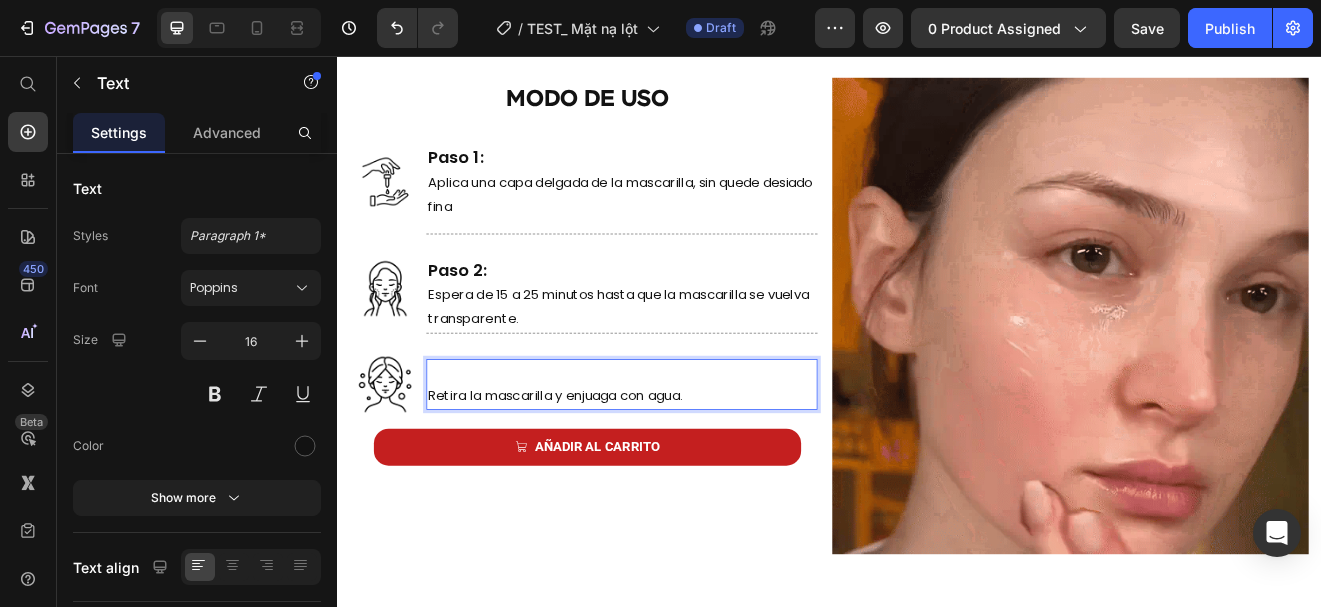 scroll, scrollTop: 4900, scrollLeft: 0, axis: vertical 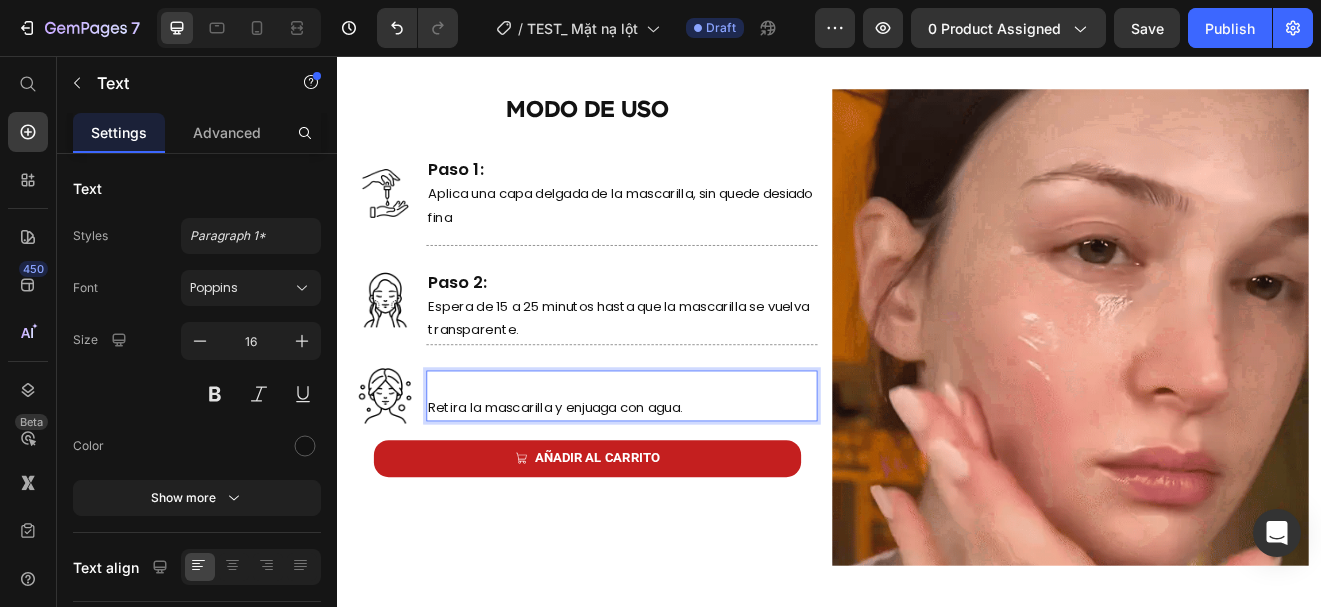 click on "Retira la mascarilla y enjuaga con agua." at bounding box center (684, 470) 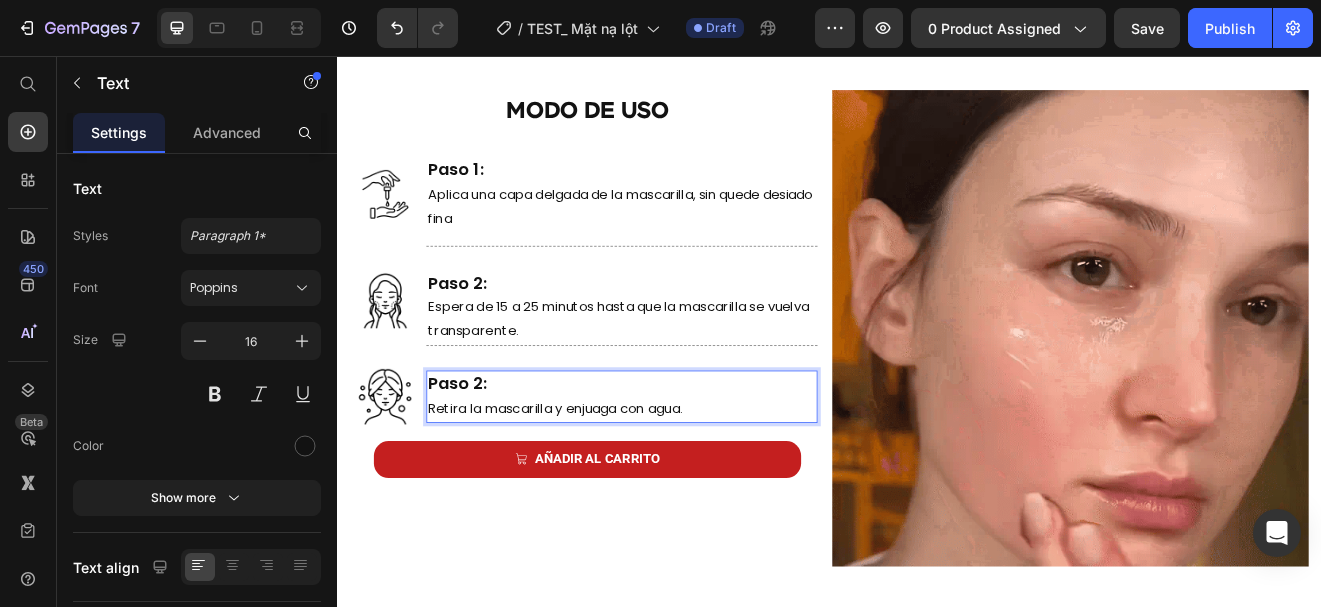 click on "Paso 2:" at bounding box center [484, 455] 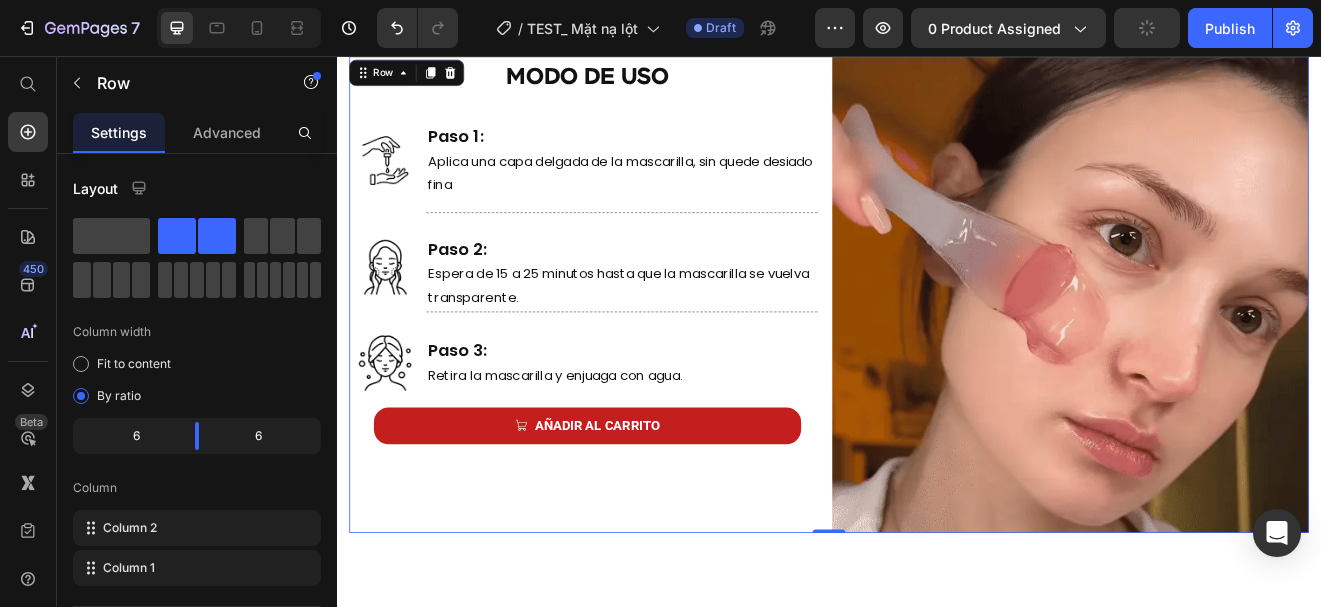 scroll, scrollTop: 4941, scrollLeft: 0, axis: vertical 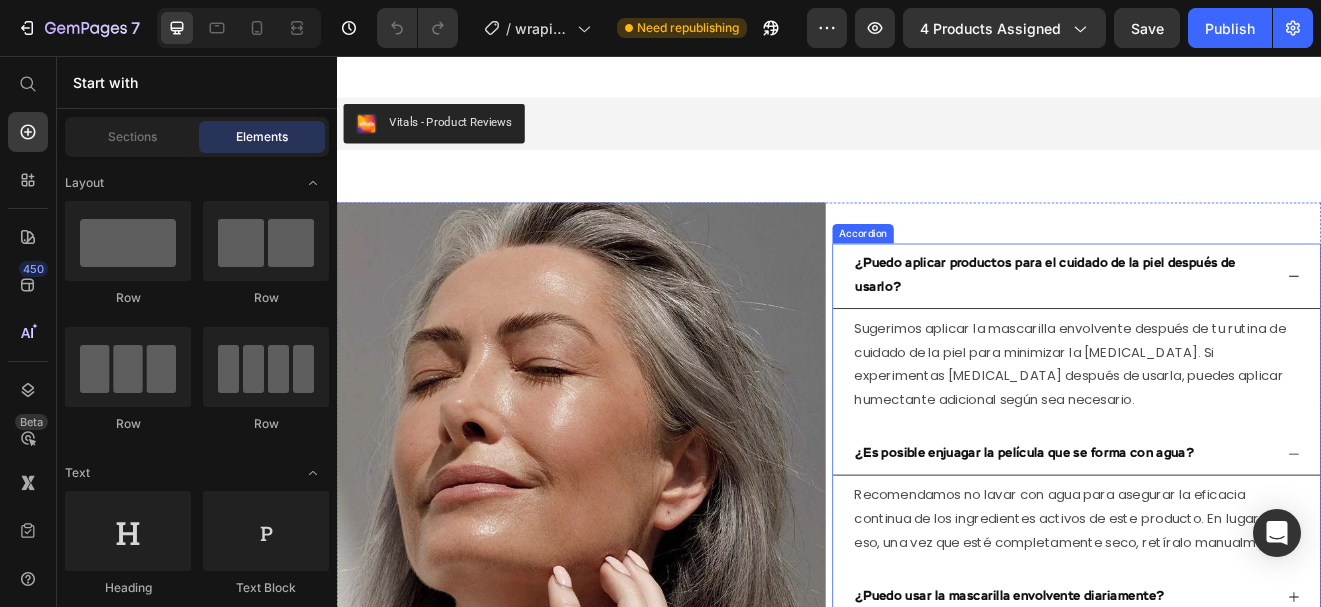 click on "¿Puedo aplicar productos para el cuidado de la piel después de usarlo?" at bounding box center (1223, 324) 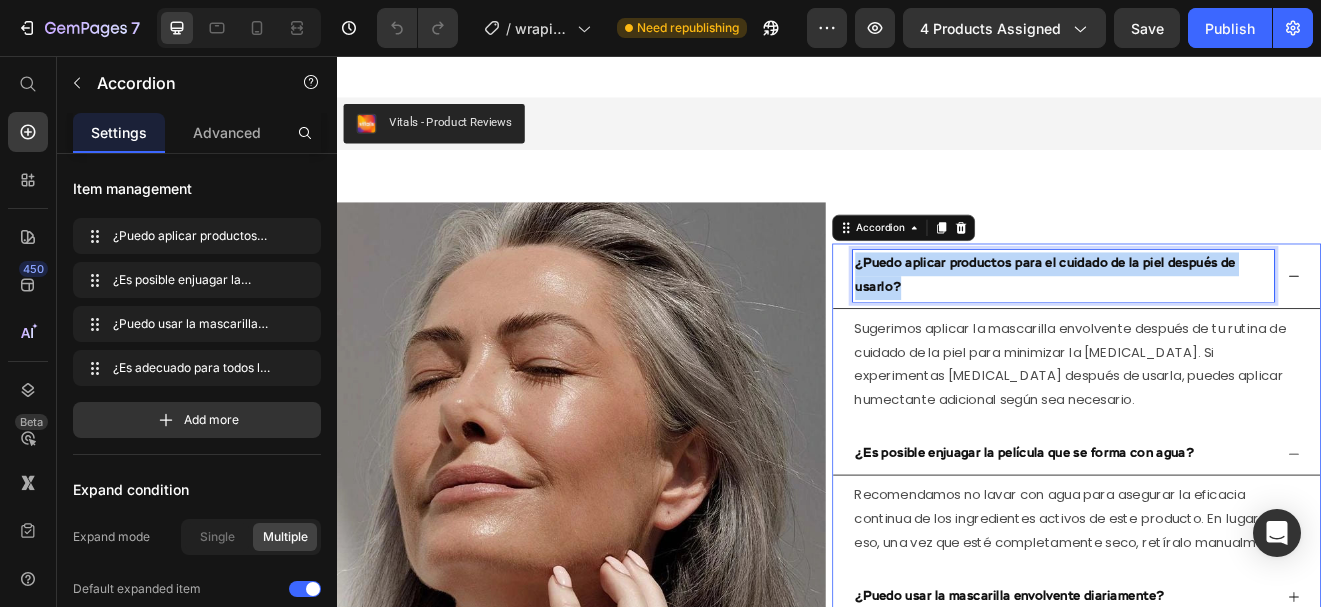 click on "¿Puedo aplicar productos para el cuidado de la piel después de usarlo?" at bounding box center [1223, 324] 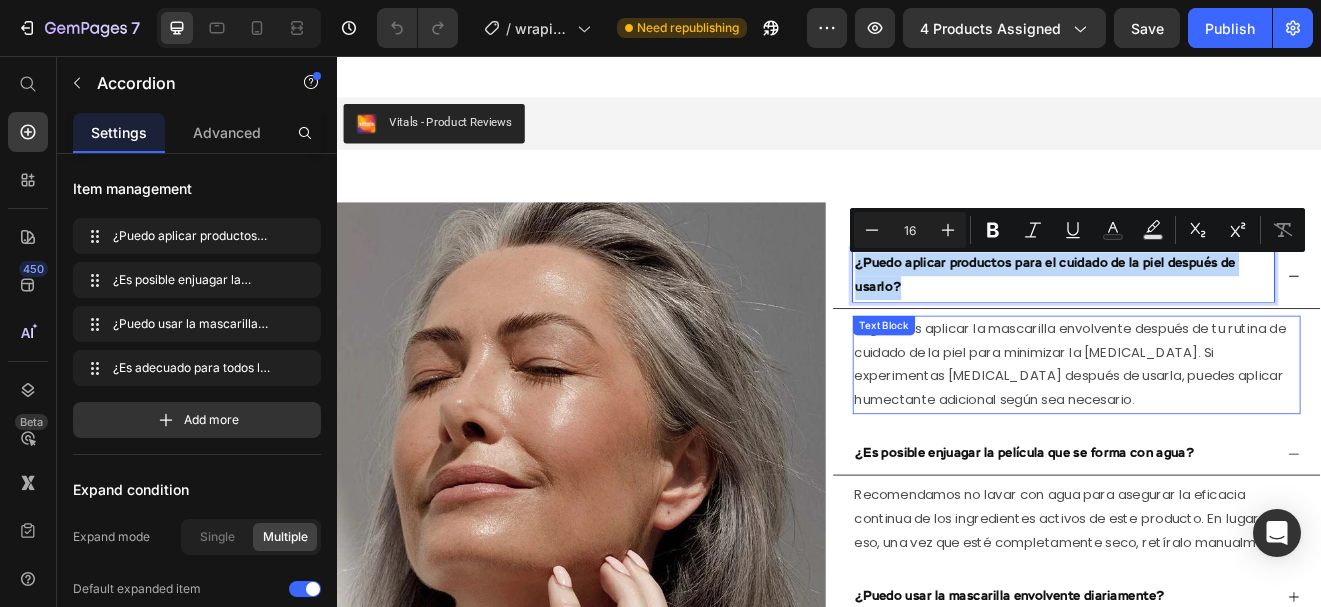 click on "Sugerimos aplicar la mascarilla envolvente después de tu rutina de cuidado de la piel para minimizar la [MEDICAL_DATA]. Si experimentas [MEDICAL_DATA] después de usarla, puedes aplicar humectante adicional según sea necesario." at bounding box center [1239, 431] 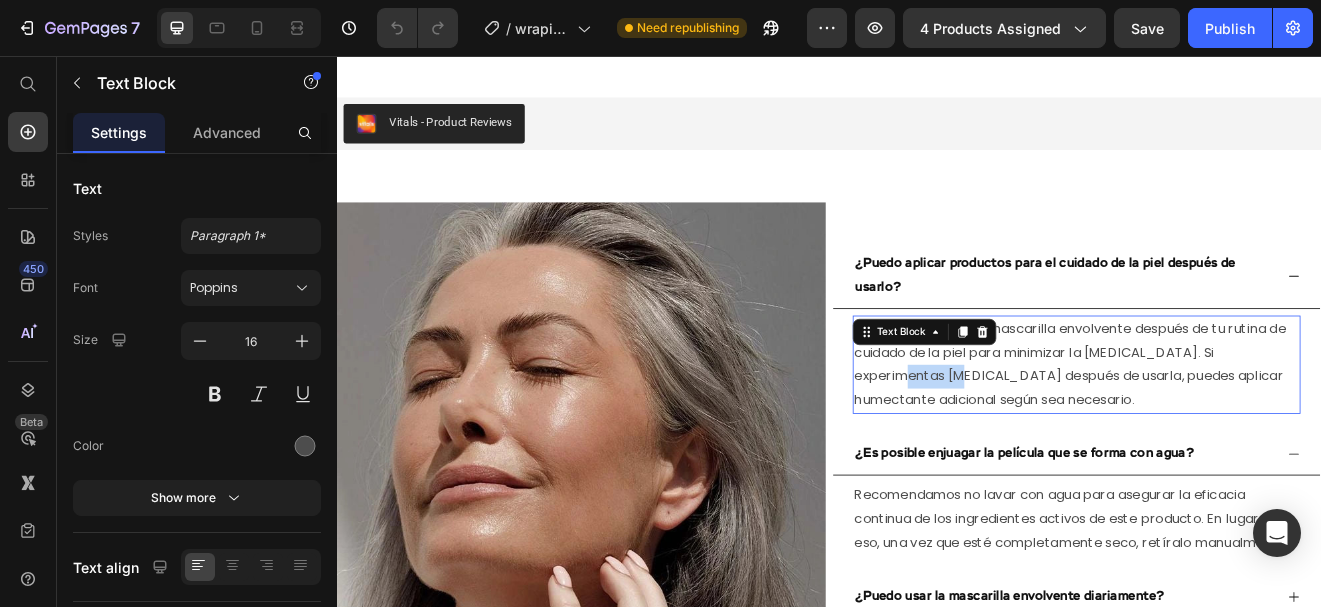 click on "Sugerimos aplicar la mascarilla envolvente después de tu rutina de cuidado de la piel para minimizar la [MEDICAL_DATA]. Si experimentas [MEDICAL_DATA] después de usarla, puedes aplicar humectante adicional según sea necesario." at bounding box center (1239, 431) 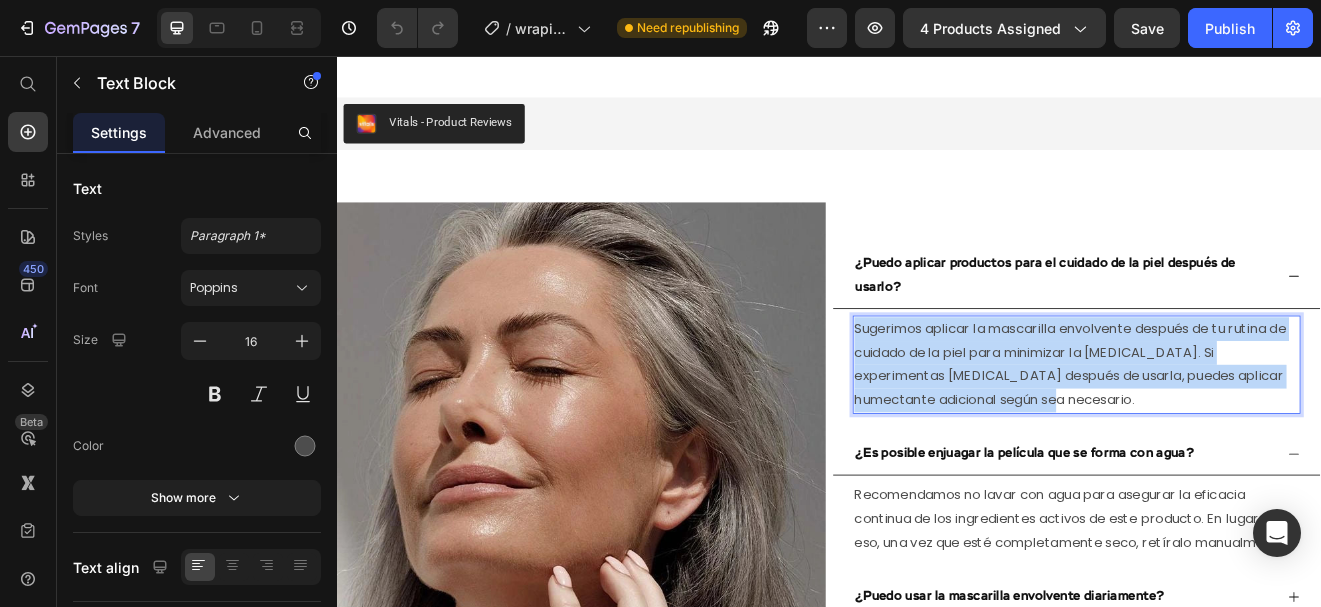 click on "Sugerimos aplicar la mascarilla envolvente después de tu rutina de cuidado de la piel para minimizar la [MEDICAL_DATA]. Si experimentas [MEDICAL_DATA] después de usarla, puedes aplicar humectante adicional según sea necesario." at bounding box center (1239, 431) 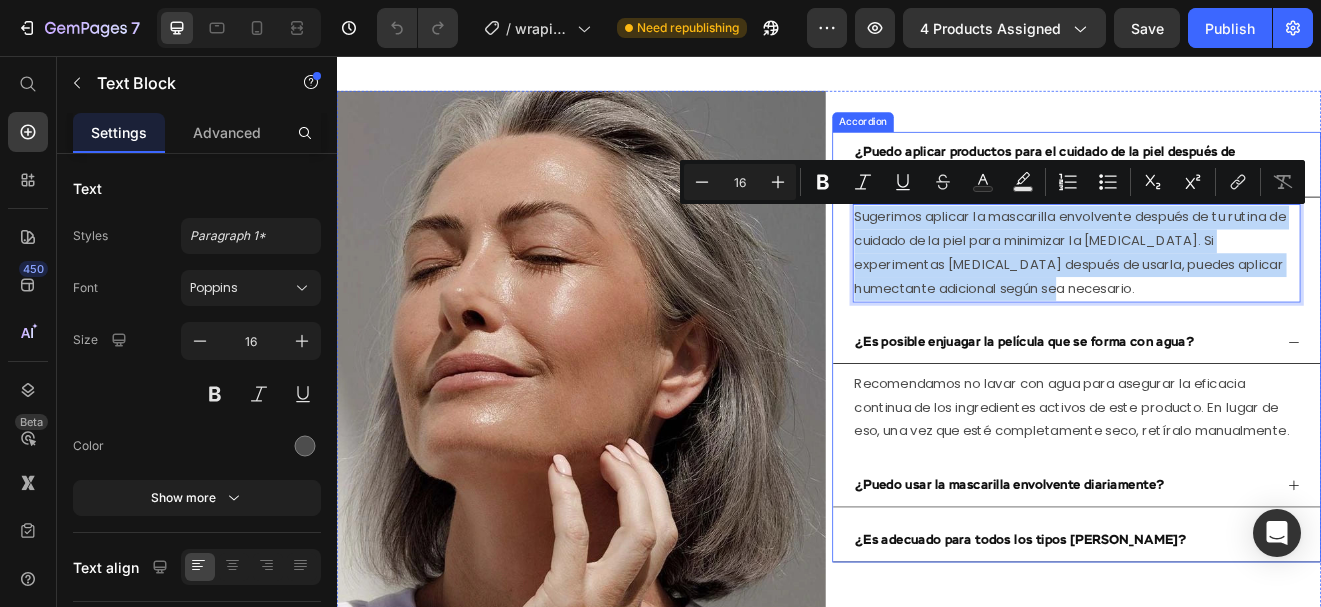scroll, scrollTop: 7128, scrollLeft: 0, axis: vertical 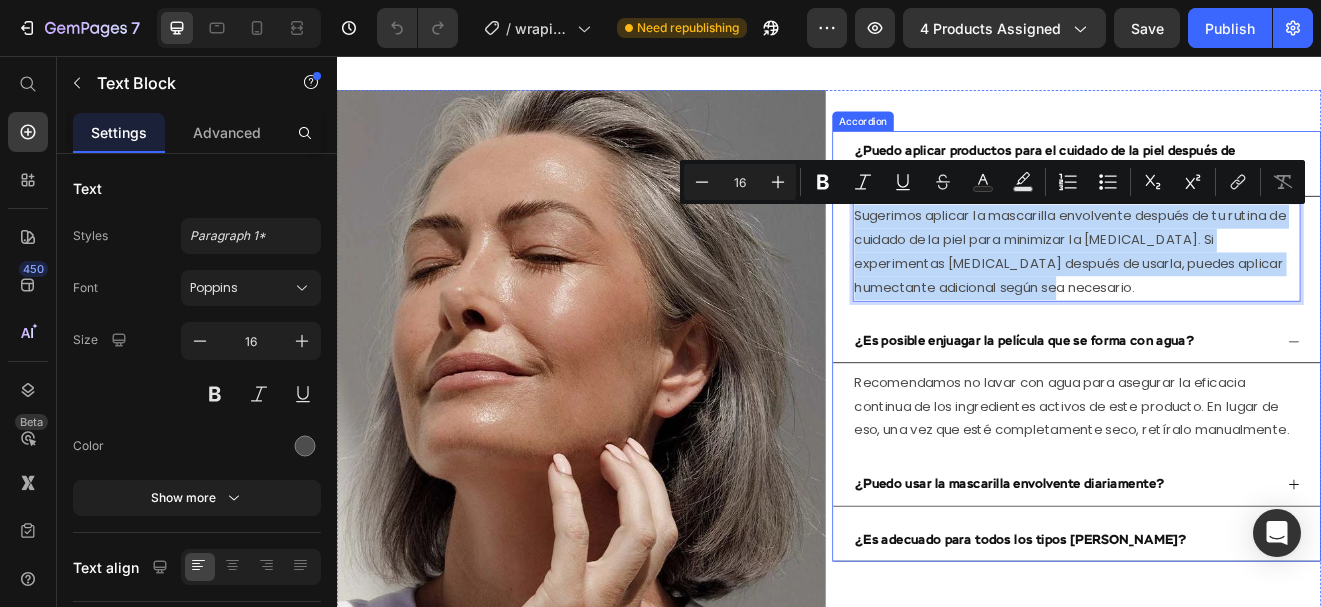 click on "¿Es posible enjuagar la película que se forma con agua?" at bounding box center [1175, 404] 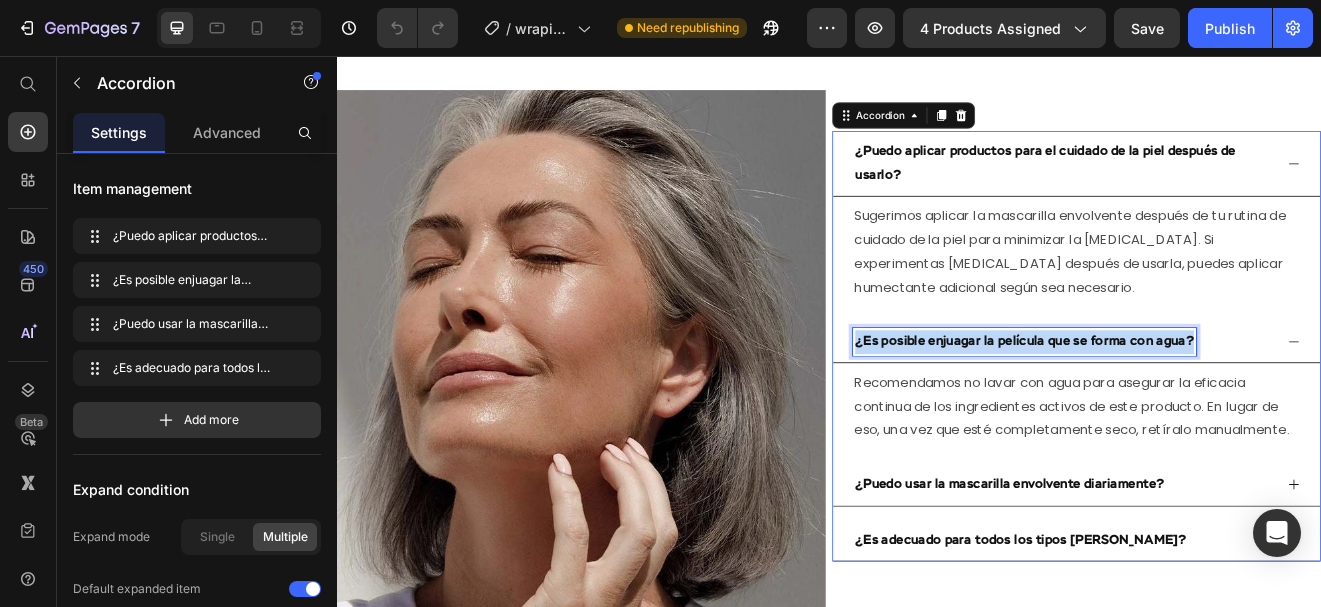 click on "¿Es posible enjuagar la película que se forma con agua?" at bounding box center (1175, 404) 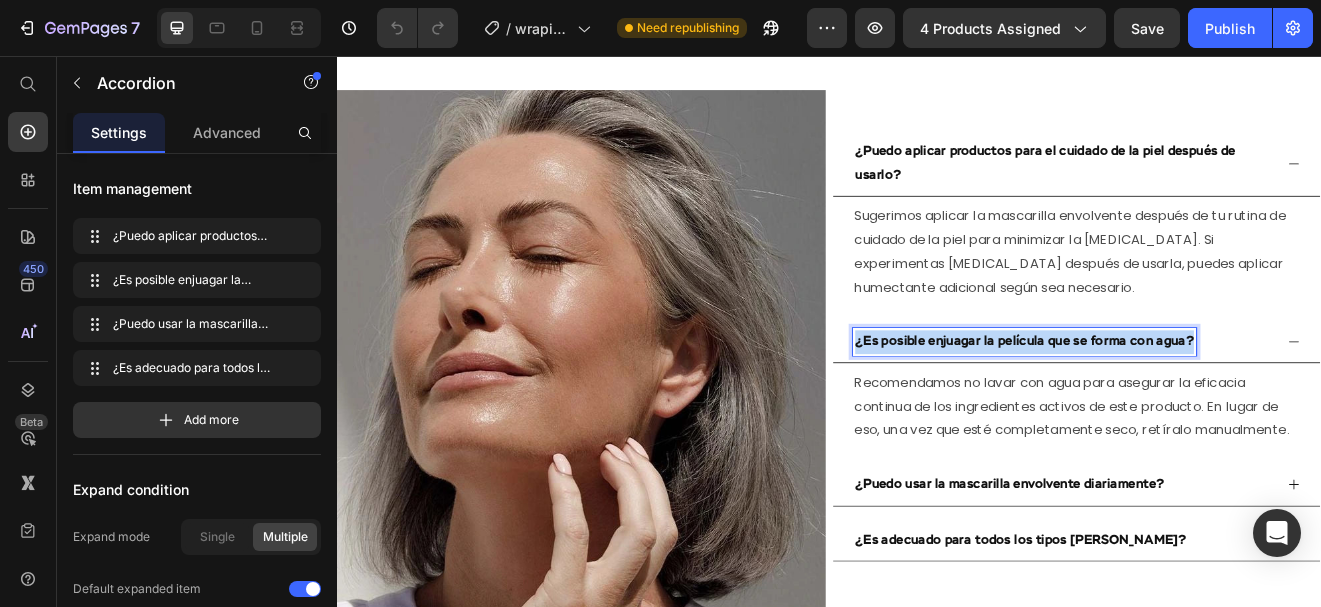 click on "¿Es posible enjuagar la película que se forma con agua?" at bounding box center (1175, 404) 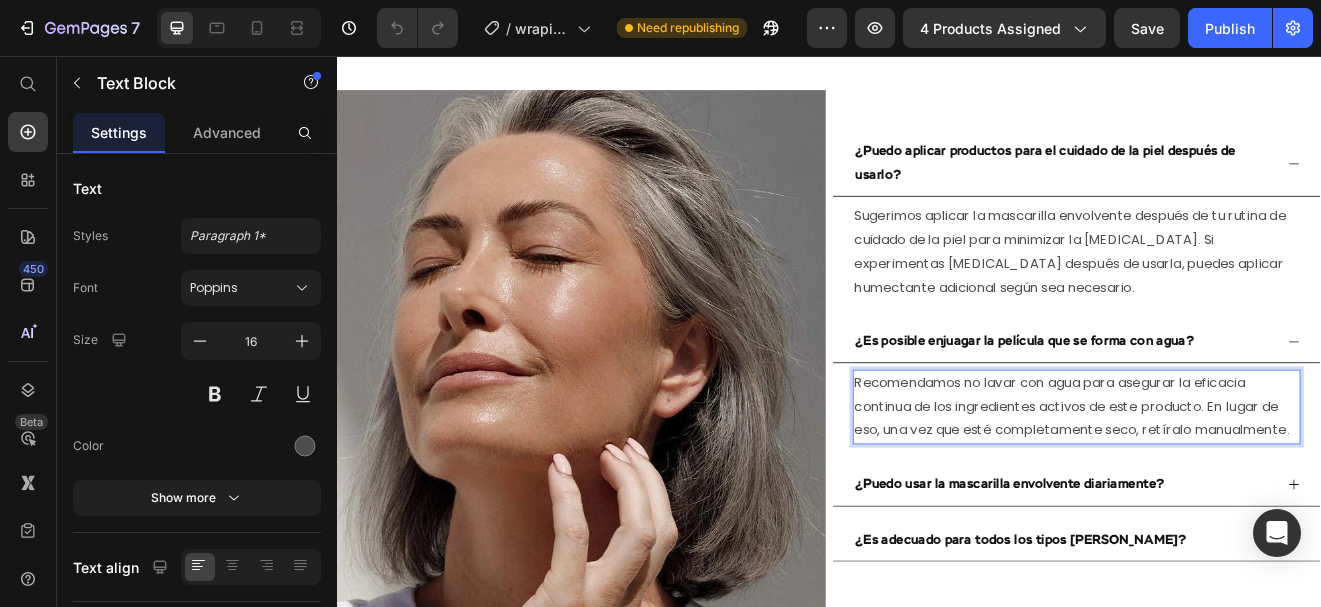 click on "Recomendamos no lavar con agua para asegurar la eficacia continua de los ingredientes activos de este producto. En lugar de eso, una vez que esté completamente seco, retíralo manualmente." at bounding box center [1239, 483] 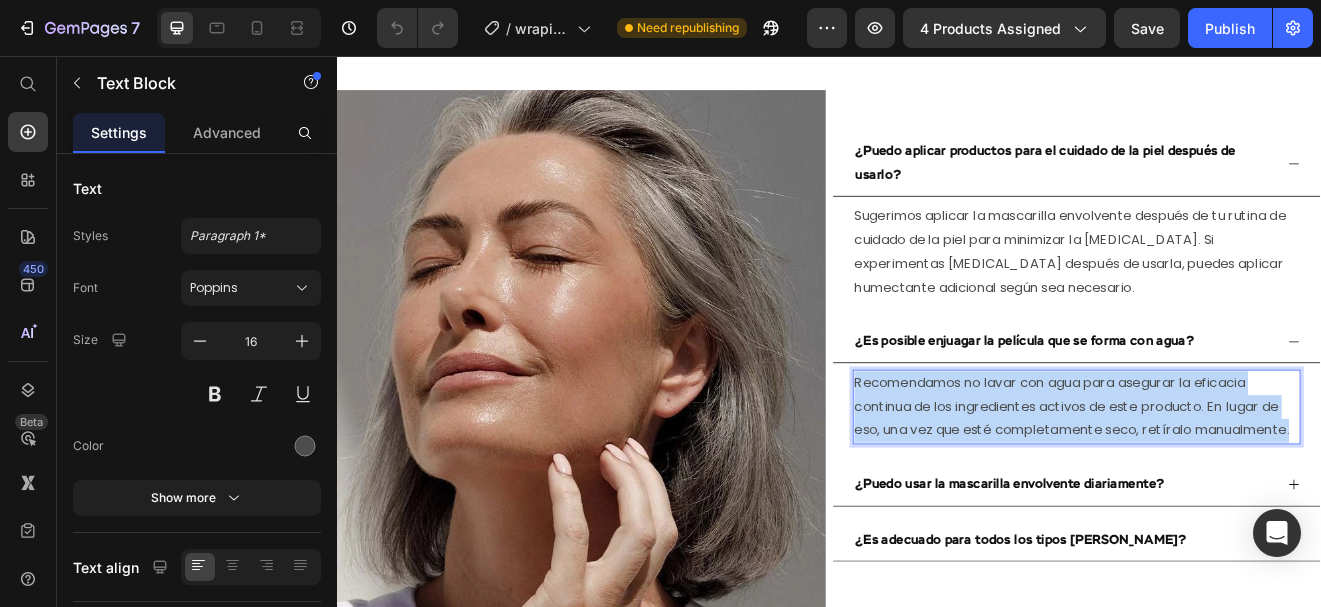 click on "Recomendamos no lavar con agua para asegurar la eficacia continua de los ingredientes activos de este producto. En lugar de eso, una vez que esté completamente seco, retíralo manualmente." at bounding box center [1239, 483] 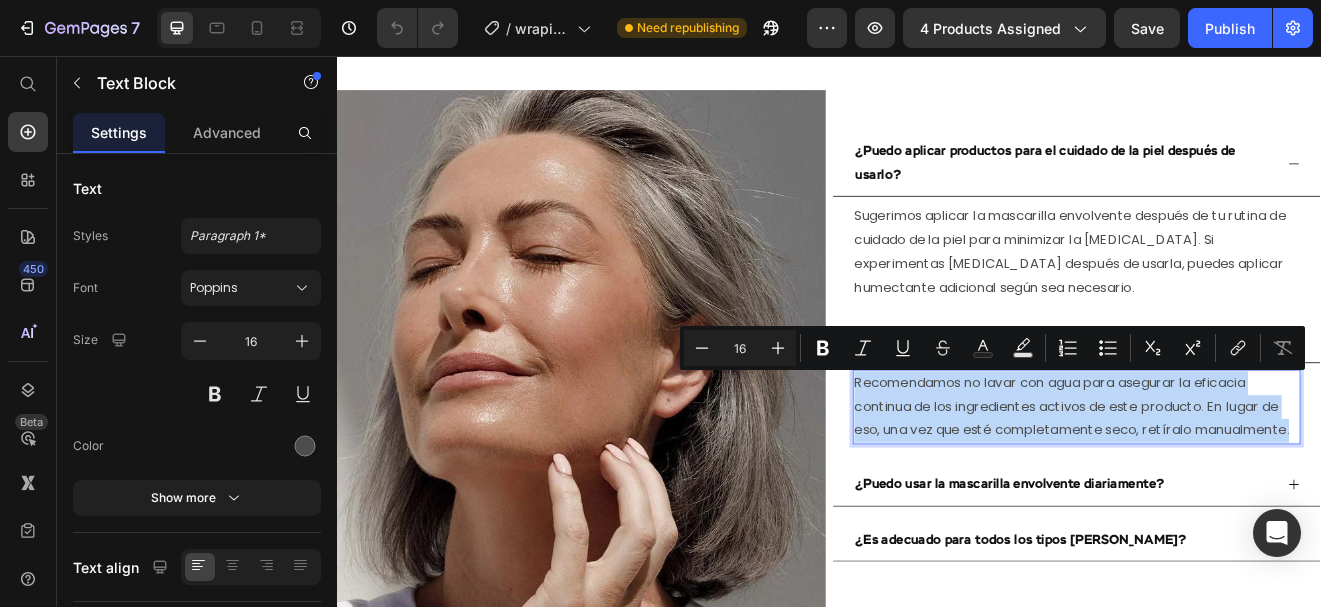 copy on "Recomendamos no lavar con agua para asegurar la eficacia continua de los ingredientes activos de este producto. En lugar de eso, una vez que esté completamente seco, retíralo manualmente." 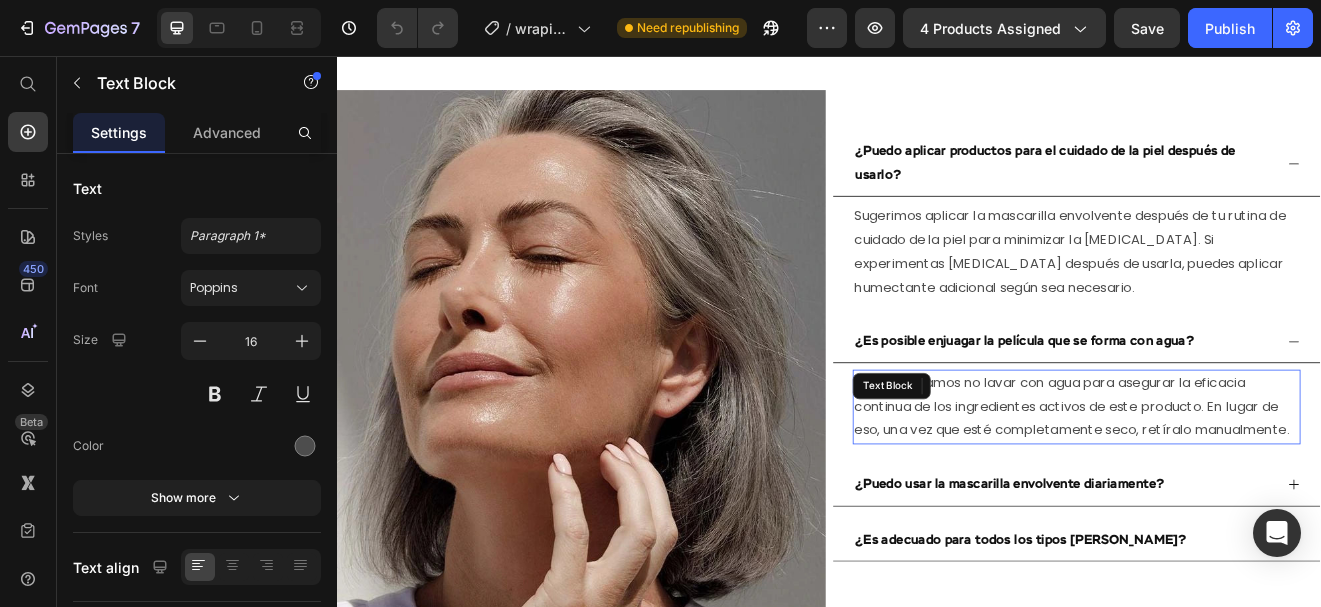click on "Recomendamos no lavar con agua para asegurar la eficacia continua de los ingredientes activos de este producto. En lugar de eso, una vez que esté completamente seco, retíralo manualmente." at bounding box center (1239, 483) 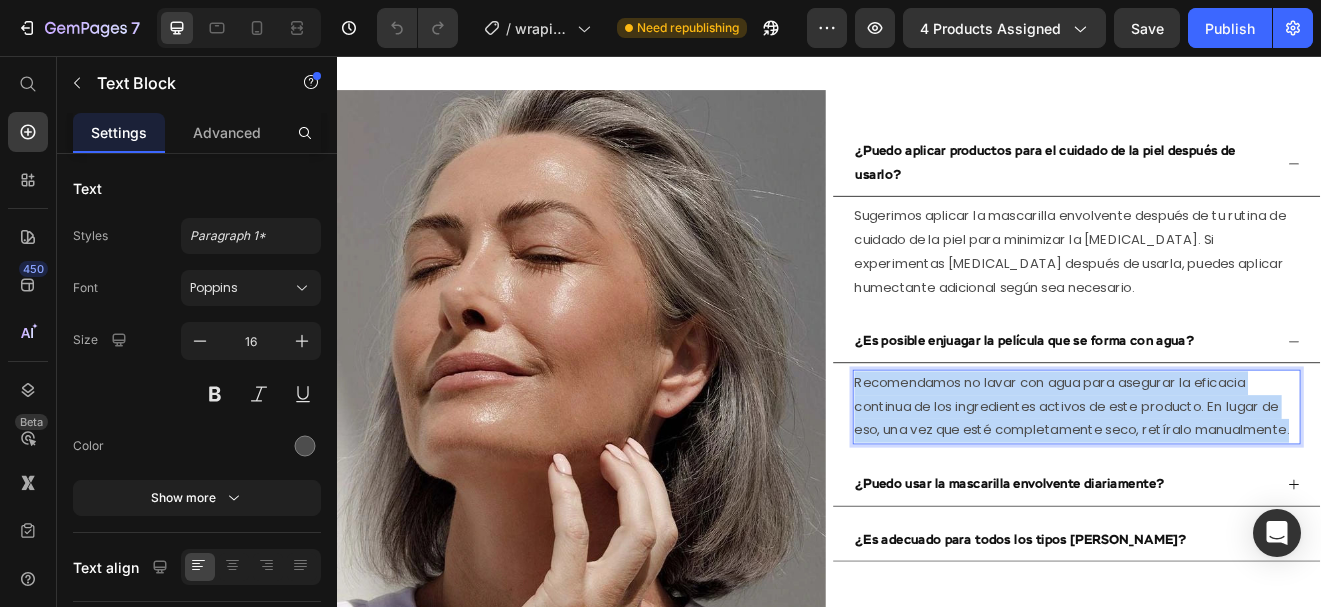 click on "Recomendamos no lavar con agua para asegurar la eficacia continua de los ingredientes activos de este producto. En lugar de eso, una vez que esté completamente seco, retíralo manualmente." at bounding box center (1239, 483) 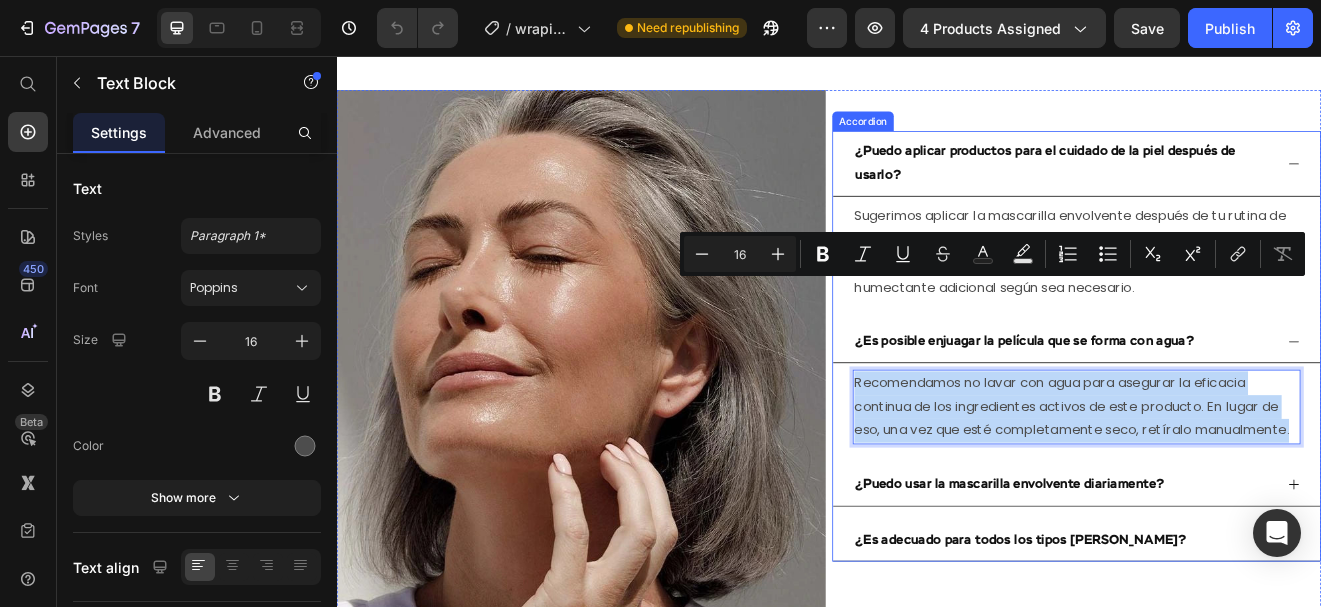 scroll, scrollTop: 7246, scrollLeft: 0, axis: vertical 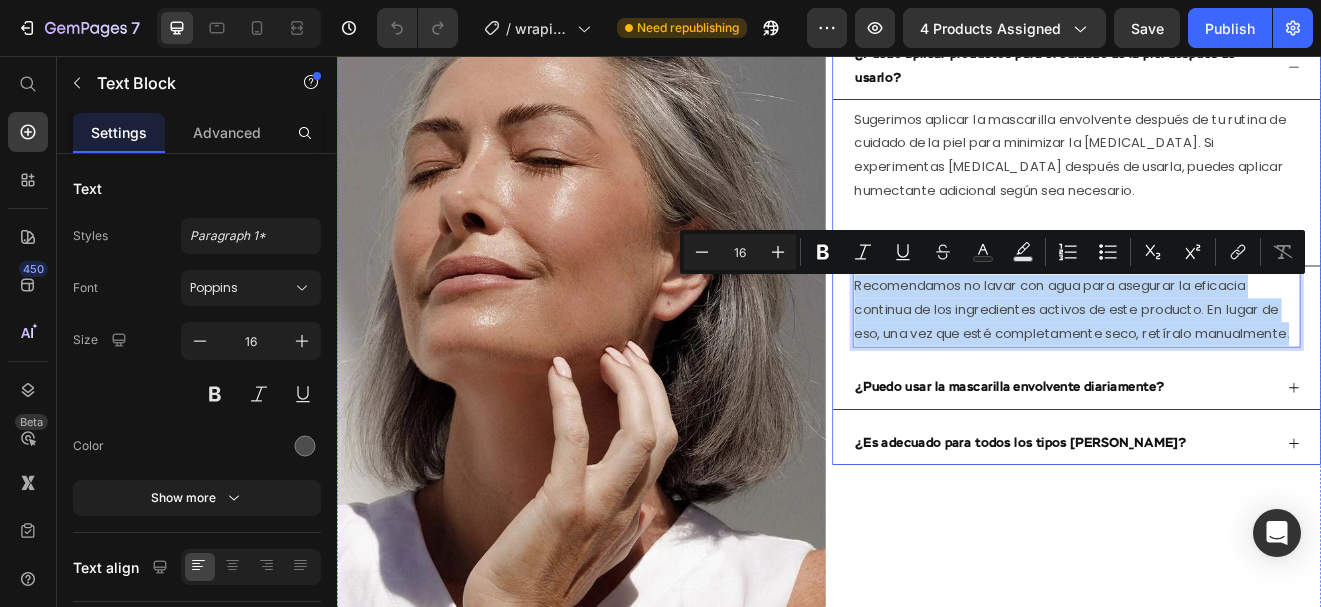 click on "¿Puedo usar la mascarilla envolvente diariamente?" at bounding box center (1157, 460) 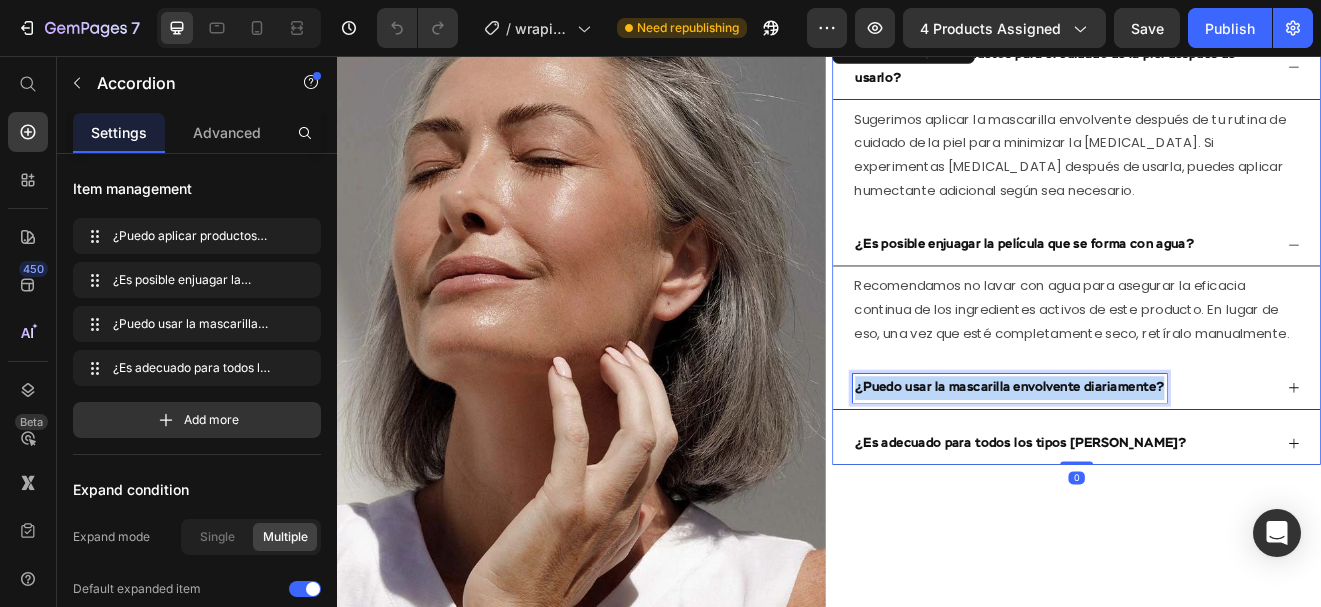 click on "¿Puedo usar la mascarilla envolvente diariamente?" at bounding box center [1157, 460] 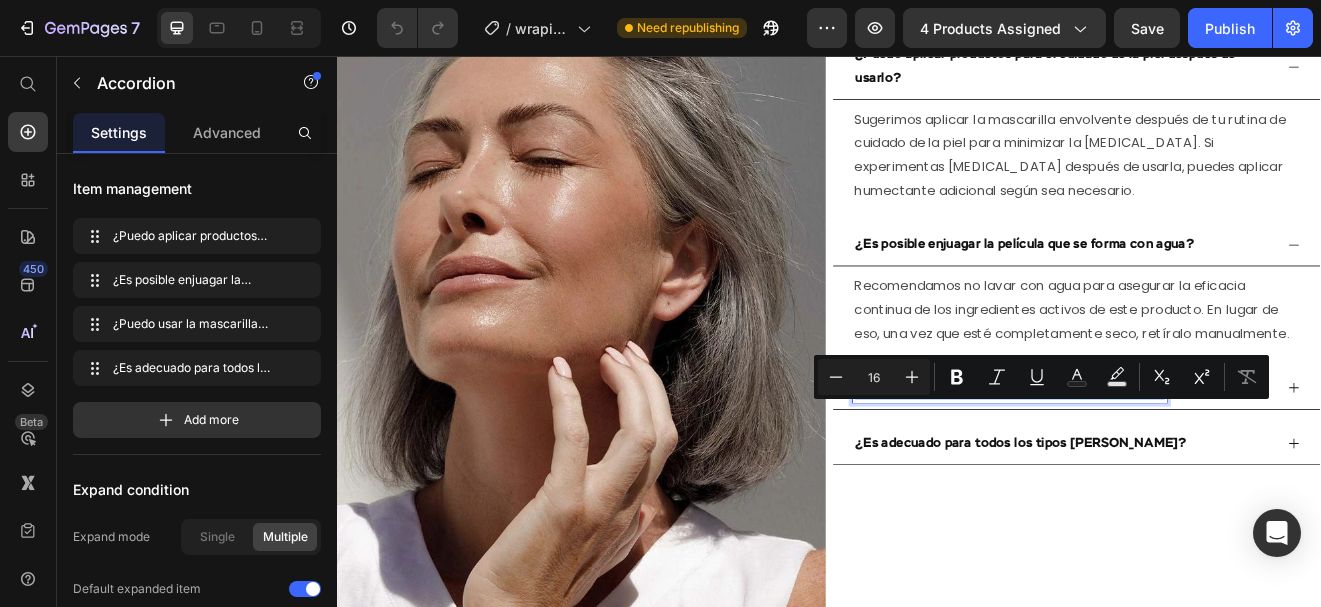 click on "¿Puedo usar la mascarilla envolvente diariamente?" at bounding box center [1157, 460] 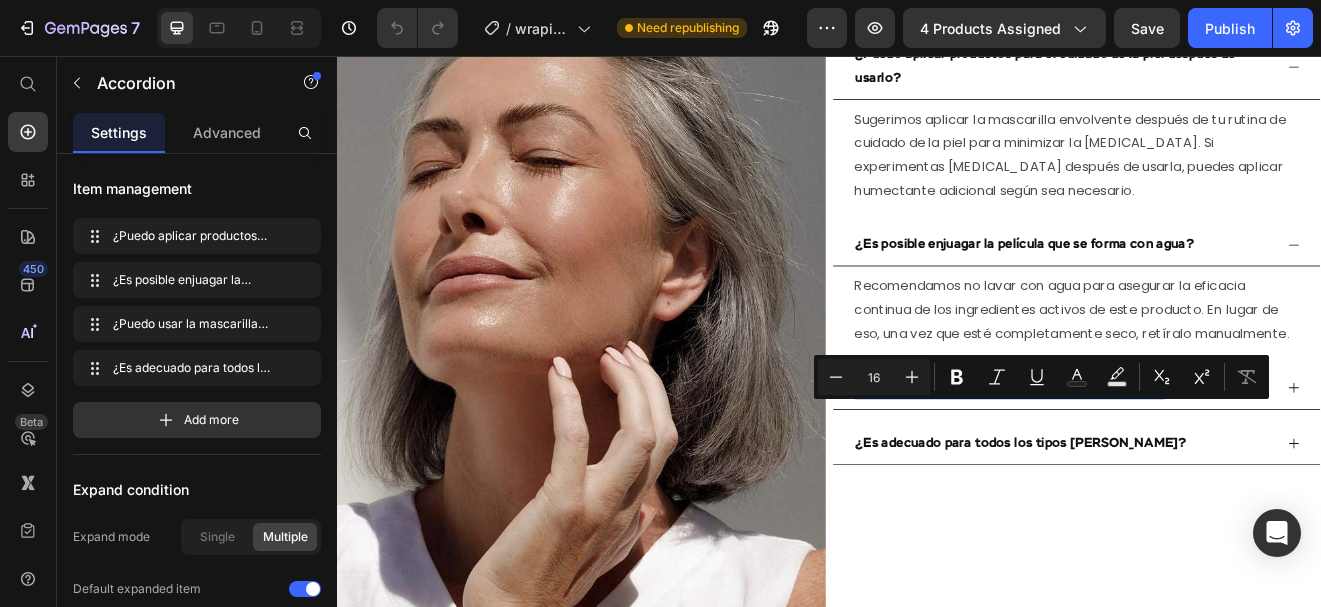 click on "¿Puedo usar la mascarilla envolvente diariamente?" at bounding box center [1239, 461] 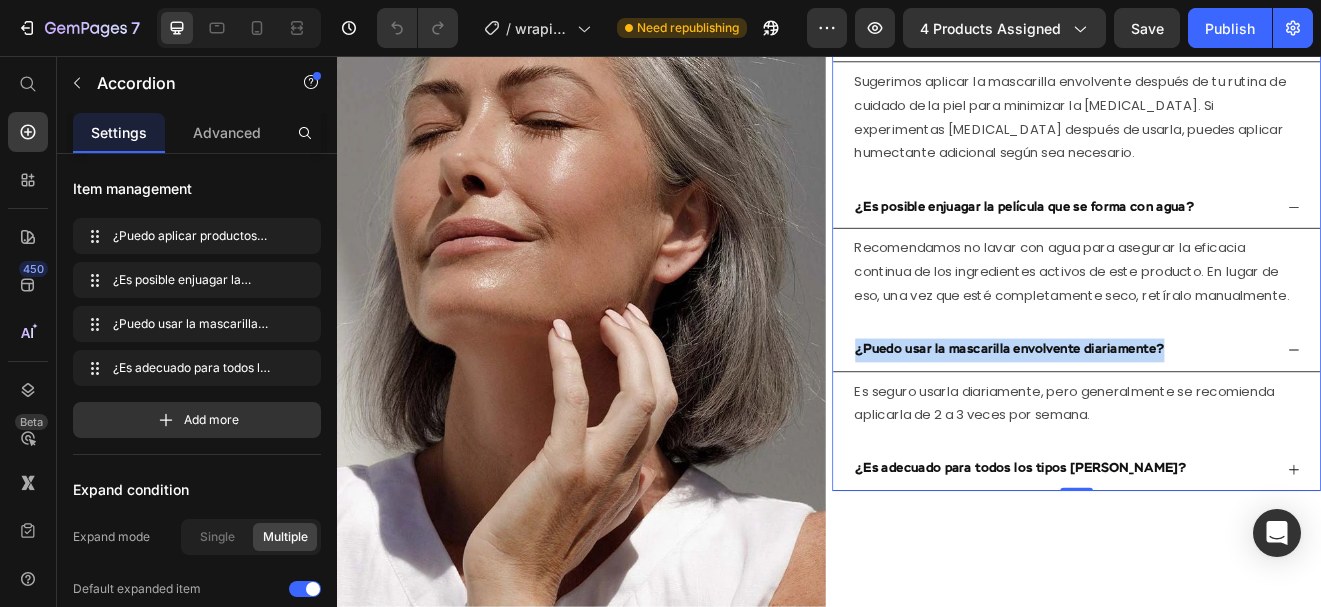 scroll, scrollTop: 7324, scrollLeft: 0, axis: vertical 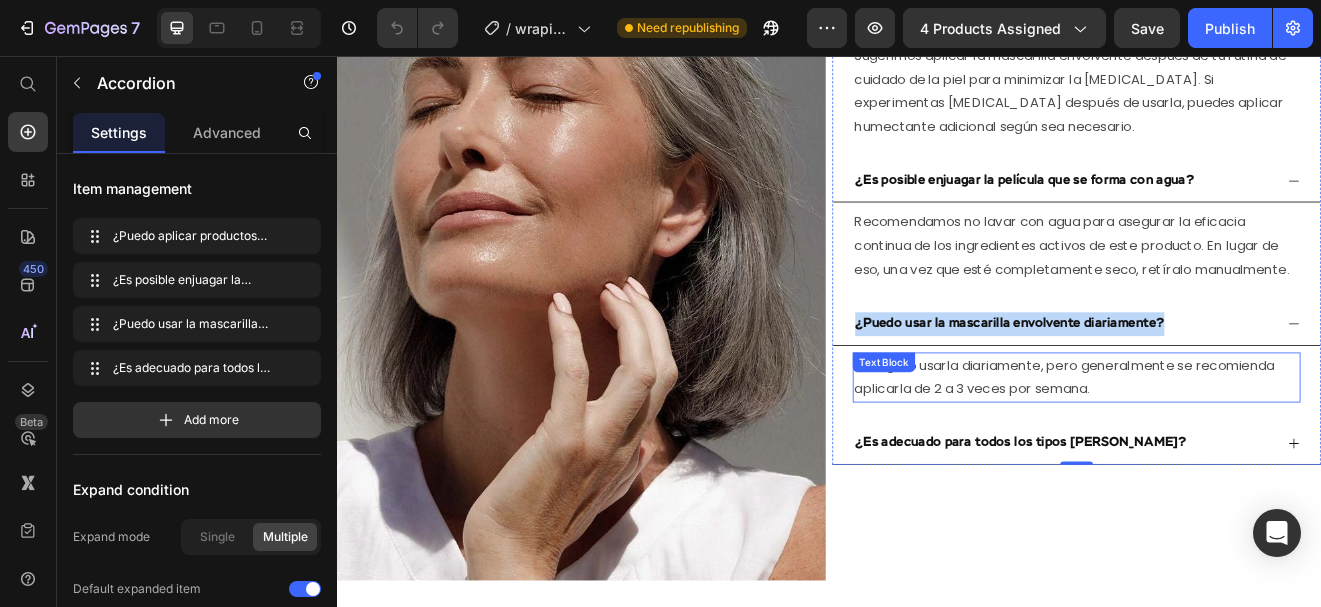 click on "Es seguro usarla diariamente, pero generalmente se recomienda aplicarla de 2 a 3 veces por semana." at bounding box center (1239, 448) 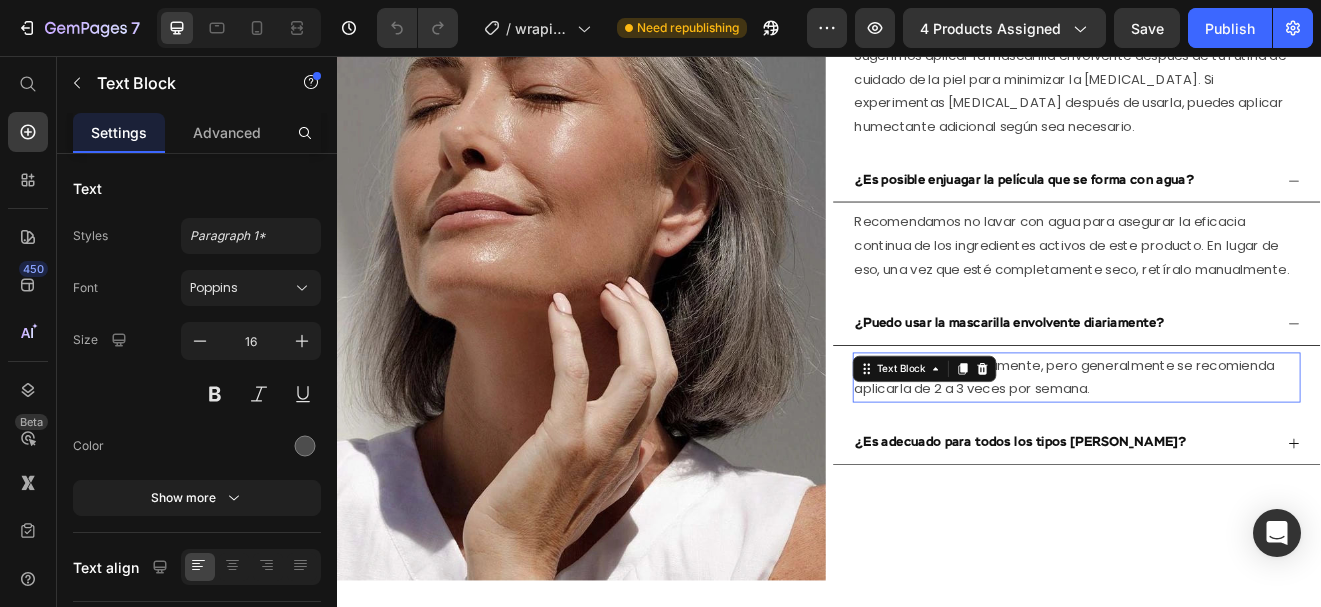 click on "Es seguro usarla diariamente, pero generalmente se recomienda aplicarla de 2 a 3 veces por semana." at bounding box center (1239, 448) 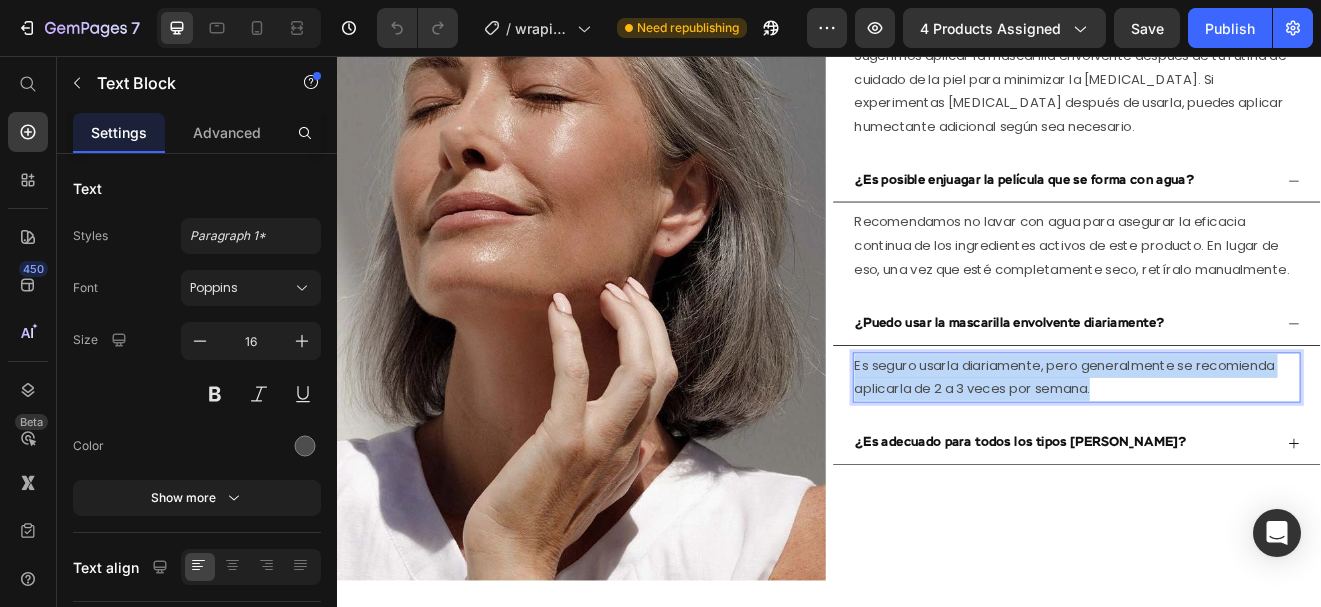 click on "Es seguro usarla diariamente, pero generalmente se recomienda aplicarla de 2 a 3 veces por semana." at bounding box center (1239, 448) 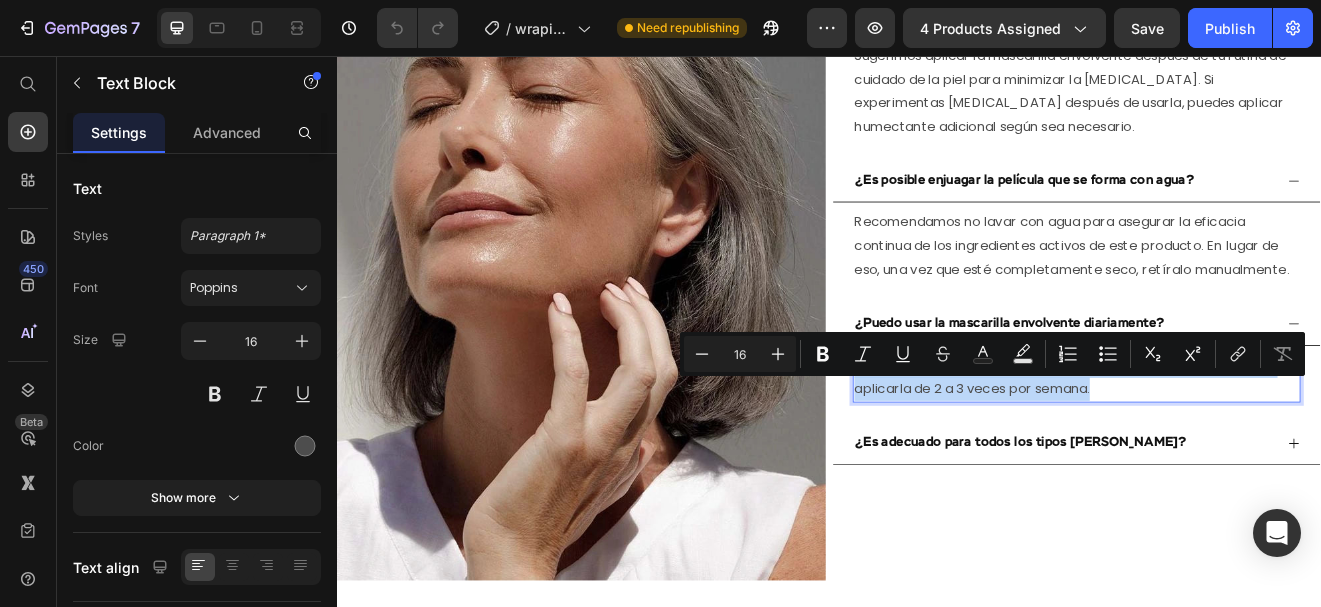 copy on "Es seguro usarla diariamente, pero generalmente se recomienda aplicarla de 2 a 3 veces por semana." 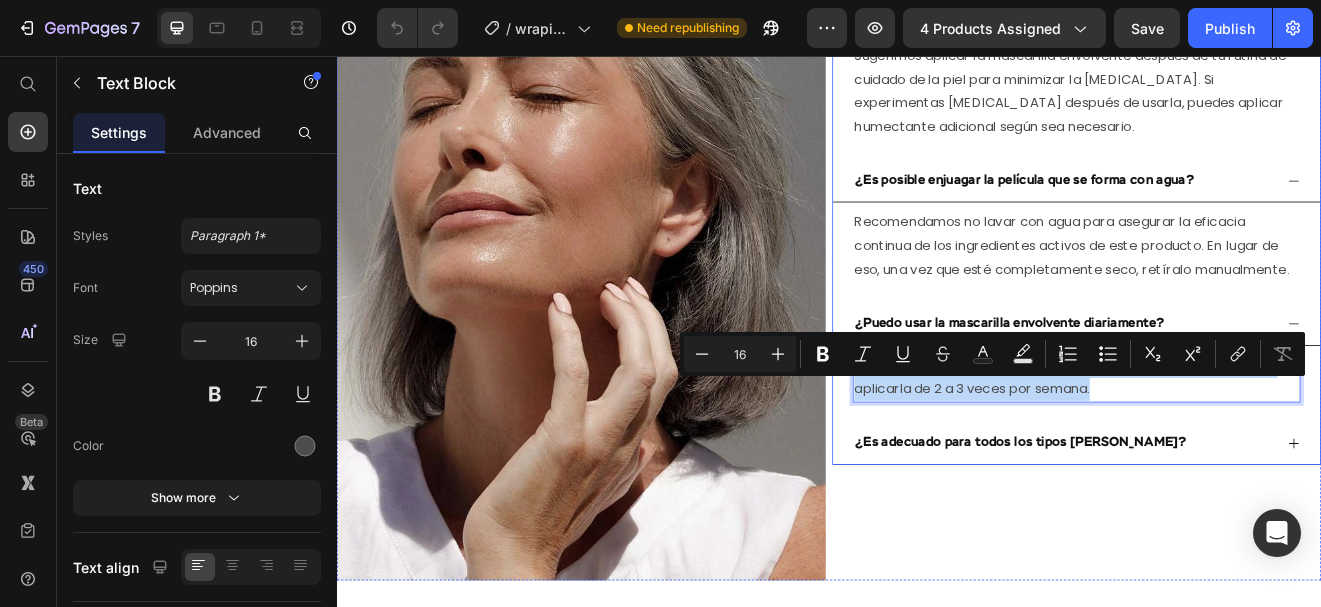 click on "¿Es adecuado para todos los tipos [PERSON_NAME]?" at bounding box center [1171, 527] 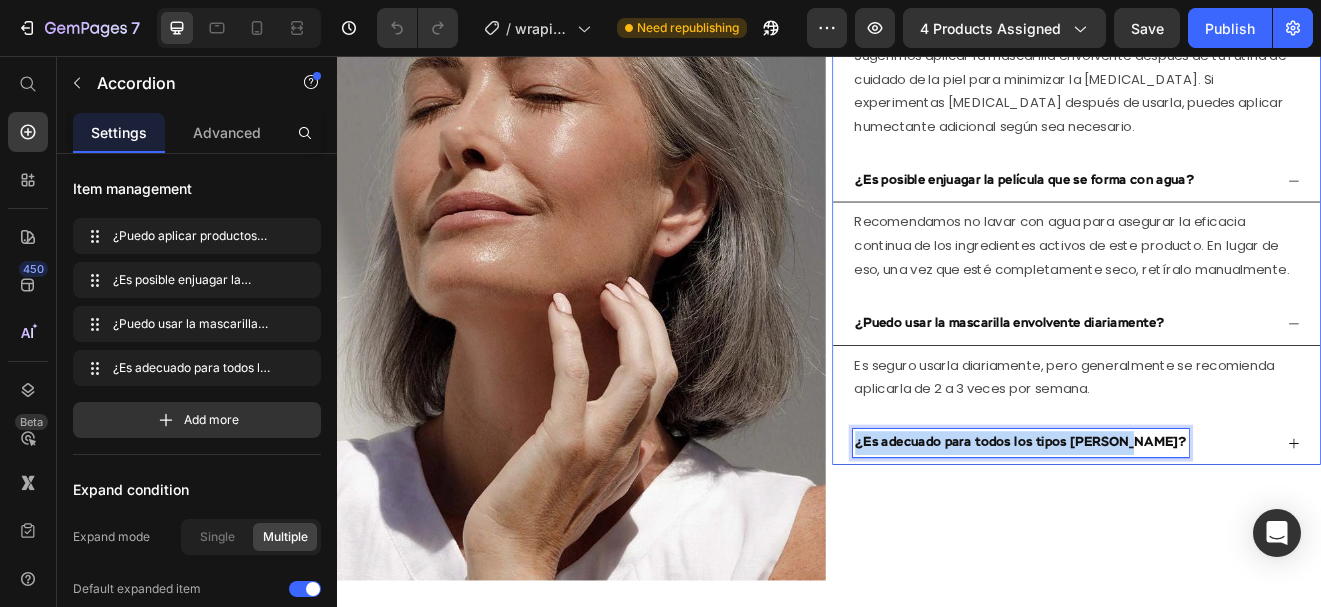 click on "¿Es adecuado para todos los tipos [PERSON_NAME]?" at bounding box center [1171, 527] 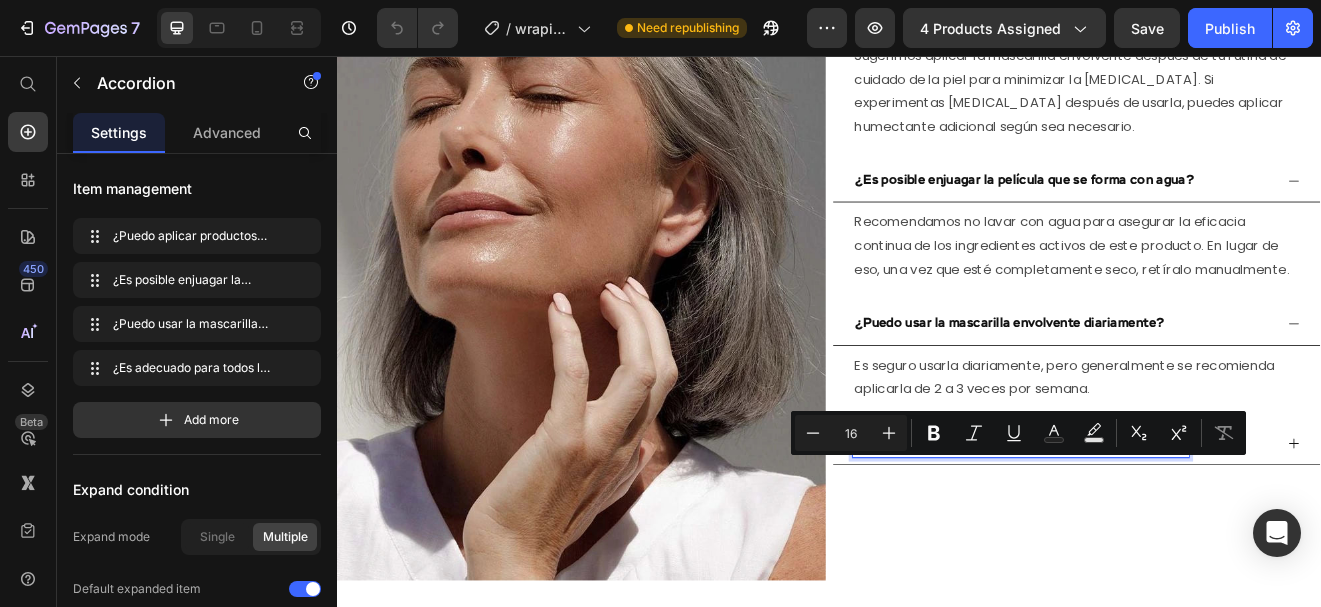 click on "¿Es adecuado para todos los tipos [PERSON_NAME]?" at bounding box center [1171, 527] 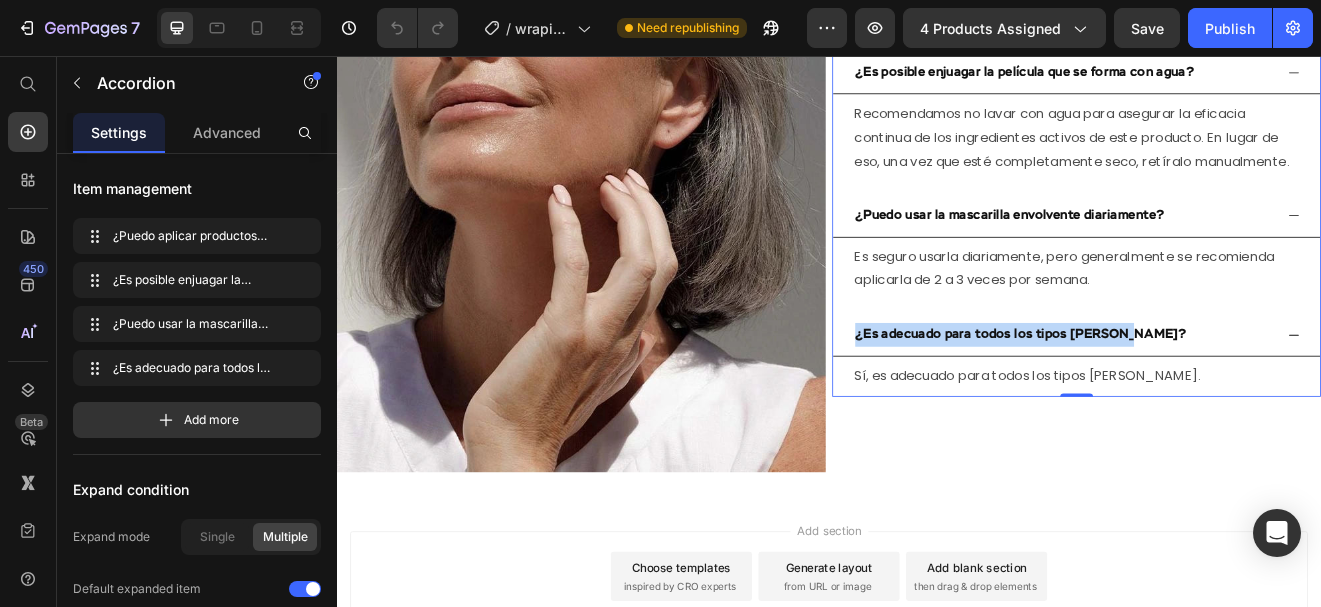 scroll, scrollTop: 7462, scrollLeft: 0, axis: vertical 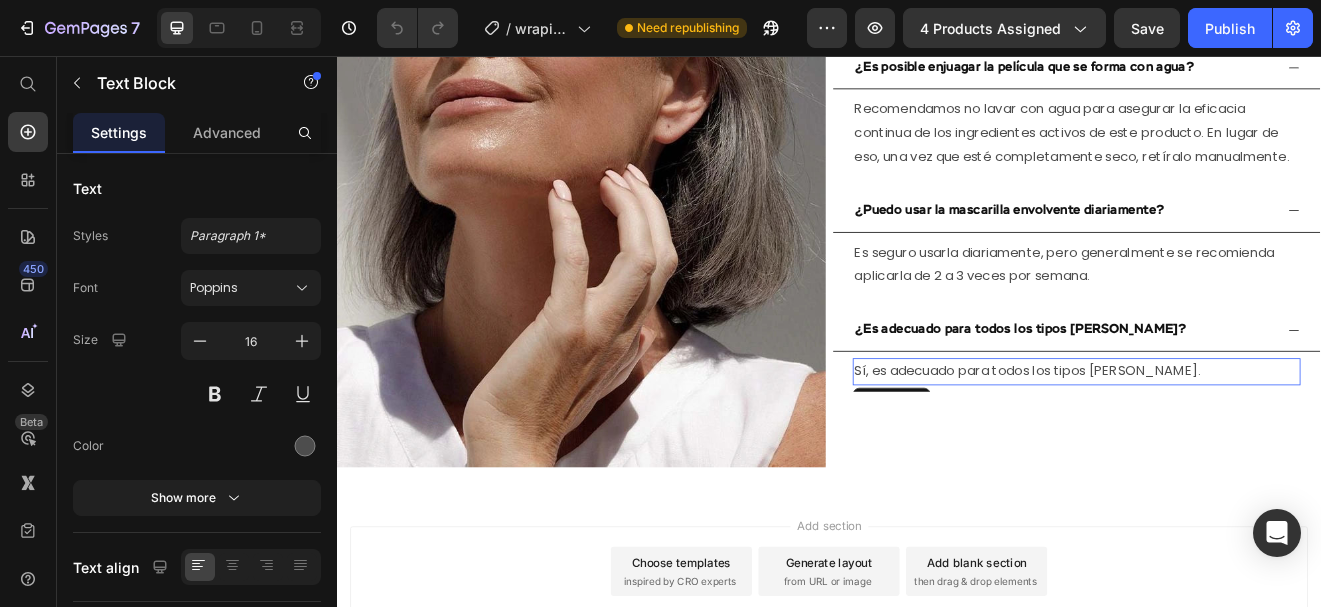 click on "Sí, es adecuado para todos los tipos [PERSON_NAME]." at bounding box center [1239, 440] 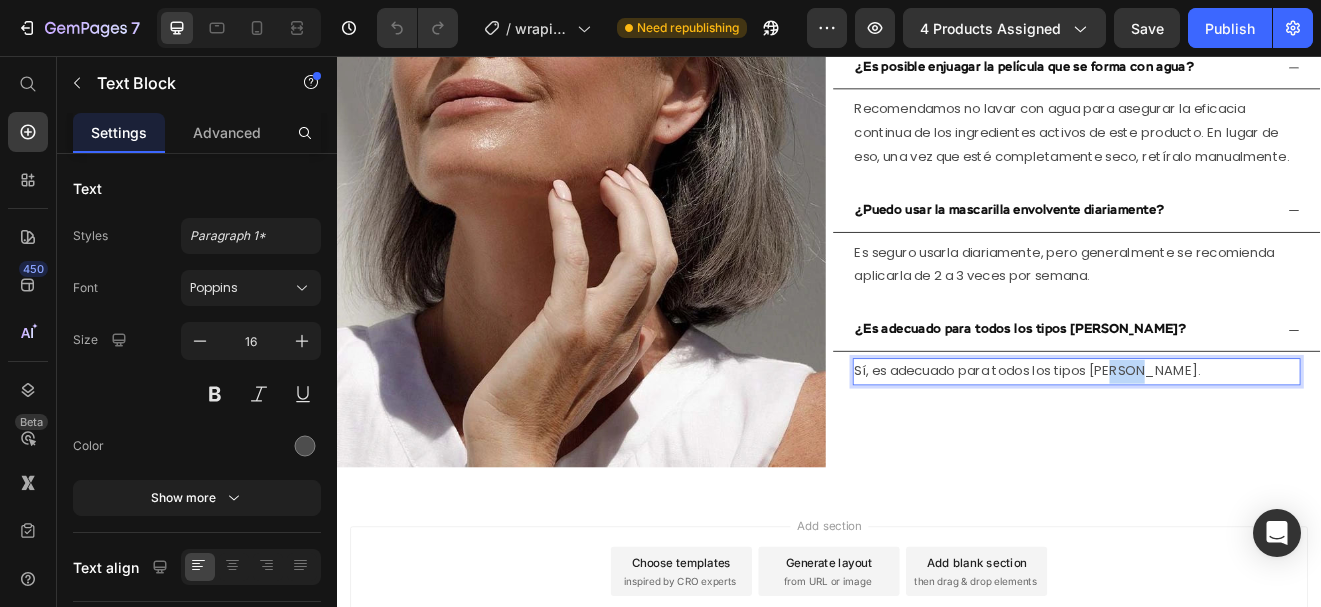 click on "Sí, es adecuado para todos los tipos [PERSON_NAME]." at bounding box center (1239, 440) 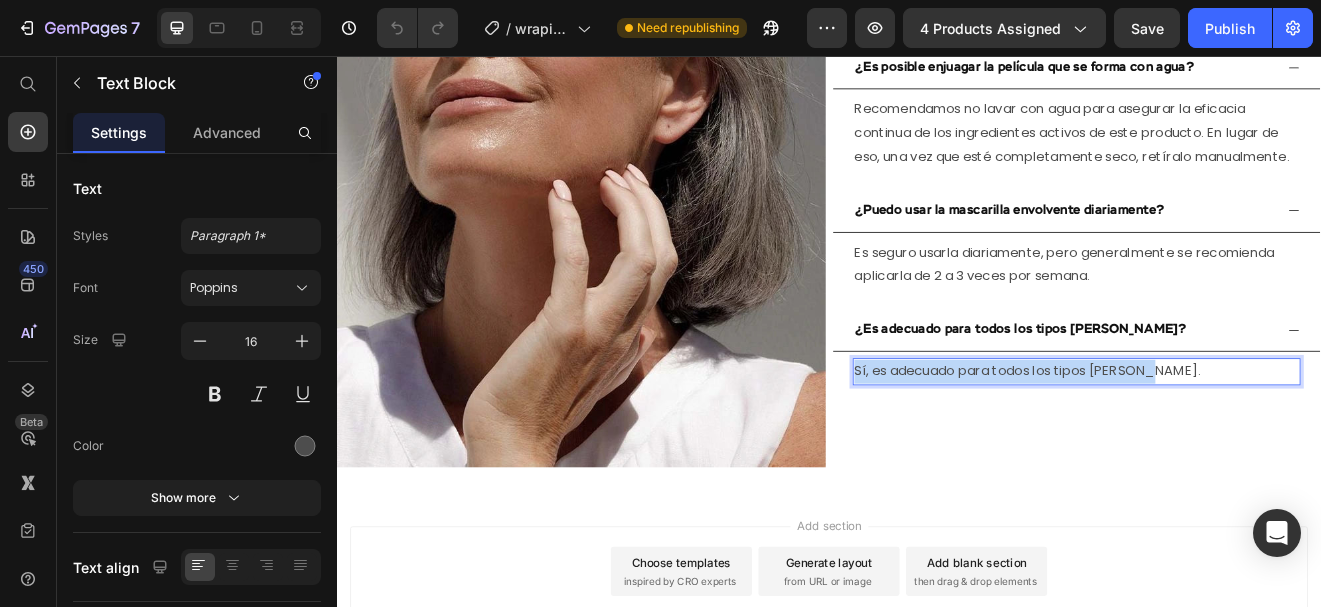 click on "Sí, es adecuado para todos los tipos [PERSON_NAME]." at bounding box center [1239, 440] 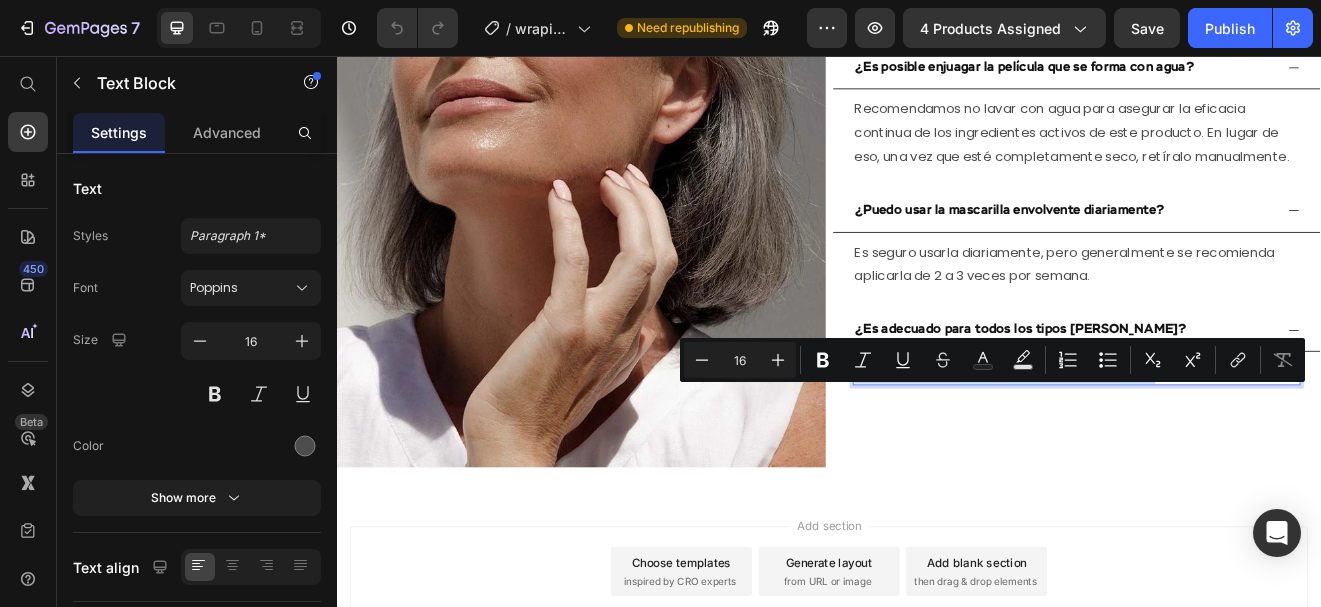 copy on "Sí, es adecuado para todos los tipos [PERSON_NAME]." 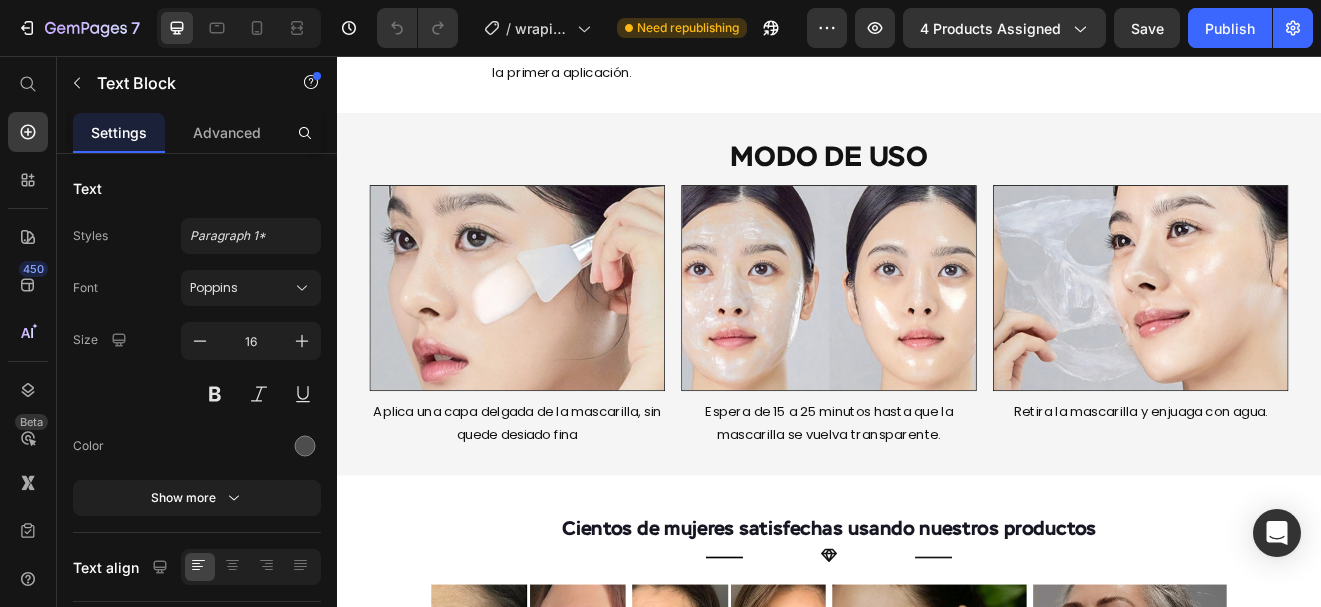 scroll, scrollTop: 3311, scrollLeft: 0, axis: vertical 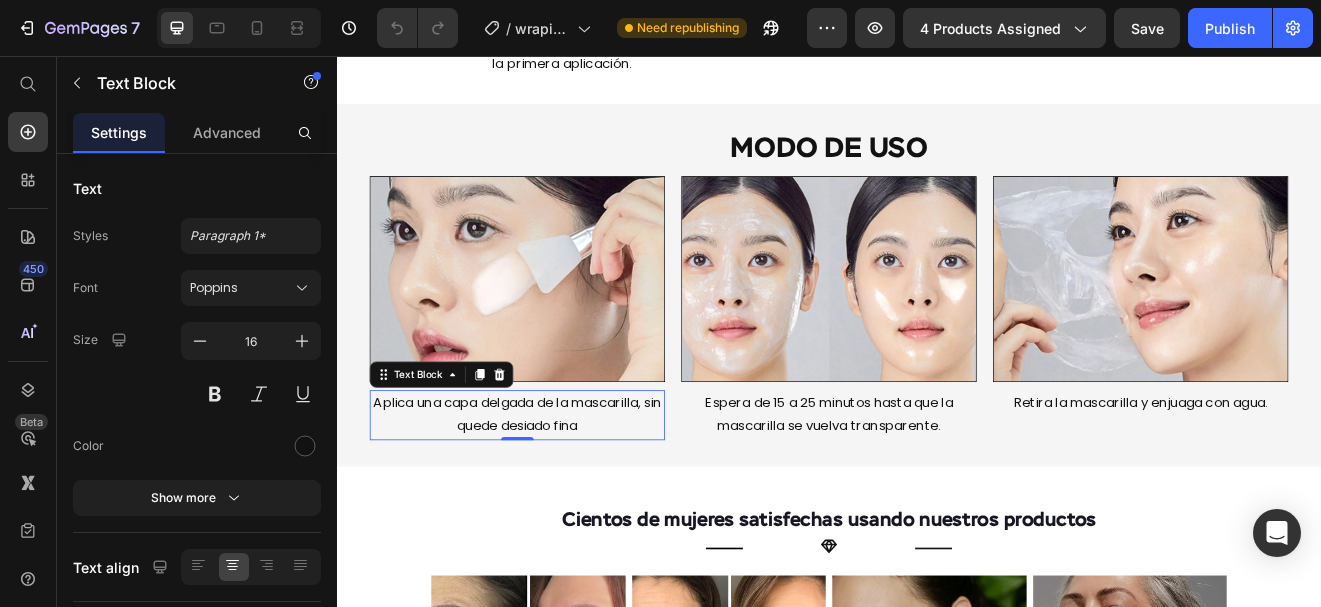 click on "Aplica una capa delgada de la mascarilla, sin quede desiado fina" at bounding box center [557, 494] 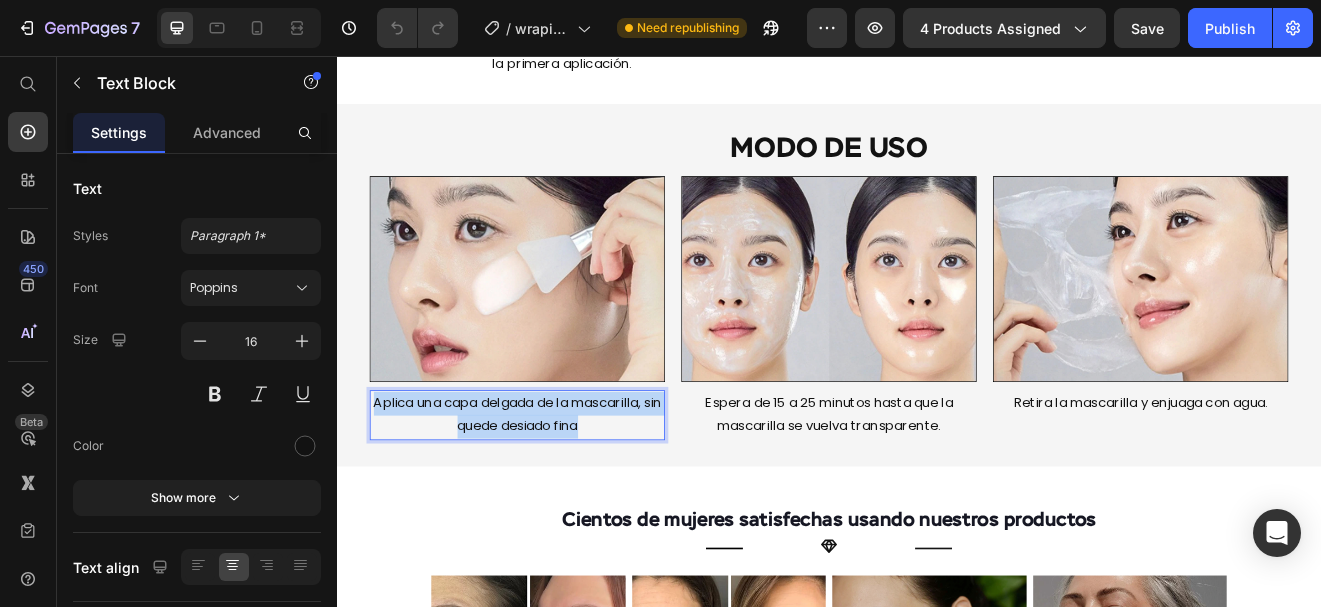click on "Aplica una capa delgada de la mascarilla, sin quede desiado fina" at bounding box center (557, 494) 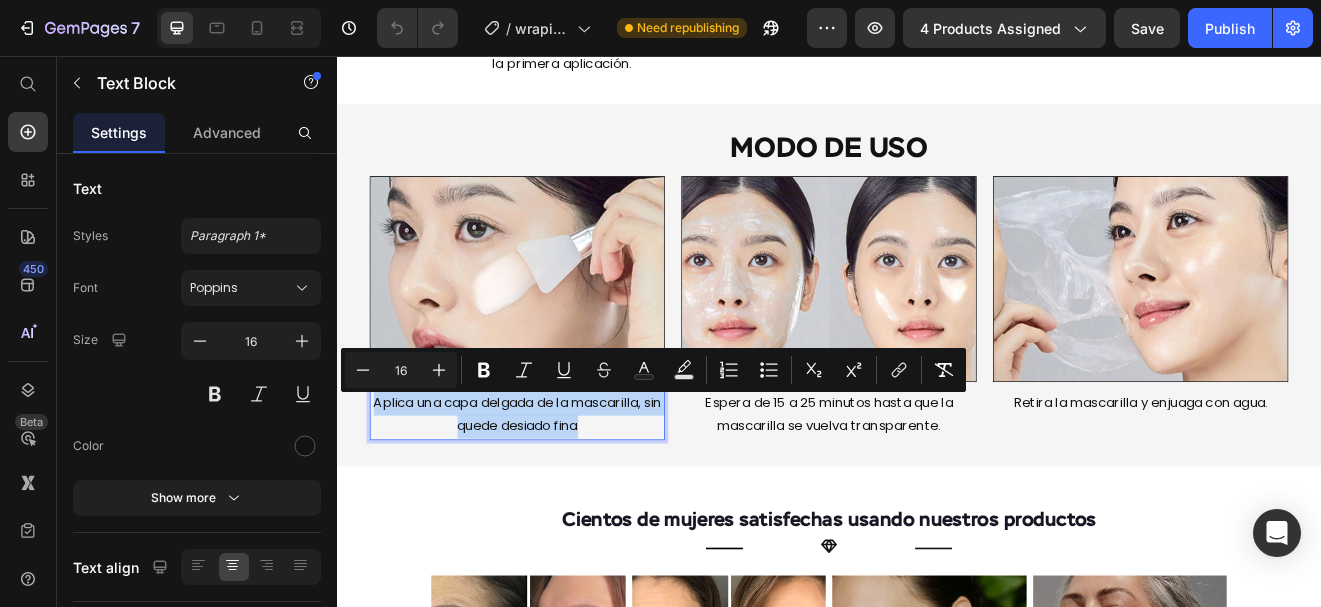 click on "Aplica una capa delgada de la mascarilla, sin quede desiado fina" at bounding box center [557, 494] 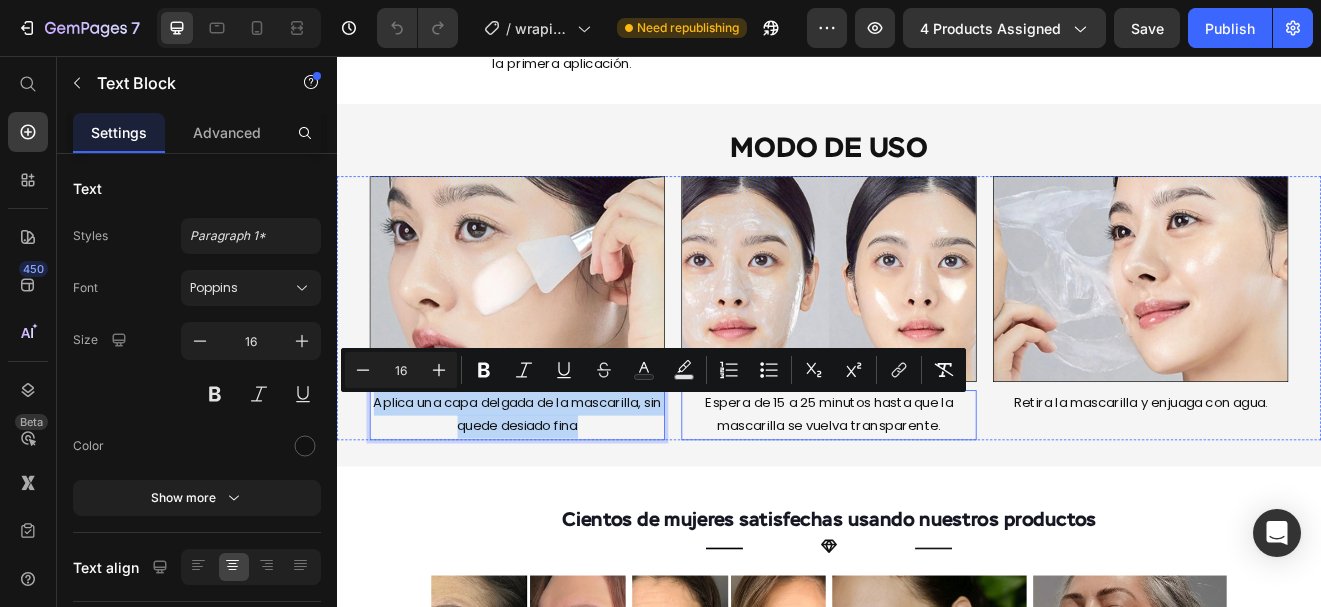 click on "Espera de 15 a 25 minutos hasta que la mascarilla se vuelva transparente." at bounding box center [937, 494] 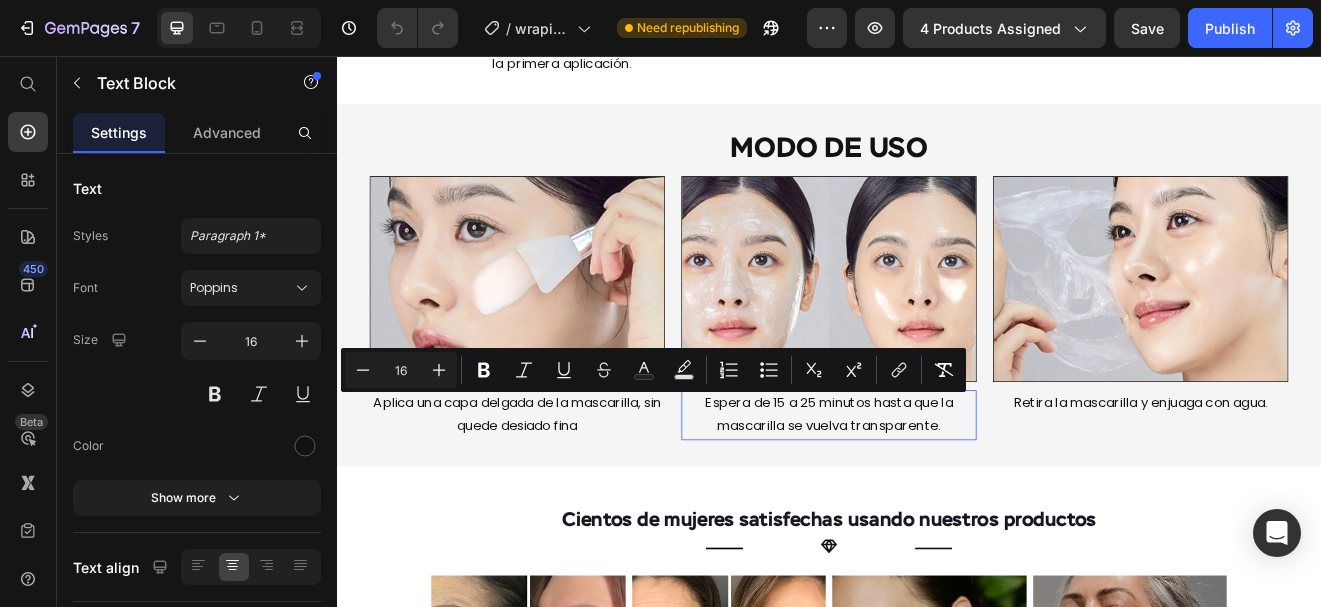 click on "Espera de 15 a 25 minutos hasta que la mascarilla se vuelva transparente." at bounding box center [937, 494] 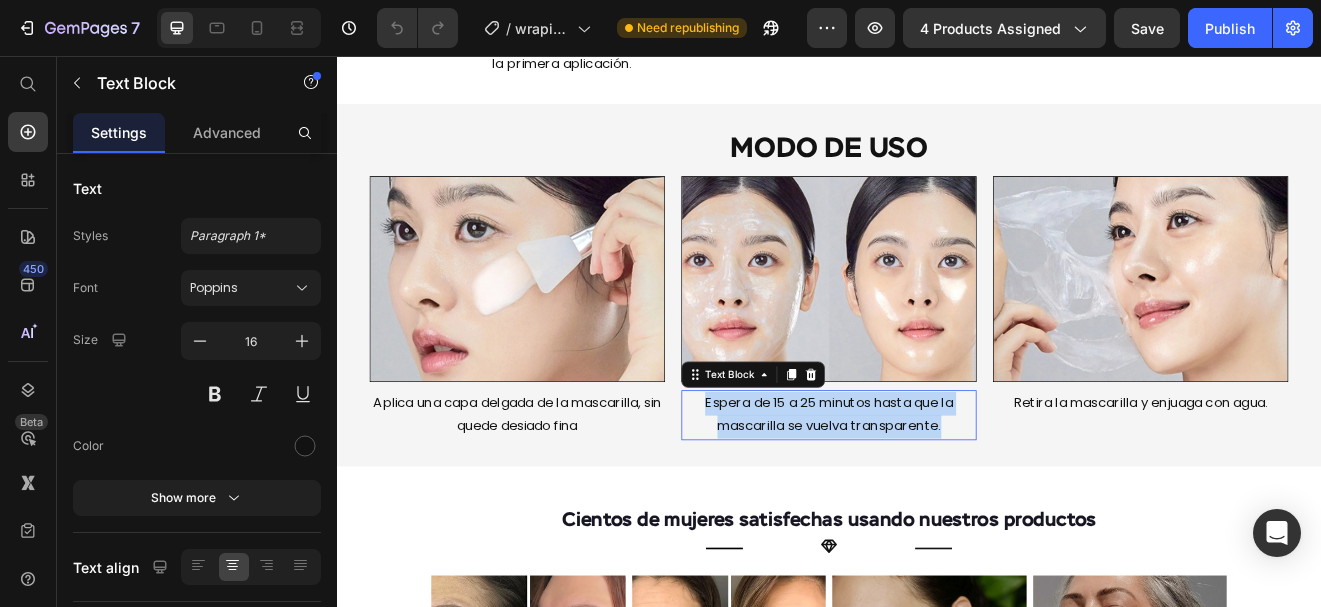 click on "Espera de 15 a 25 minutos hasta que la mascarilla se vuelva transparente." at bounding box center [937, 494] 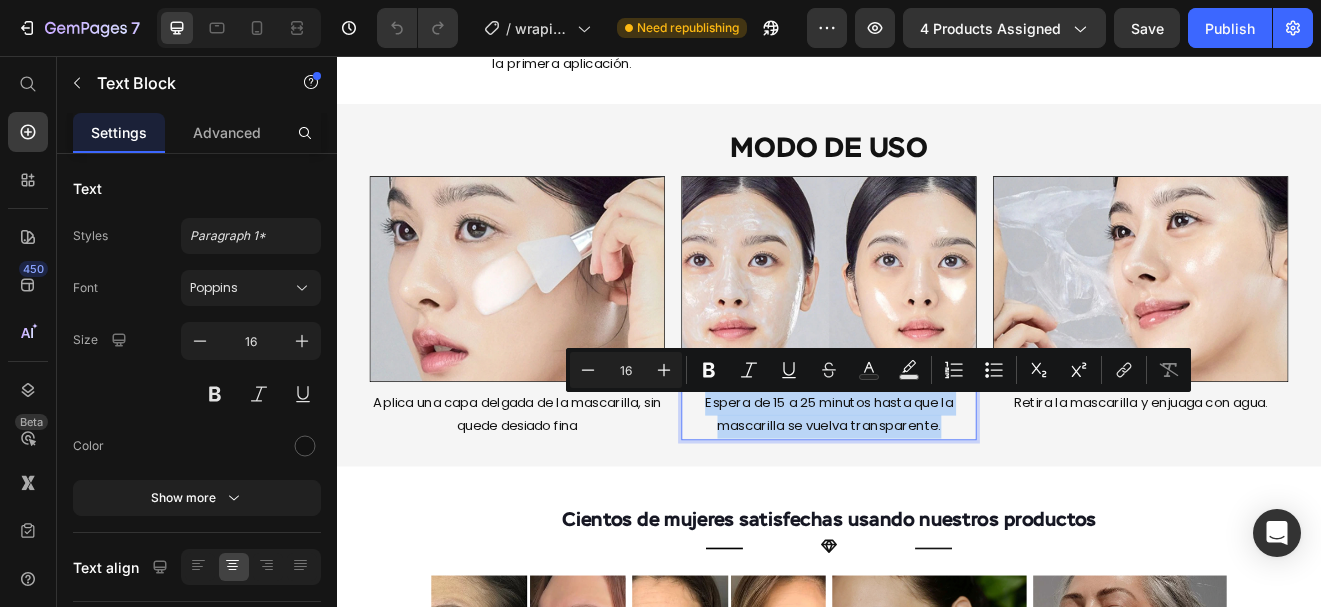 click on "Espera de 15 a 25 minutos hasta que la mascarilla se vuelva transparente." at bounding box center (937, 494) 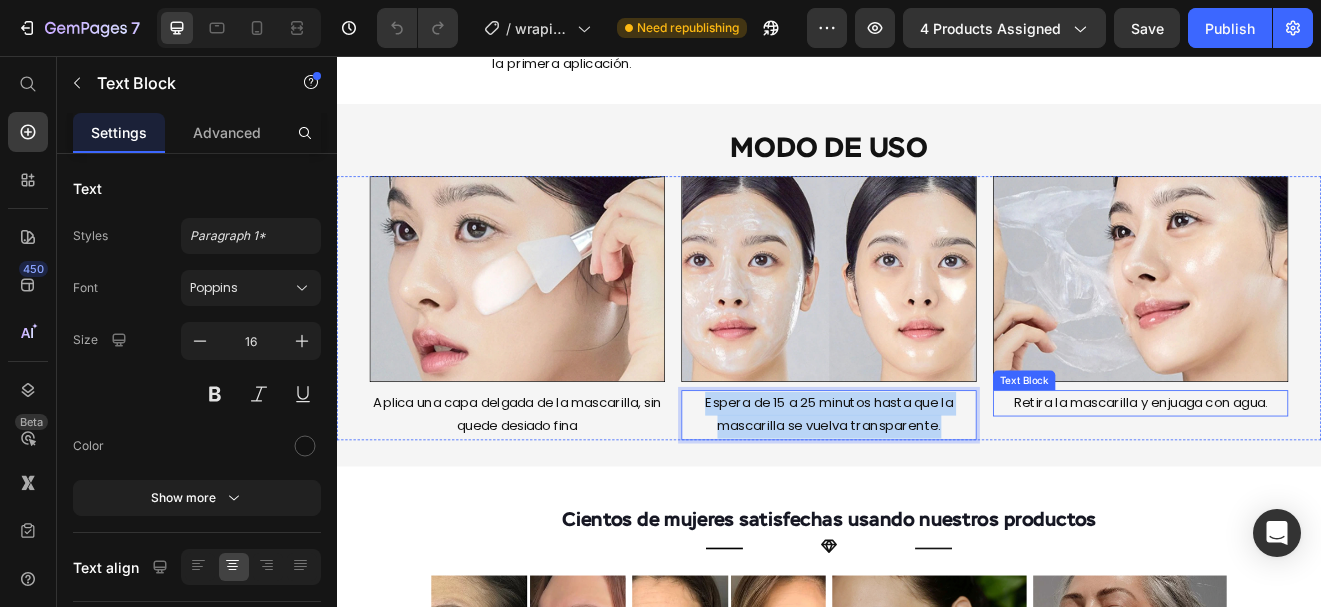 click on "Retira la mascarilla y enjuaga con agua. Text Block" at bounding box center (1317, 479) 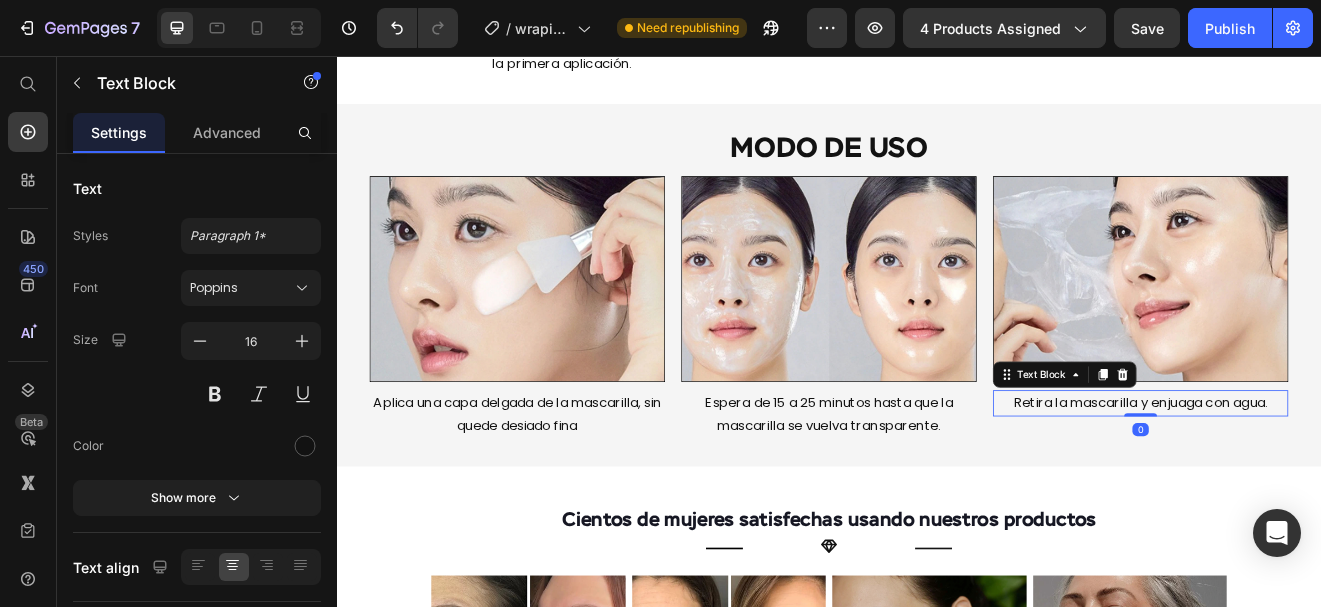 click at bounding box center [1317, 493] 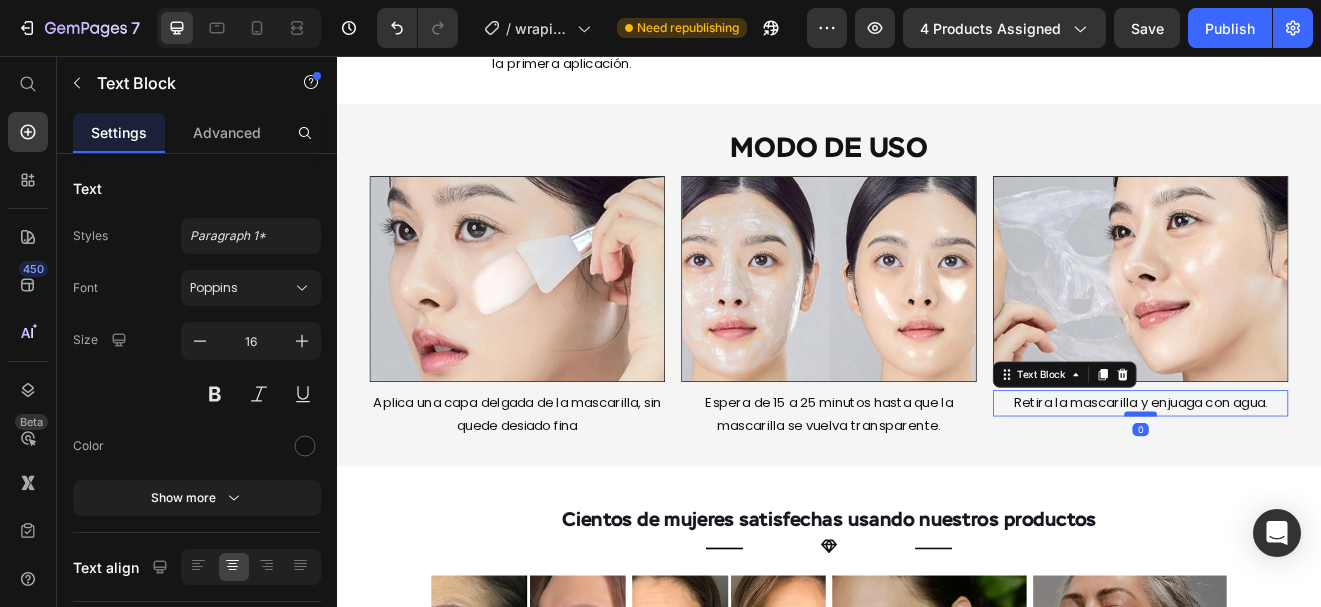 click at bounding box center (1317, 492) 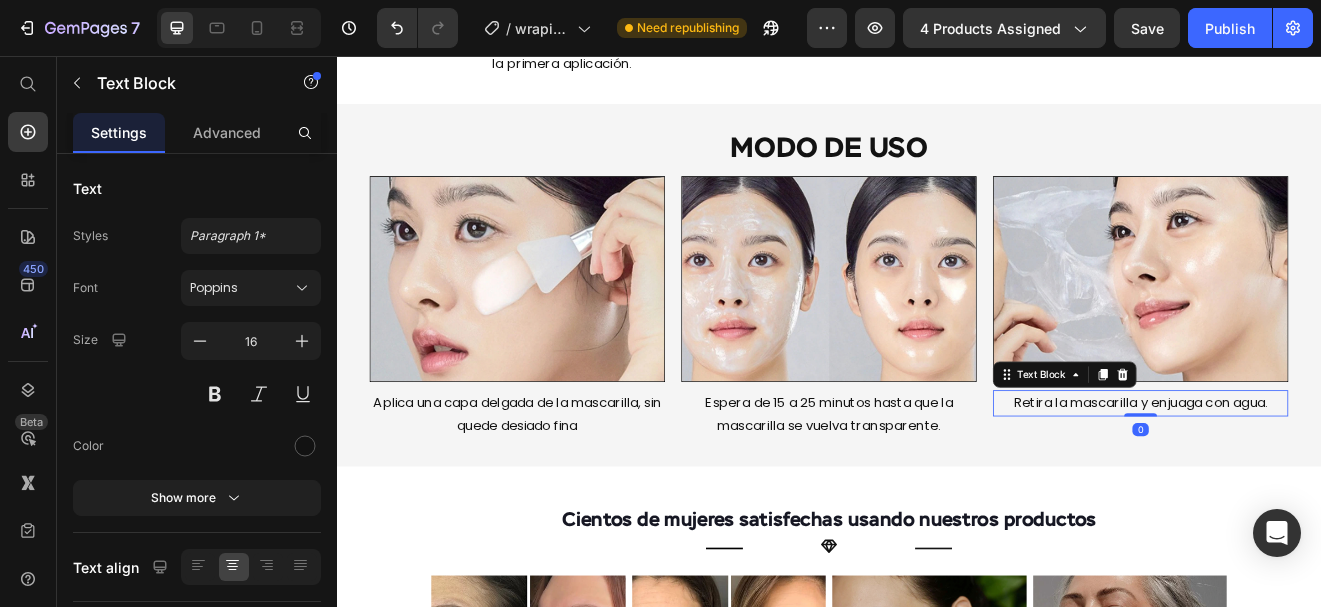 click on "Retira la mascarilla y enjuaga con agua." at bounding box center [1317, 479] 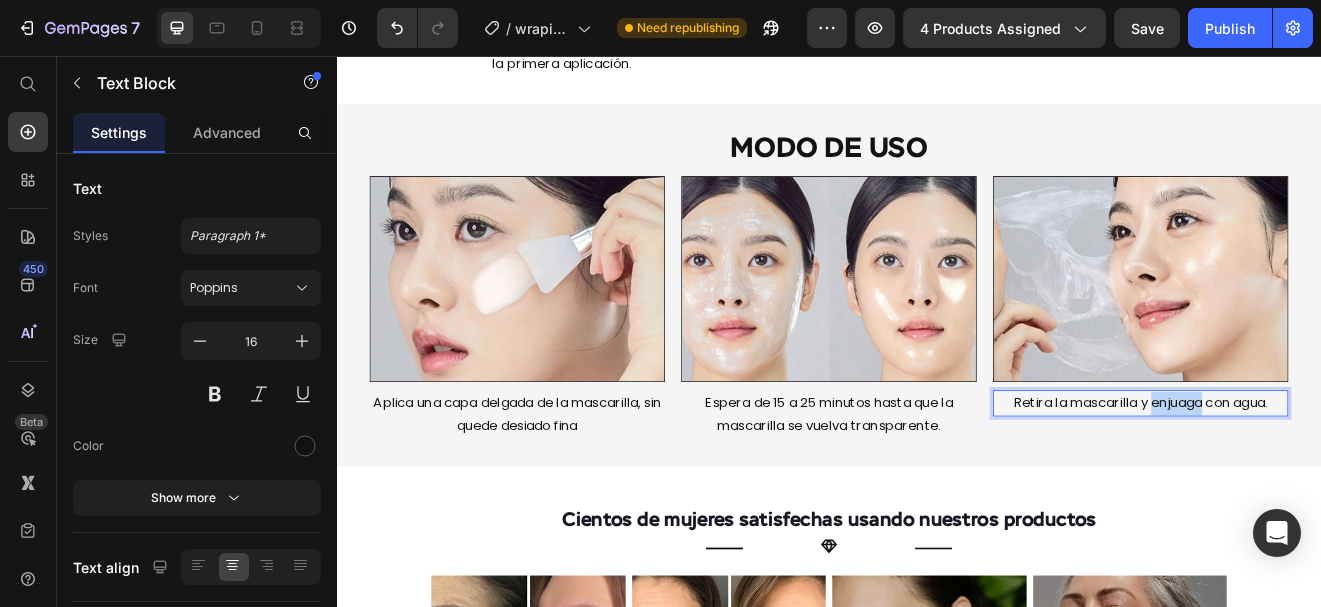 click on "Retira la mascarilla y enjuaga con agua." at bounding box center (1317, 479) 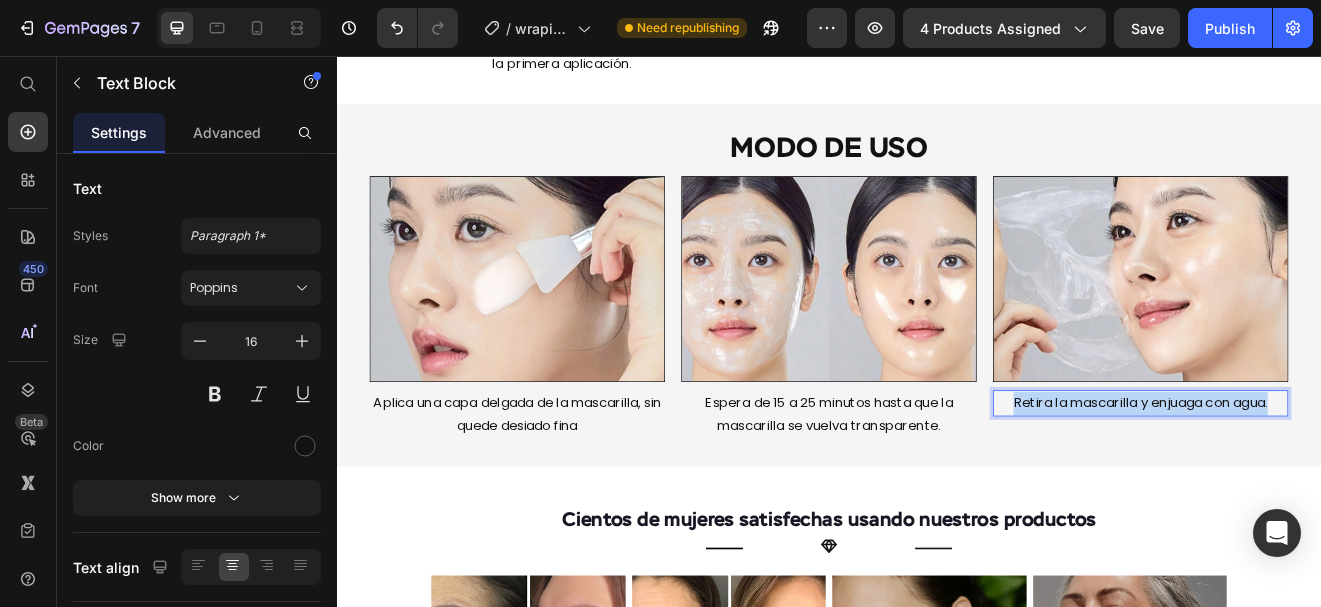 click on "Retira la mascarilla y enjuaga con agua." at bounding box center (1317, 479) 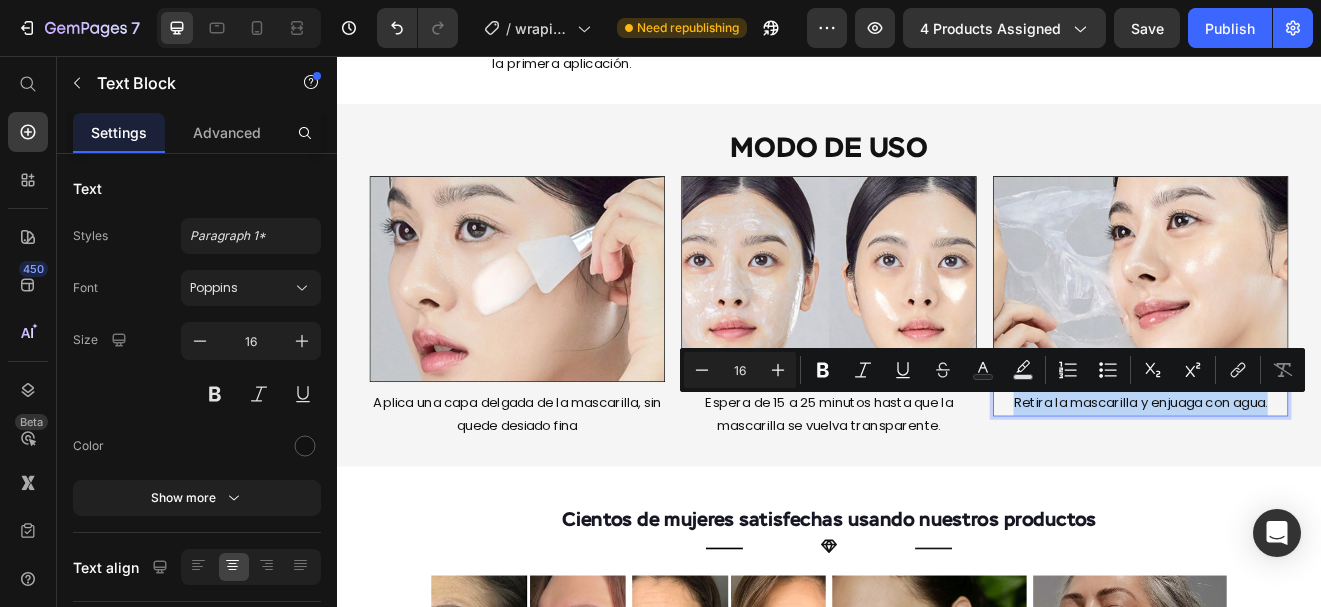 click on "Retira la mascarilla y enjuaga con agua." at bounding box center [1317, 479] 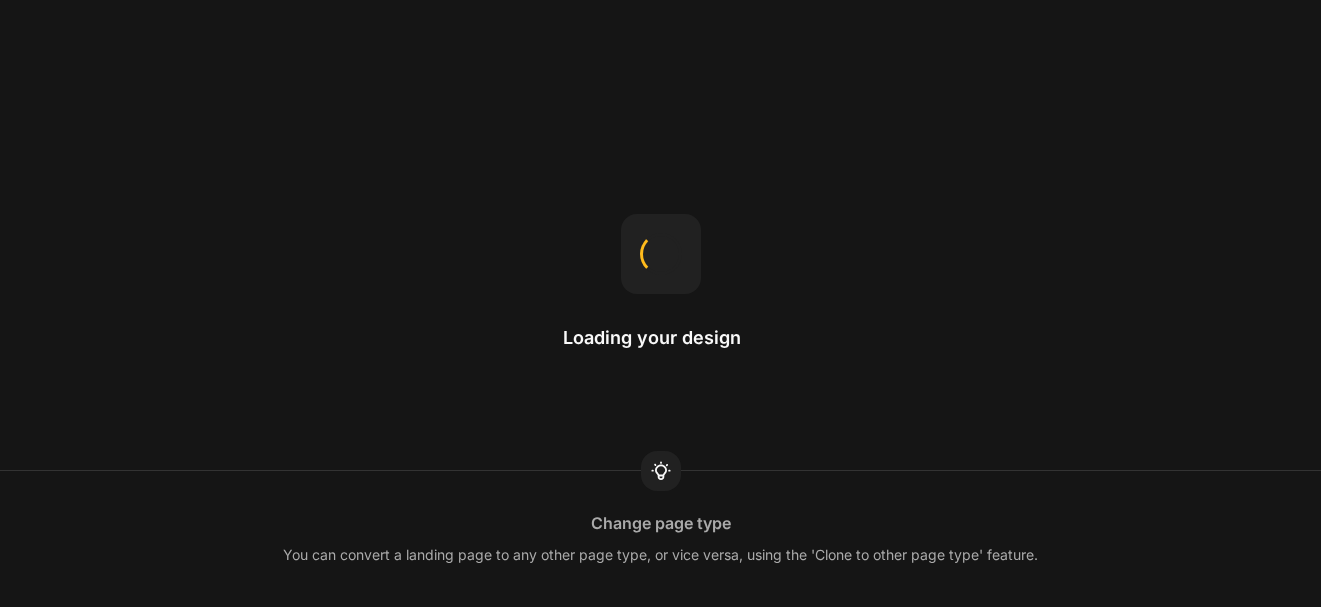 scroll, scrollTop: 0, scrollLeft: 0, axis: both 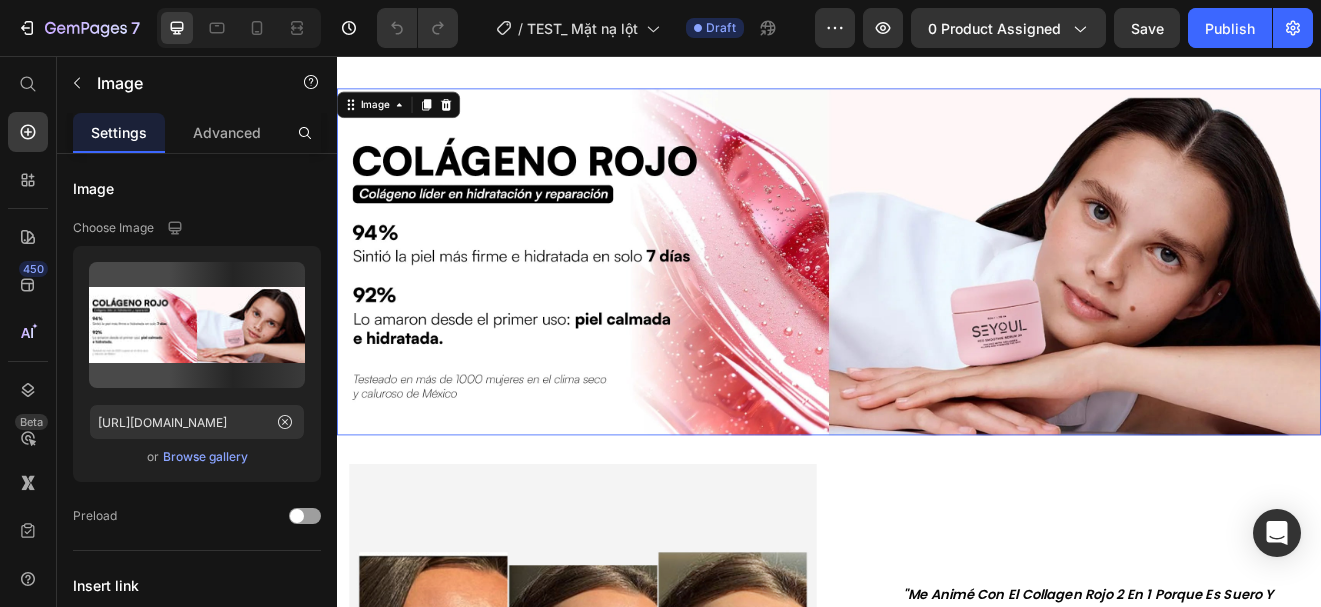 click at bounding box center (937, 306) 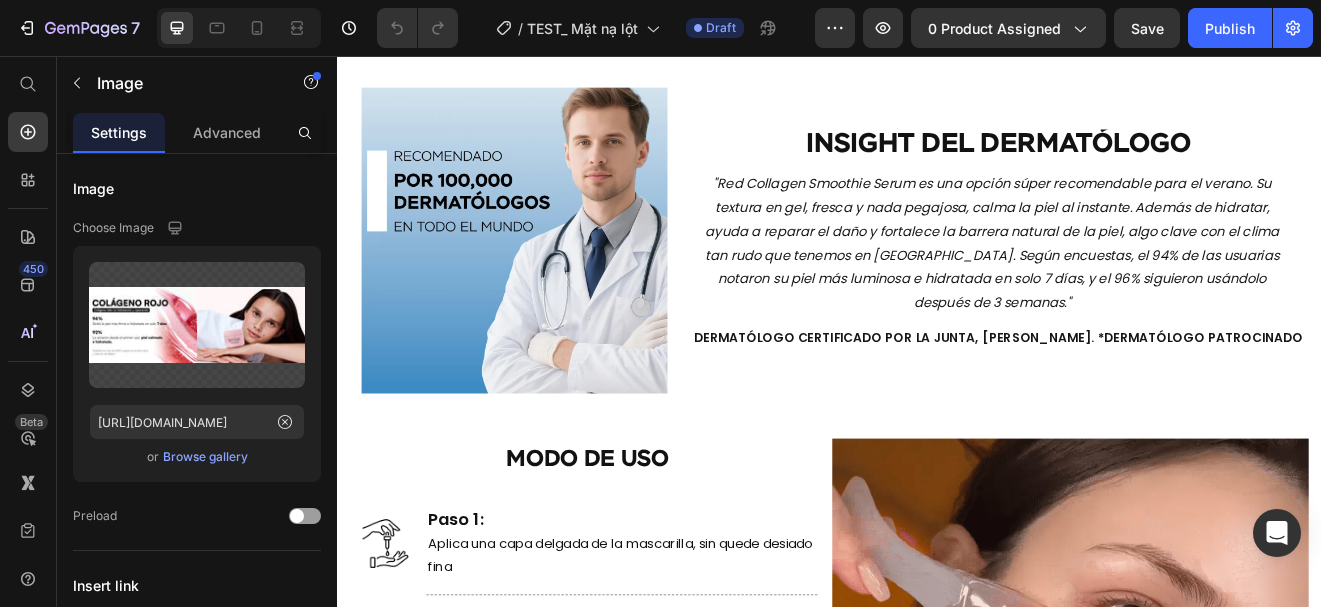 scroll, scrollTop: 4091, scrollLeft: 0, axis: vertical 